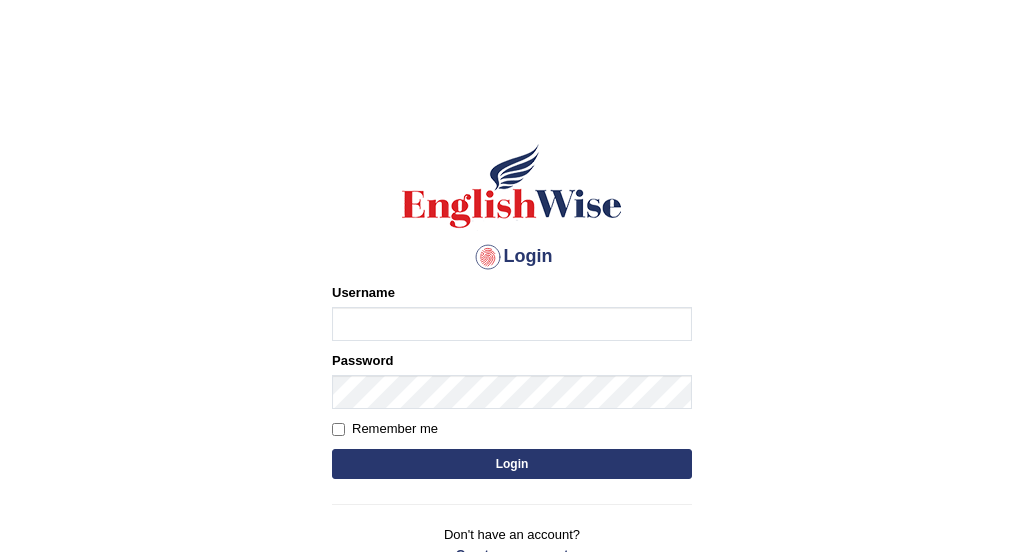 scroll, scrollTop: 0, scrollLeft: 0, axis: both 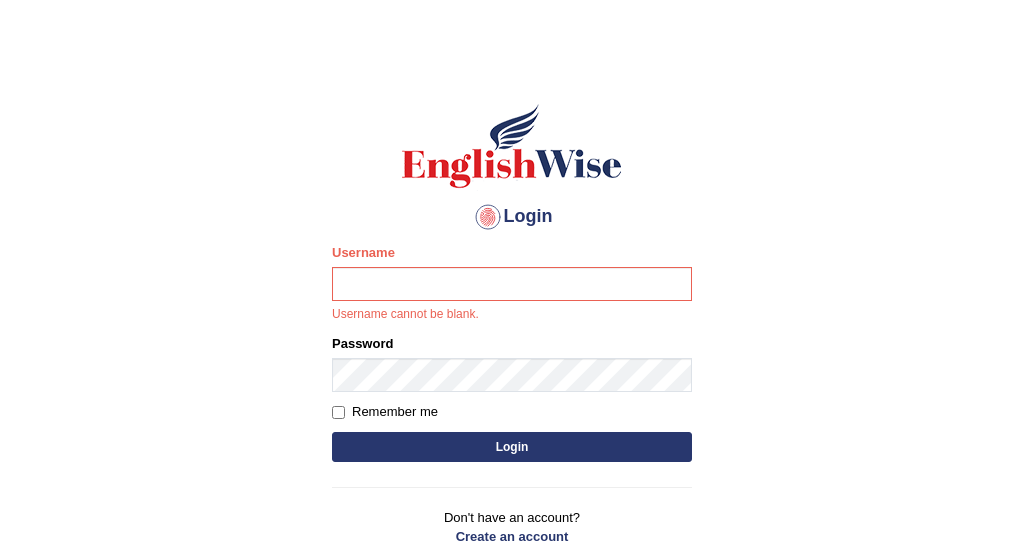 click on "Login
Please fix the following errors:
Username
Username cannot be blank.
Password
Remember me
Login
Don't have an account?
Create an account
Forgot Password
2025 ©  English Wise.  All Rights Reserved  Back to English Wise" at bounding box center (512, 287) 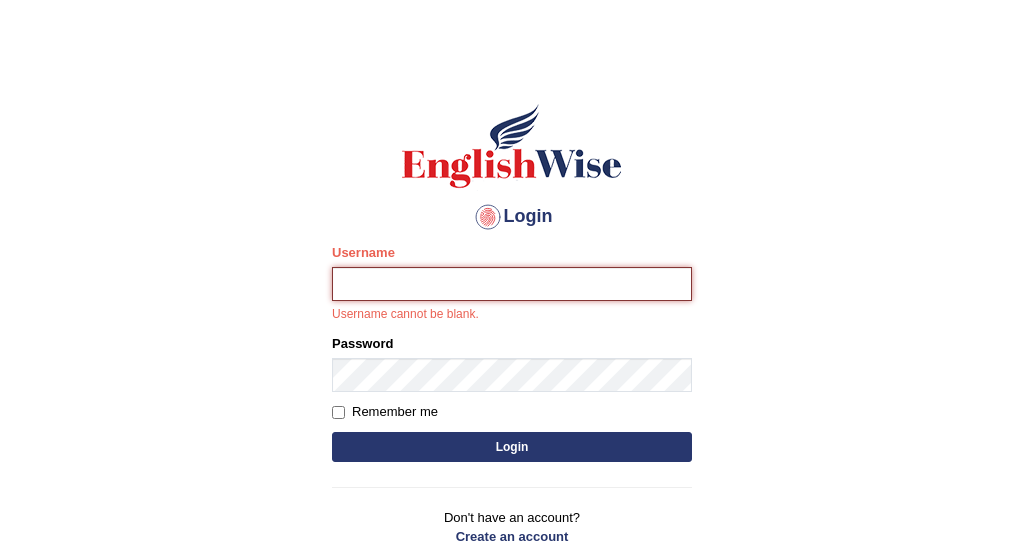 click on "Username" at bounding box center (512, 284) 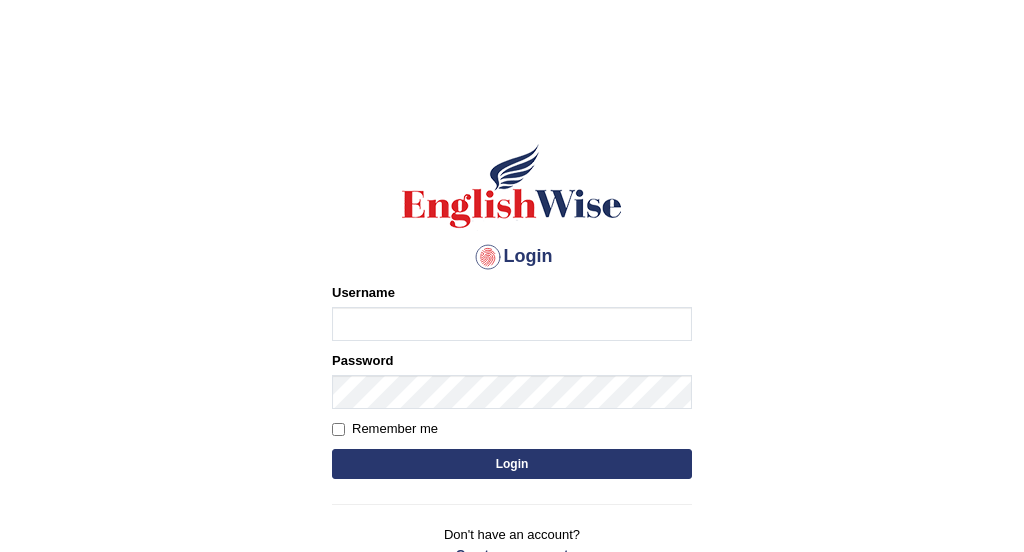 scroll, scrollTop: 40, scrollLeft: 0, axis: vertical 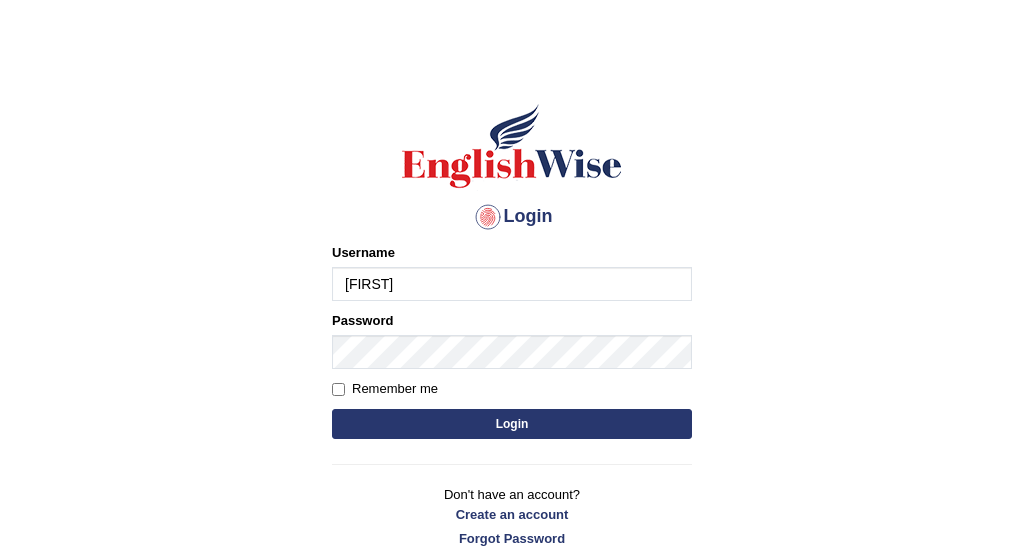 type on "AxelAle" 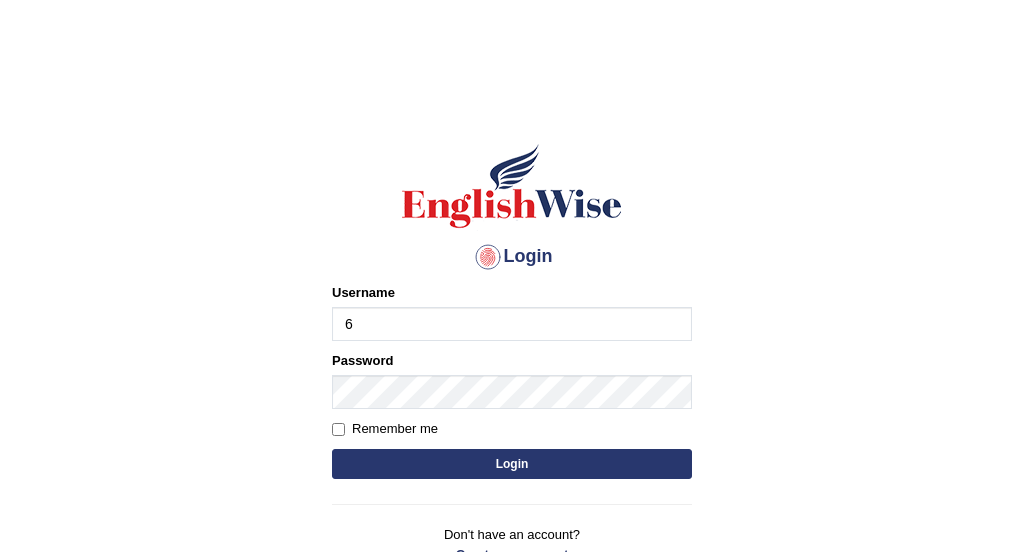 scroll, scrollTop: 40, scrollLeft: 0, axis: vertical 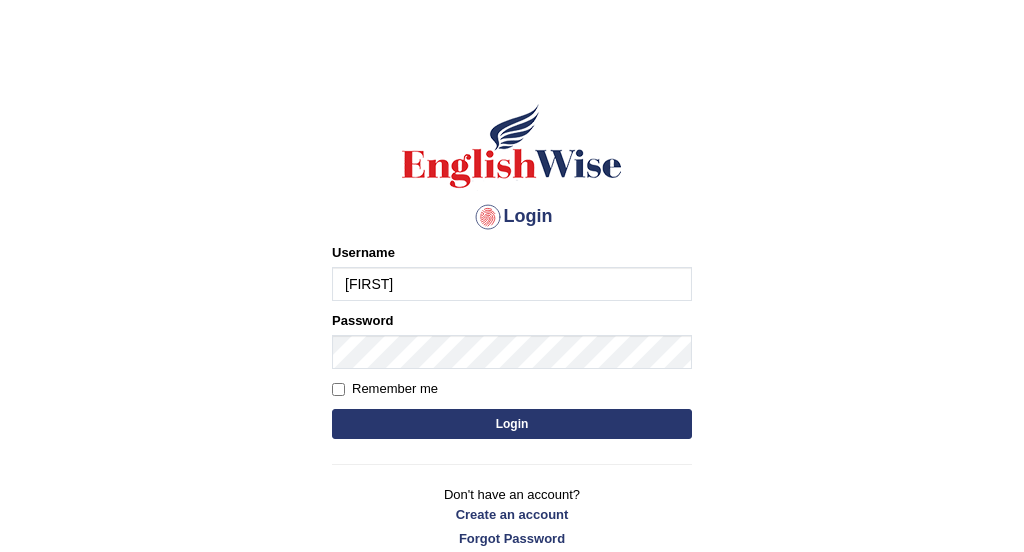 type on "[NAME]" 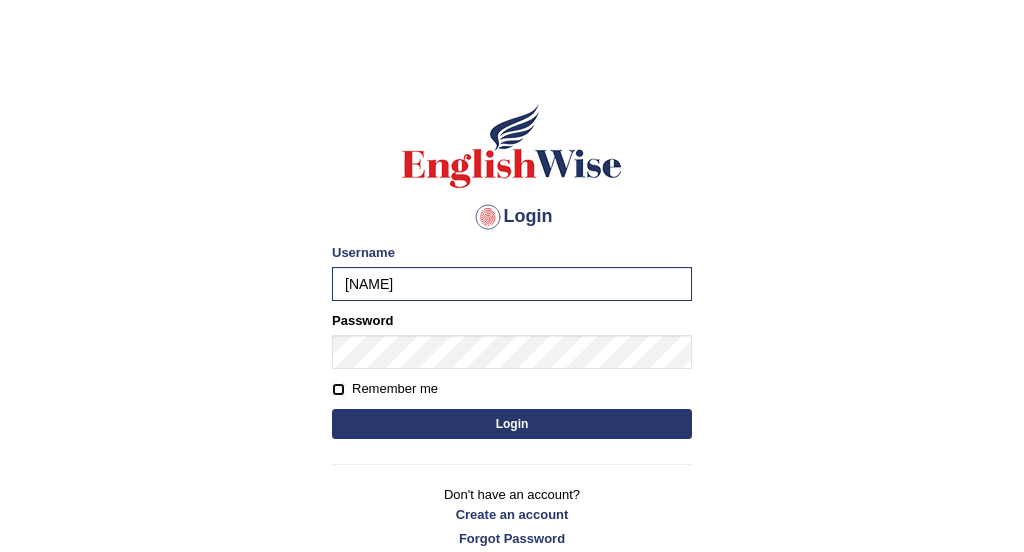 click on "Remember me" at bounding box center (338, 389) 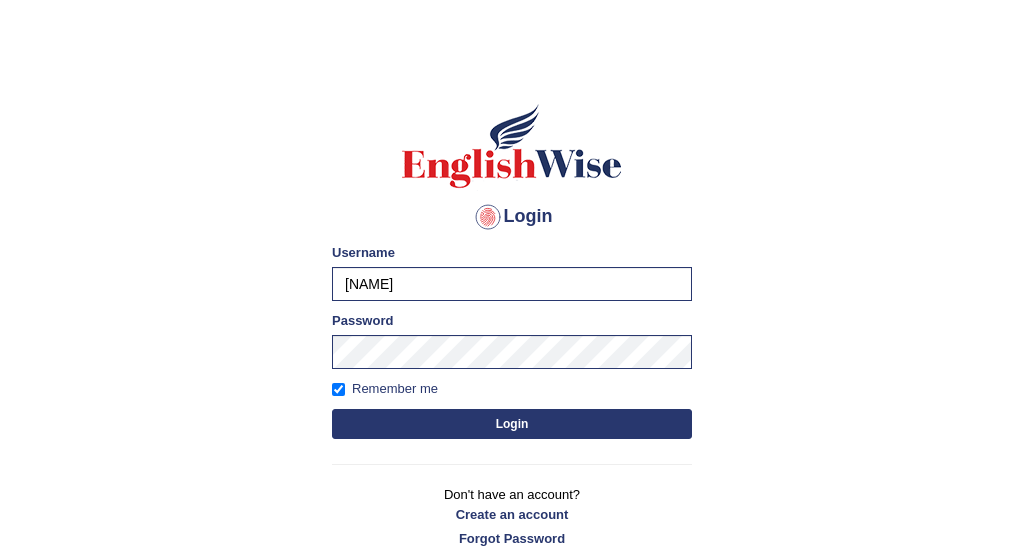 click on "Login" at bounding box center [512, 424] 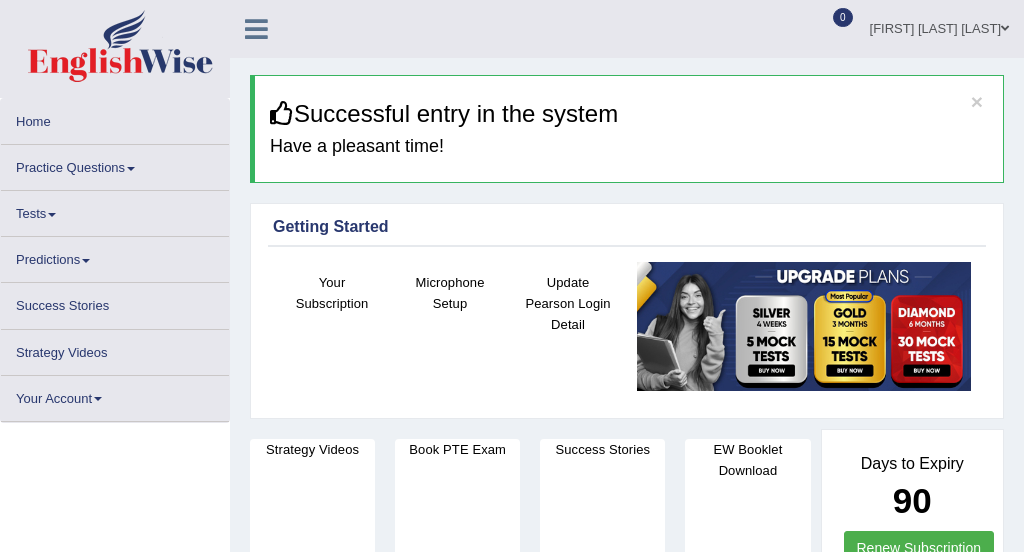 scroll, scrollTop: 0, scrollLeft: 0, axis: both 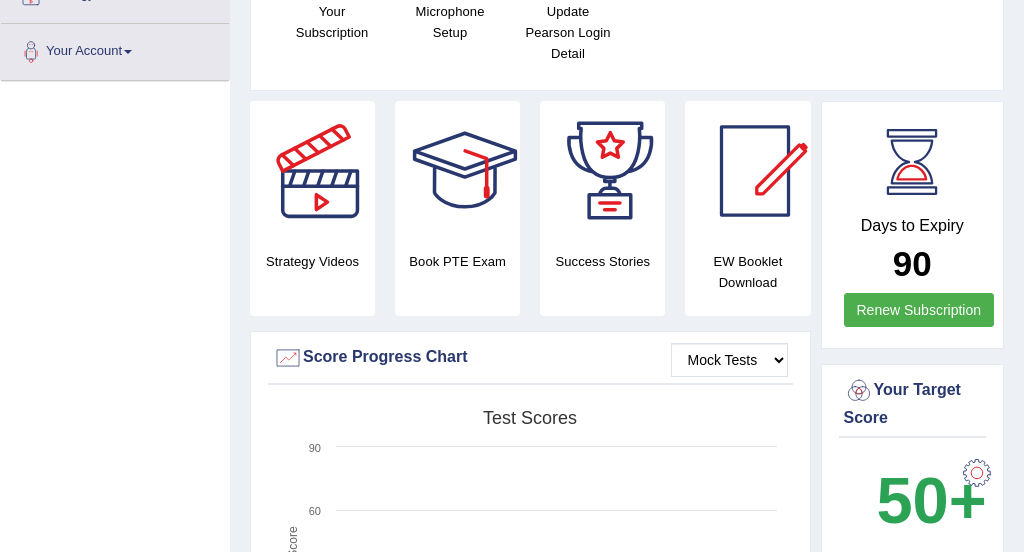 click on "Strategy Videos" at bounding box center [312, 208] 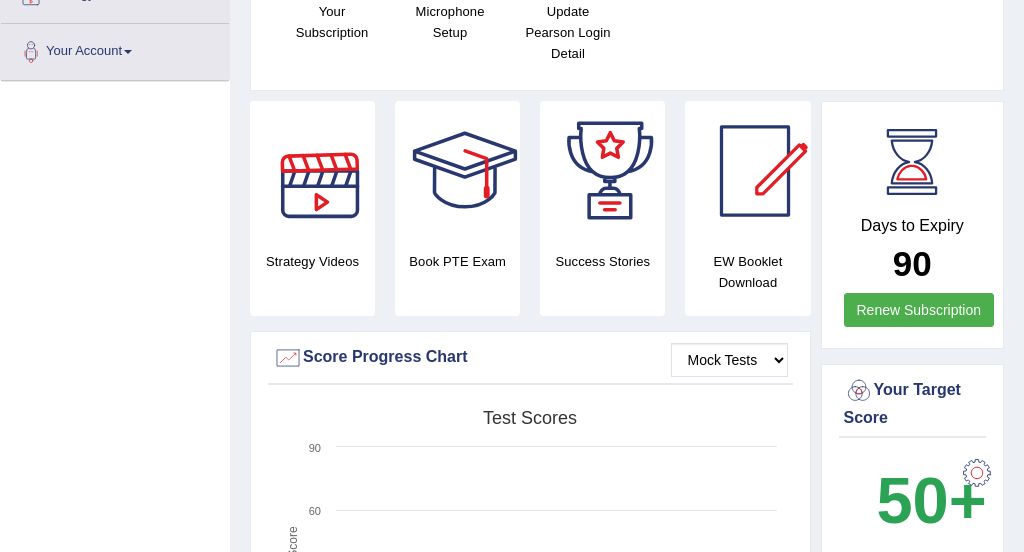 click at bounding box center [320, 171] 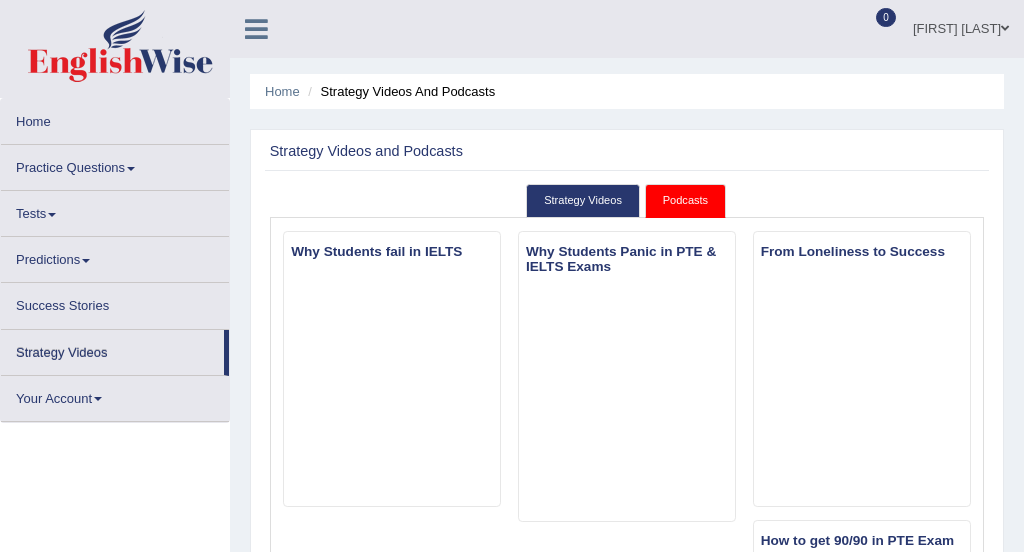 scroll, scrollTop: 0, scrollLeft: 0, axis: both 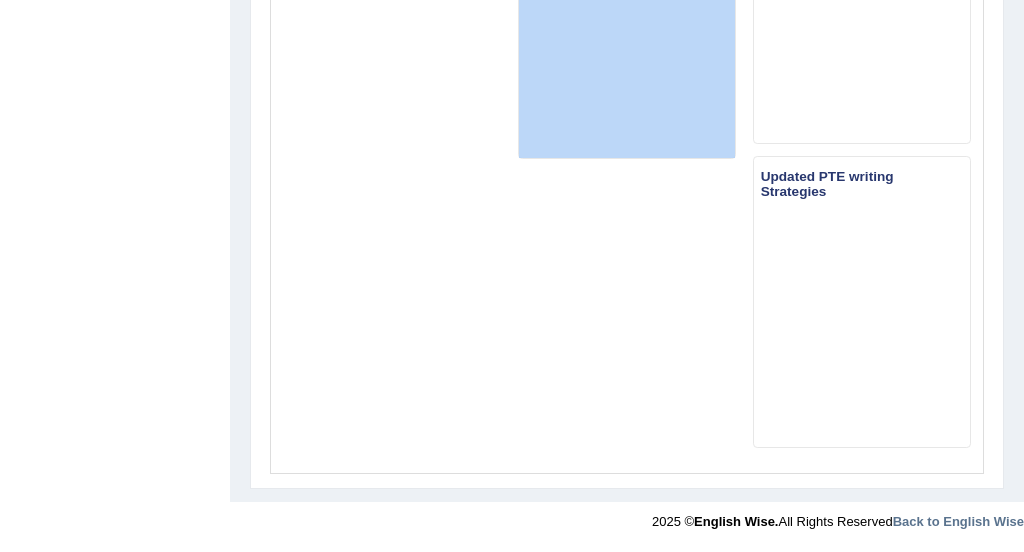 drag, startPoint x: 525, startPoint y: 309, endPoint x: 527, endPoint y: 115, distance: 194.01031 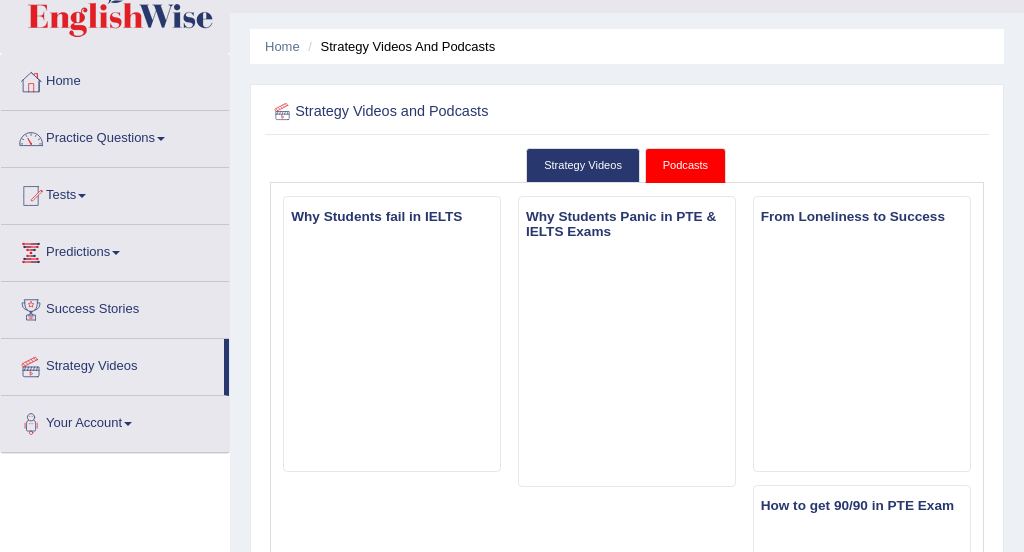 scroll, scrollTop: 0, scrollLeft: 0, axis: both 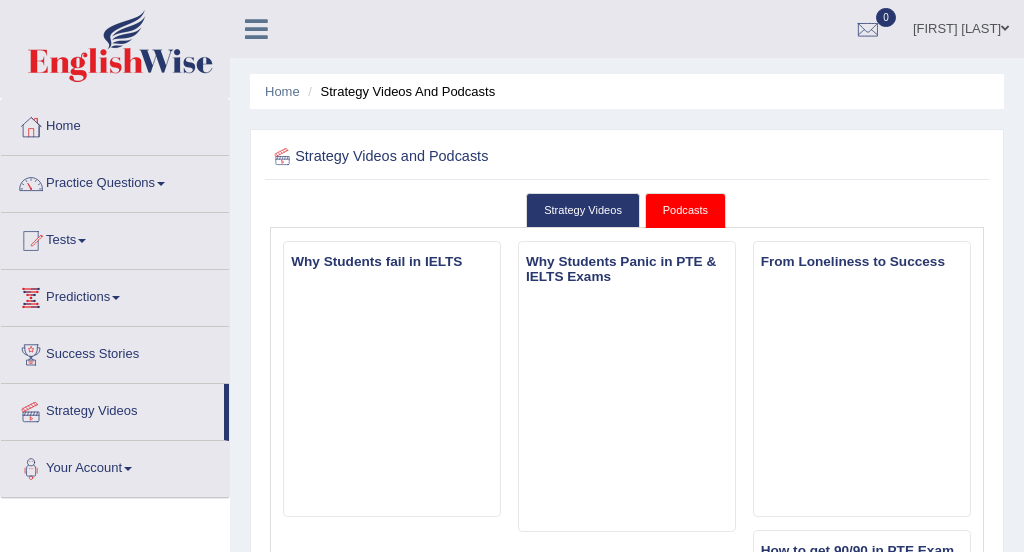 click on "Practice Questions" at bounding box center [115, 181] 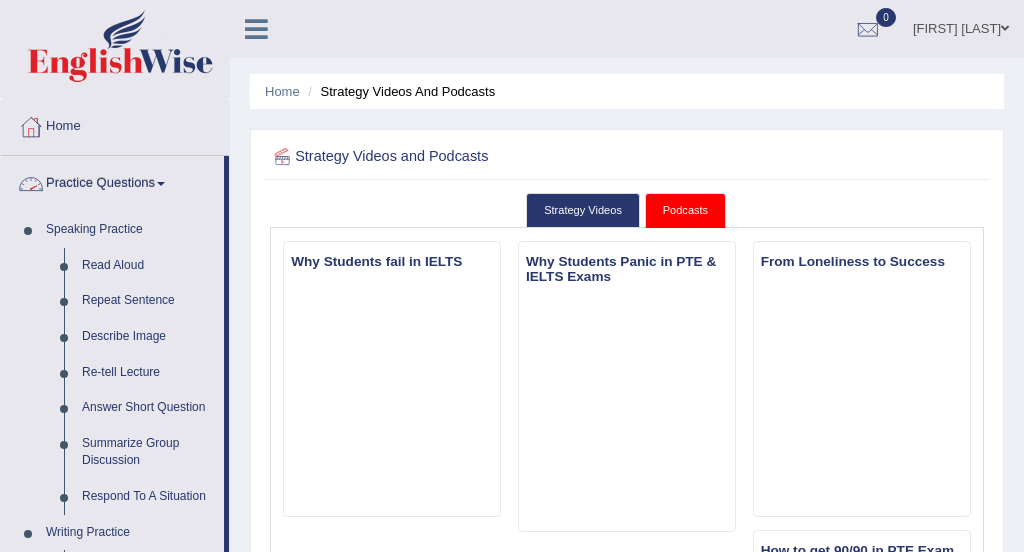 click on "Practice Questions" at bounding box center (112, 181) 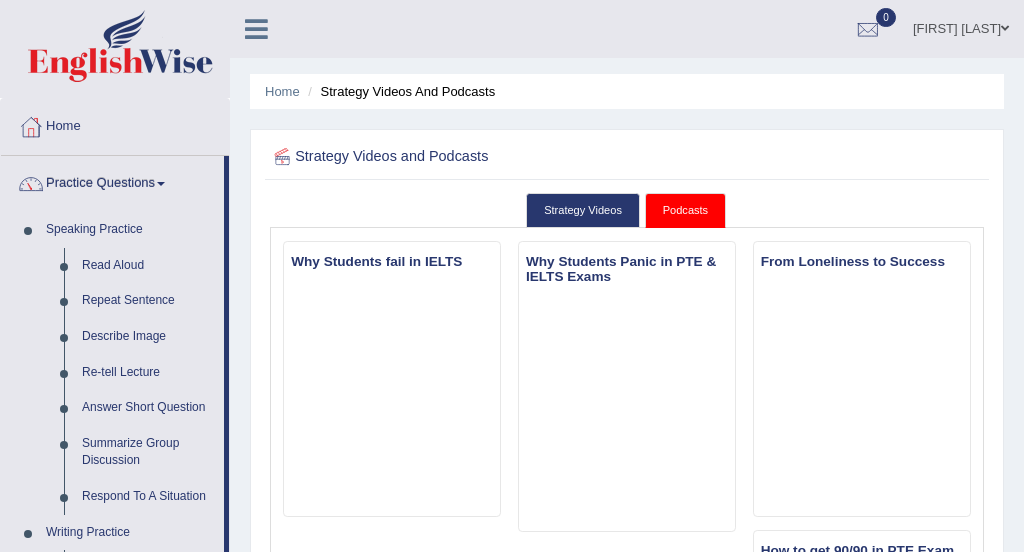 click on "Axel alejandro contreras
Toggle navigation
Username: AxelAle
Access Type: Online
Subscription: Diamond Package
Log out
0
See All Alerts" at bounding box center [627, 29] 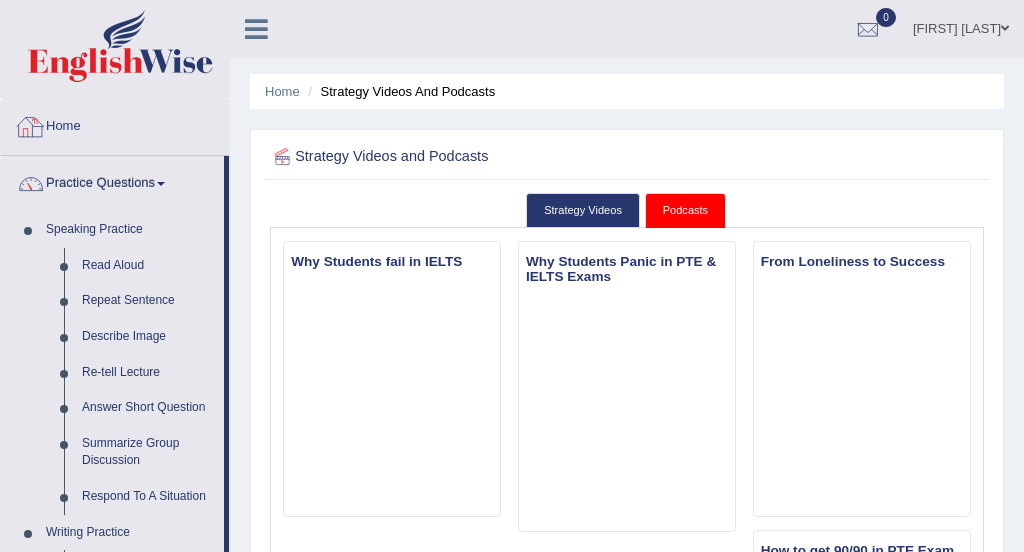 click on "Home" at bounding box center (115, 124) 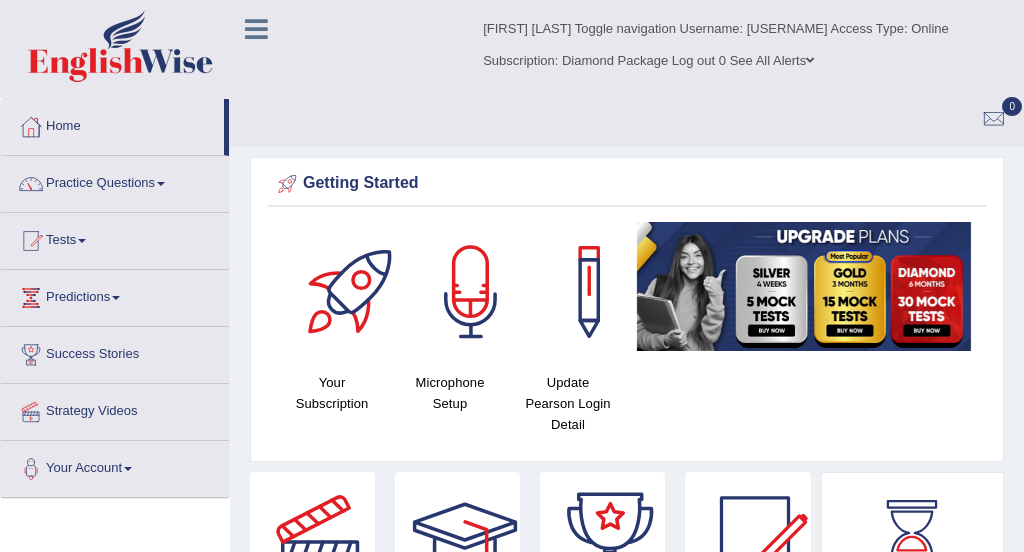 scroll, scrollTop: 0, scrollLeft: 0, axis: both 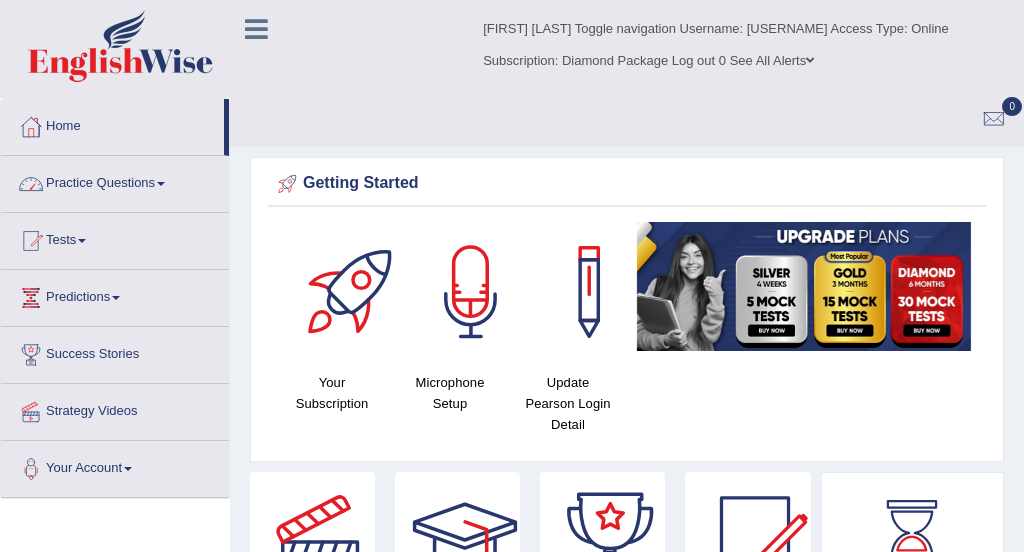 drag, startPoint x: 227, startPoint y: 148, endPoint x: 226, endPoint y: 188, distance: 40.012497 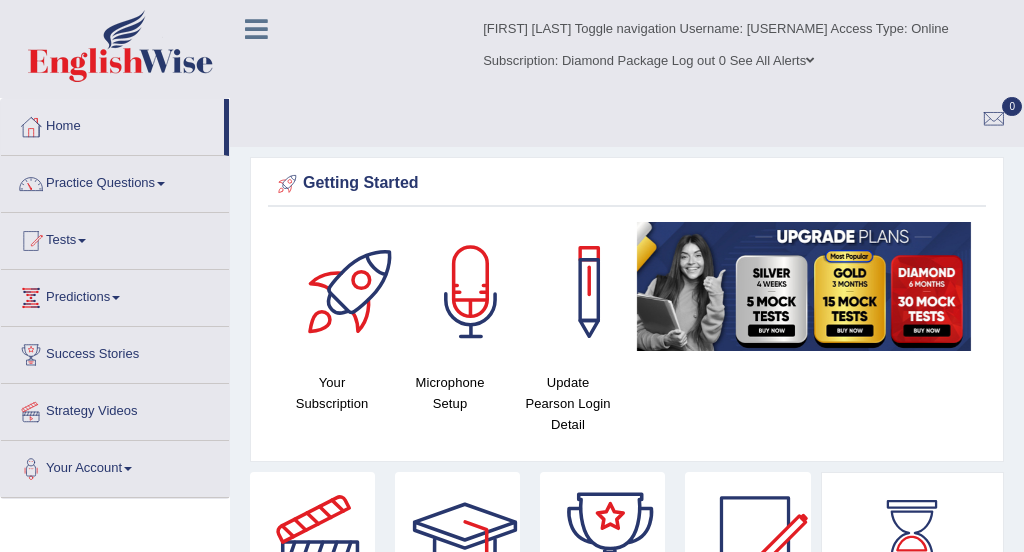 drag, startPoint x: 227, startPoint y: 151, endPoint x: 227, endPoint y: 203, distance: 52 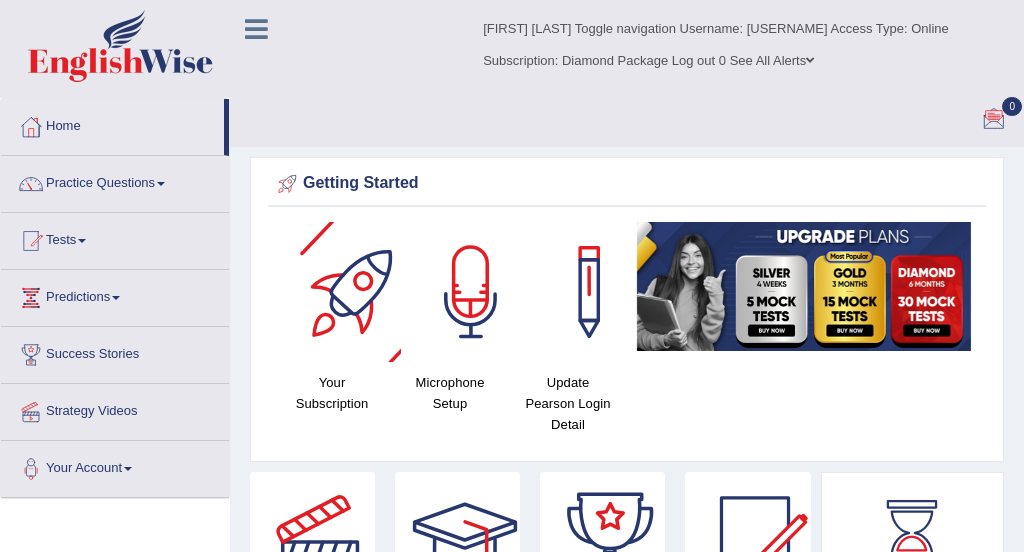 click on "Axel alejandro contreras
Toggle navigation
Username: AxelAle
Access Type: Online
Subscription: Diamond Package
Log out
0
See All Alerts" at bounding box center (627, 73) 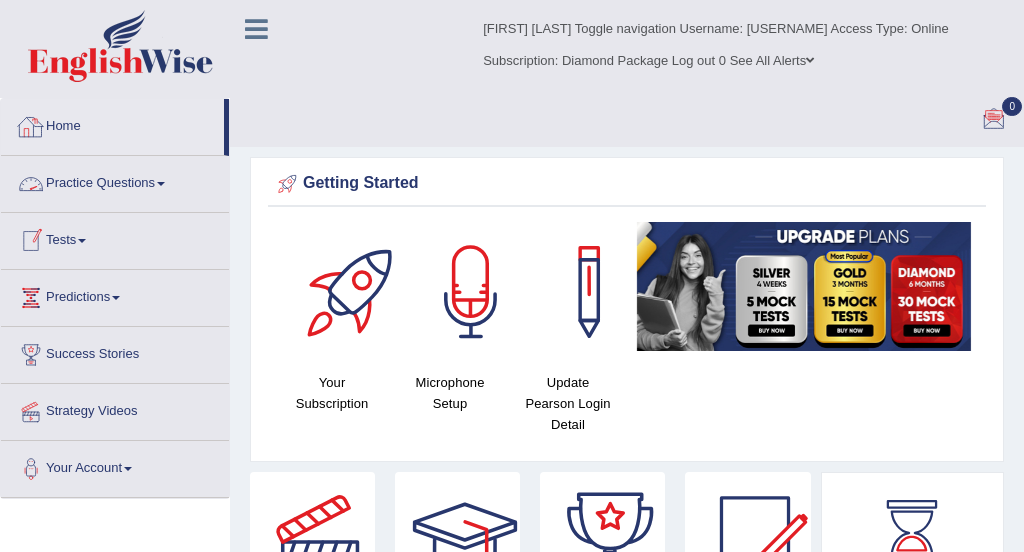click at bounding box center [256, 29] 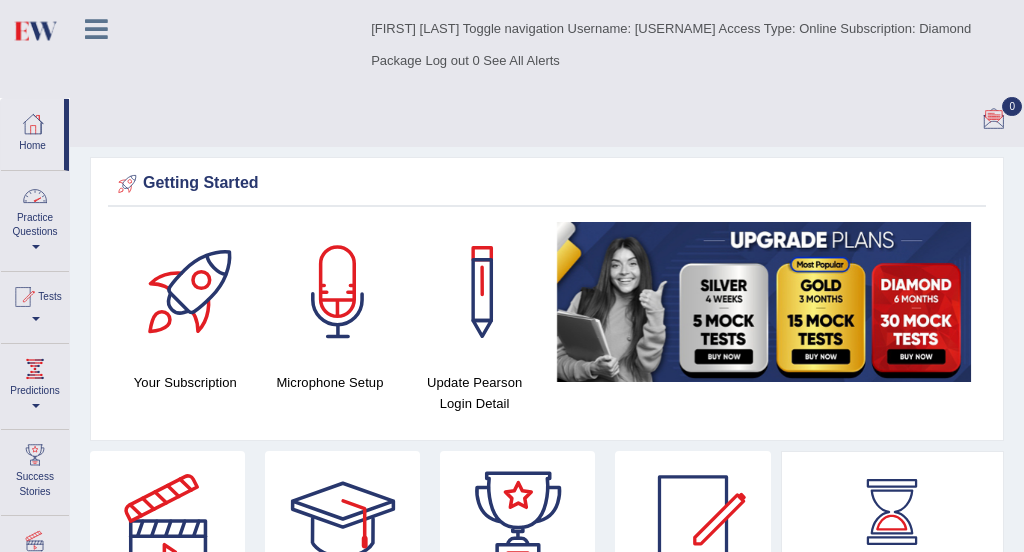 drag, startPoint x: 65, startPoint y: 152, endPoint x: 74, endPoint y: 245, distance: 93.43447 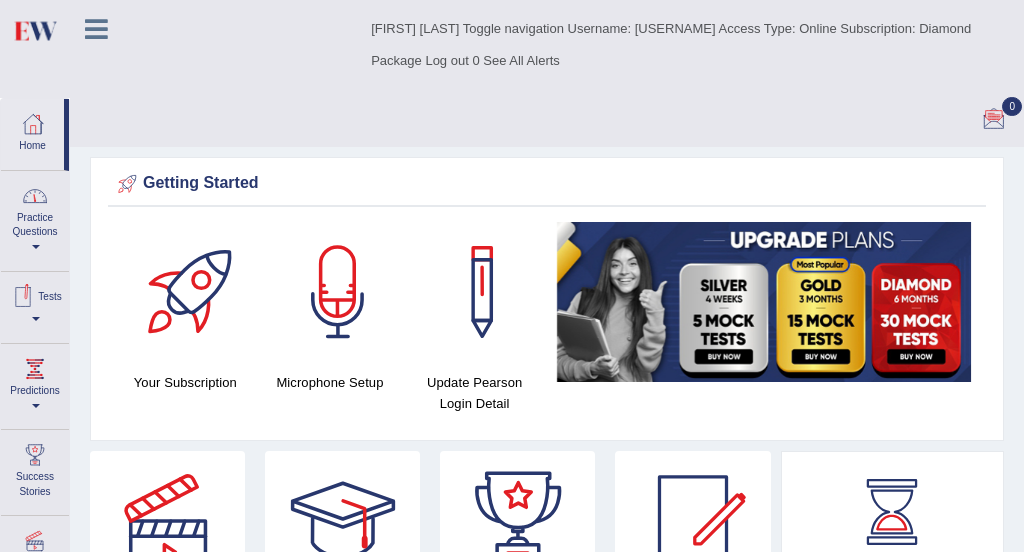click on "Tests" at bounding box center [35, 304] 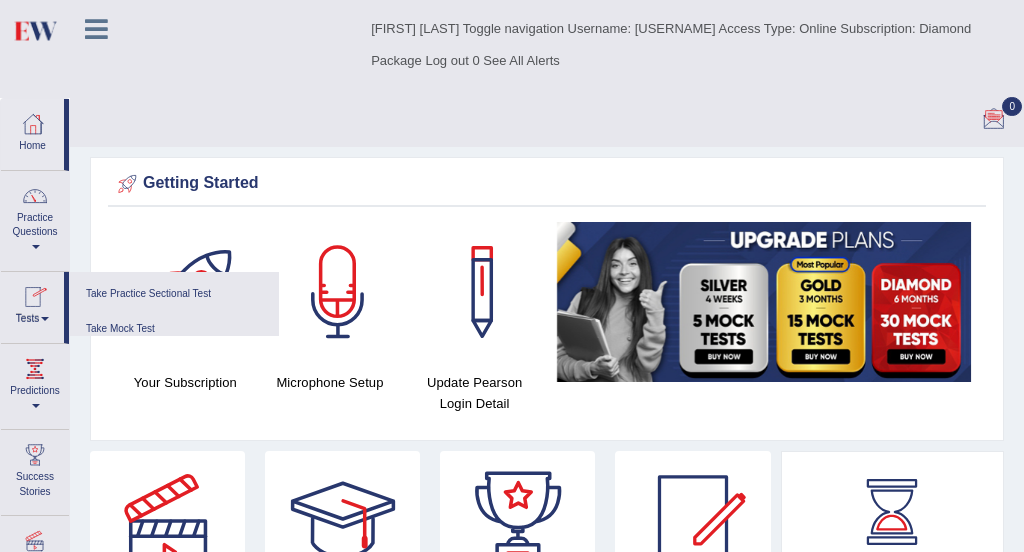 click on "Tests" at bounding box center [32, 304] 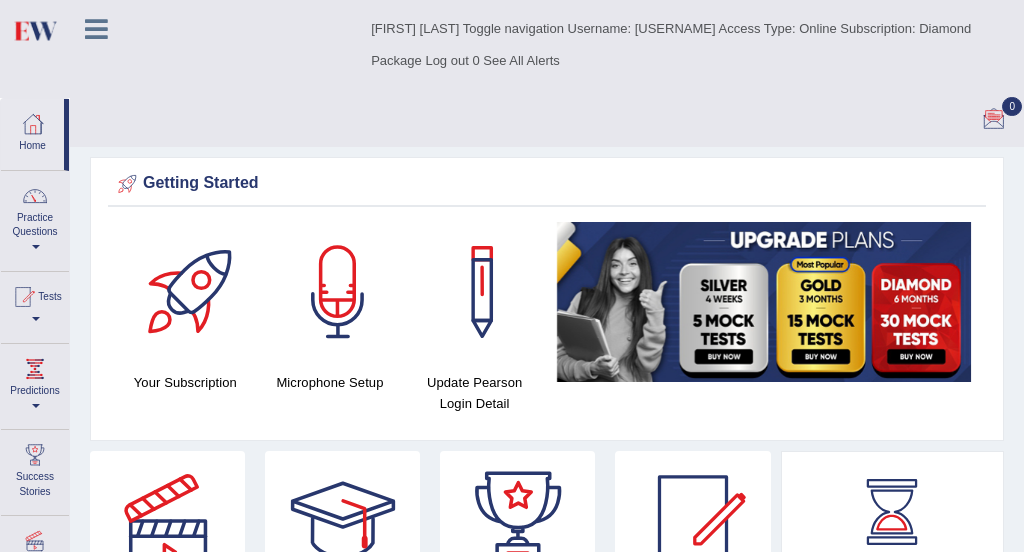 click on "Tests" at bounding box center [35, 304] 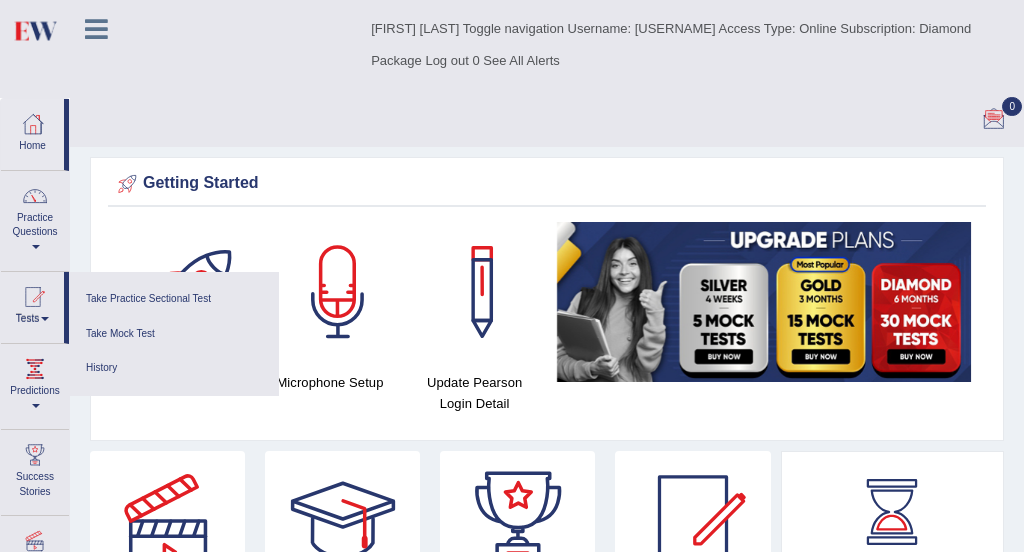click on "Axel alejandro contreras
Toggle navigation
Username: AxelAle
Access Type: Online
Subscription: Diamond Package
Log out
0
See All Alerts" at bounding box center (547, 73) 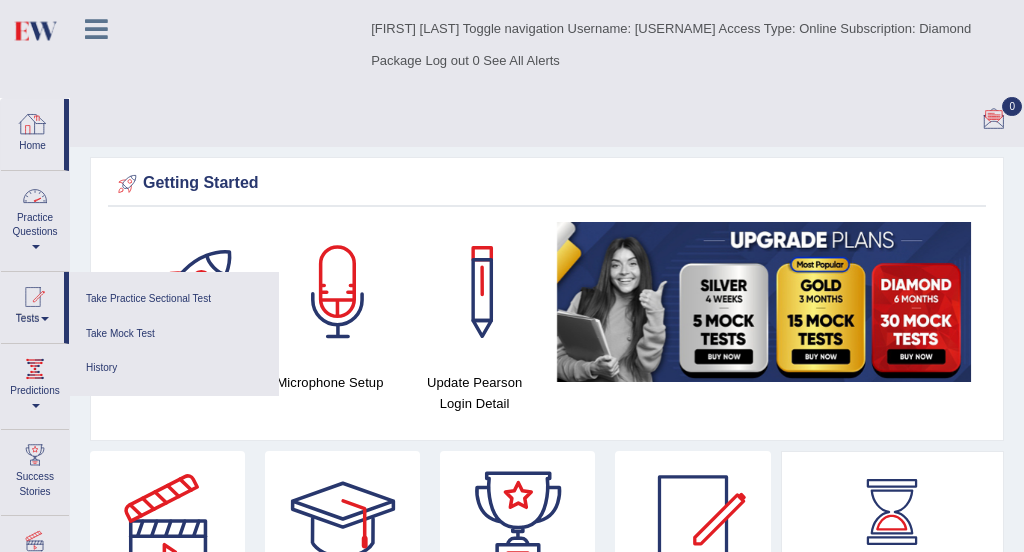 click at bounding box center (33, 124) 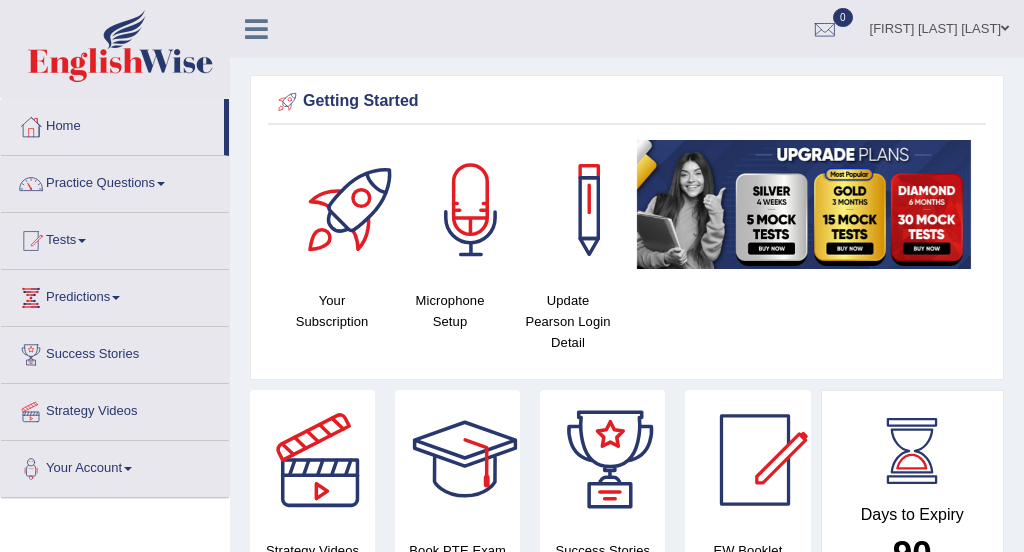 scroll, scrollTop: 0, scrollLeft: 0, axis: both 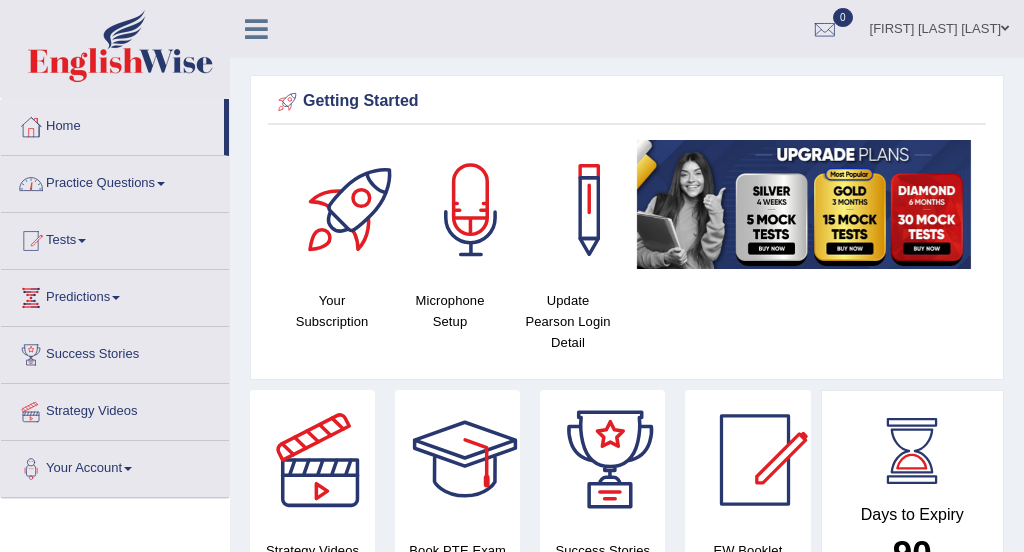 click on "Practice Questions" at bounding box center [115, 181] 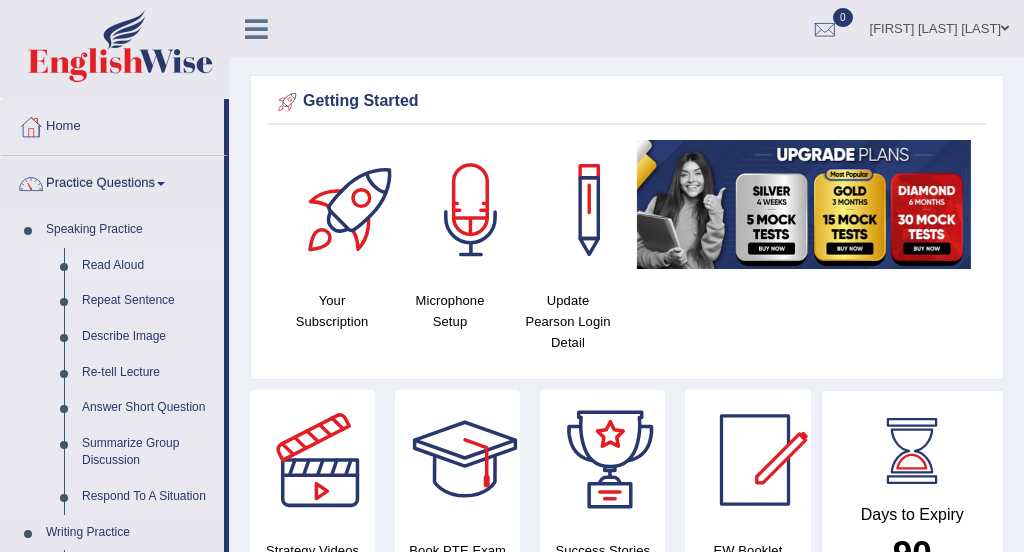 click on "Read Aloud" at bounding box center [148, 266] 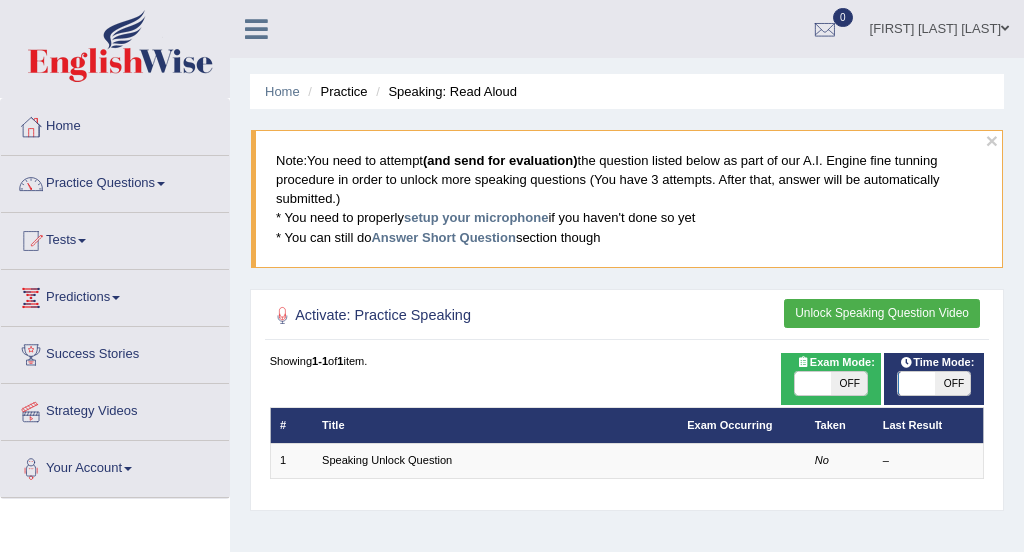scroll, scrollTop: 0, scrollLeft: 0, axis: both 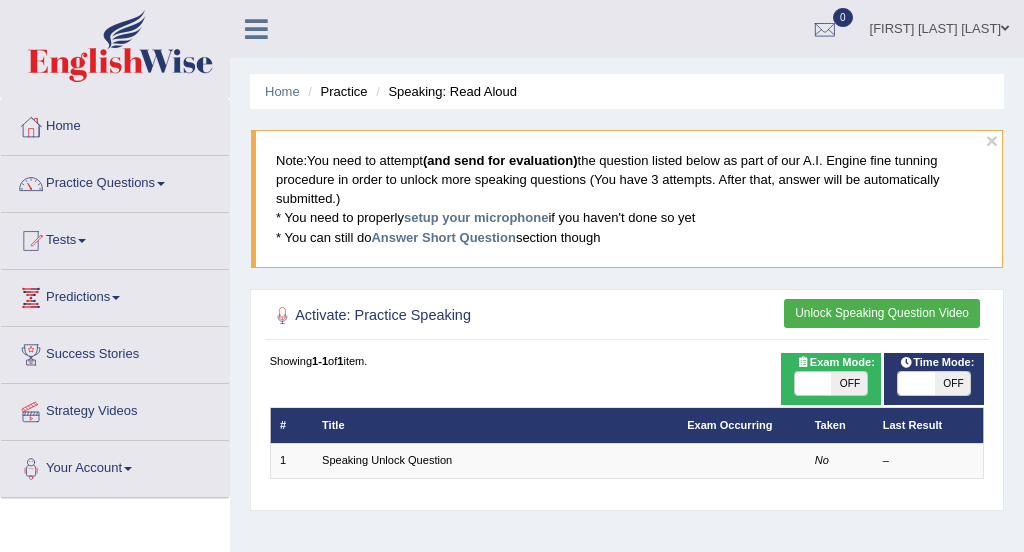 click on "Unlock Speaking Question Video" at bounding box center [882, 313] 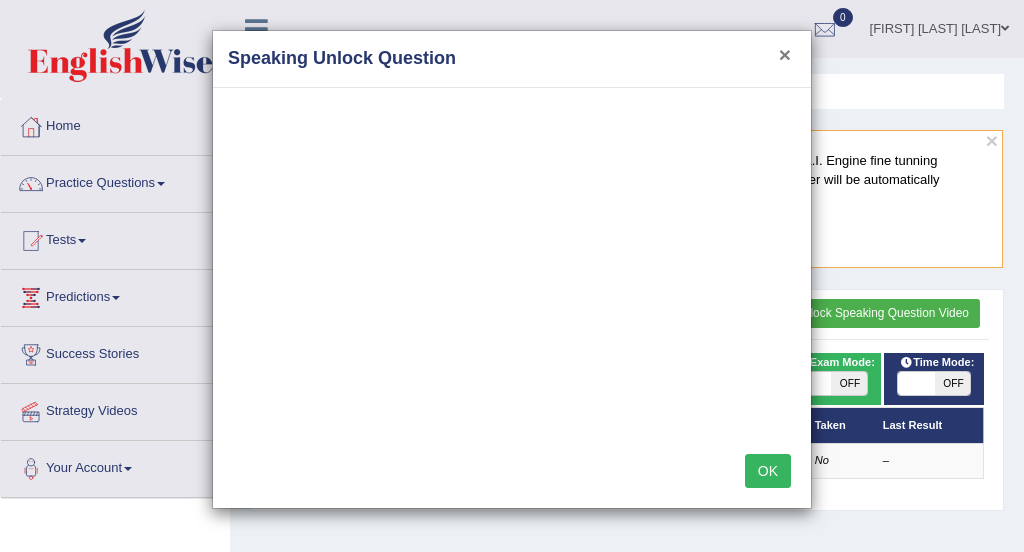 click on "×" at bounding box center [785, 54] 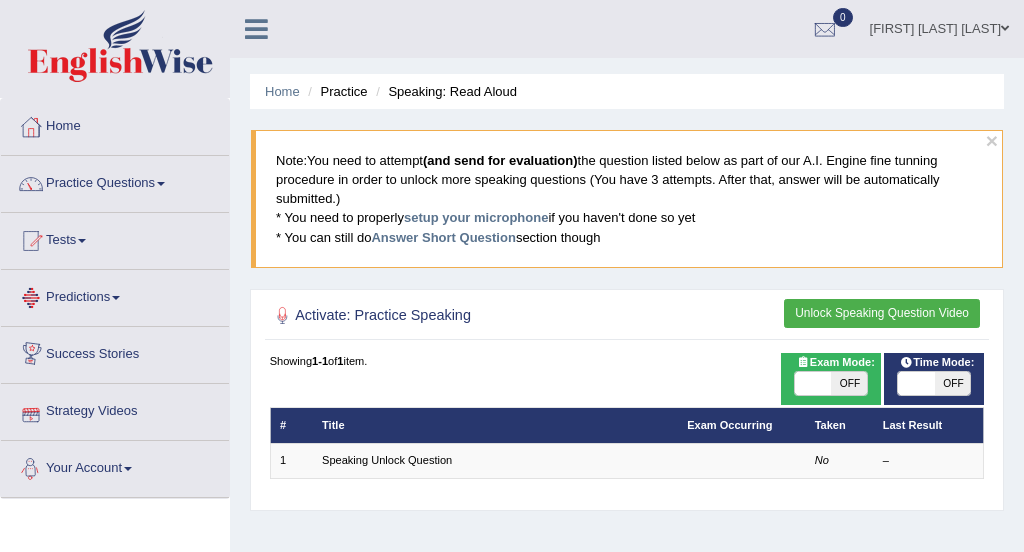 click at bounding box center [31, 469] 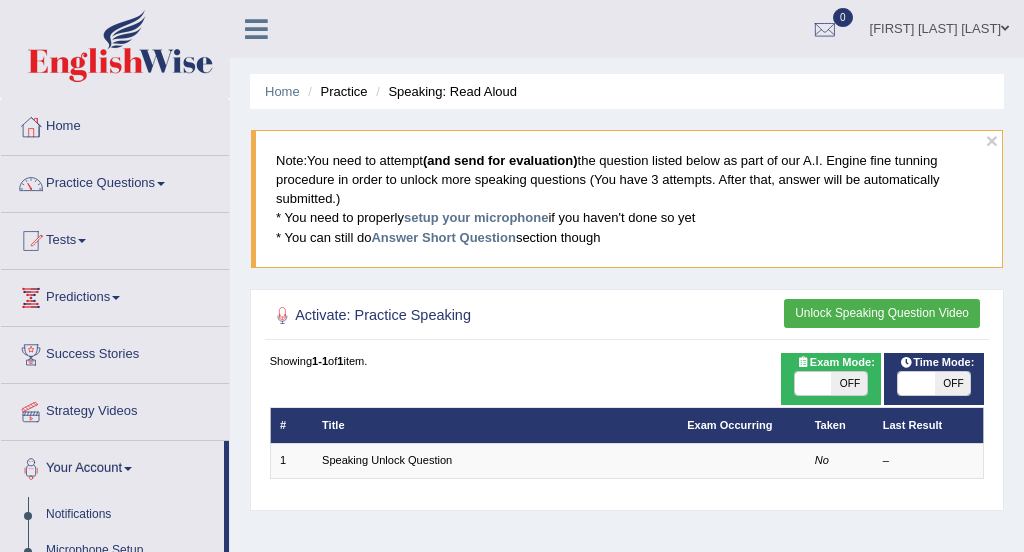 click on "Home
Practice
Speaking: Read Aloud
×
Note:  You need to attempt  (and send for evaluation)  the question listed below as part of our A.I. Engine fine tunning procedure in order to unlock more speaking questions (You have 3 attempts. After that, answer will be automatically submitted.) * You need to properly  setup your microphone  if you haven't done so yet * You can still do  Answer Short Question  section though
Activate: Practice Speaking
Unlock Speaking Question Video
Time Mode:
ON   OFF
Exam Mode:
ON   OFF
Showing  1-1  of  1  item.
# Title Exam Occurring Taken Last Result
1 Speaking Unlock Question No –" at bounding box center [627, 500] 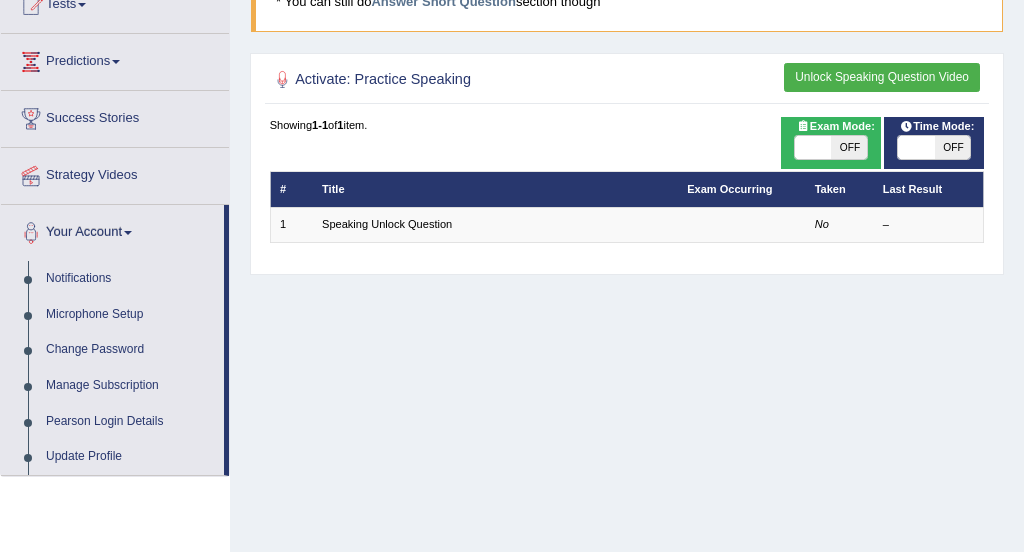 scroll, scrollTop: 240, scrollLeft: 0, axis: vertical 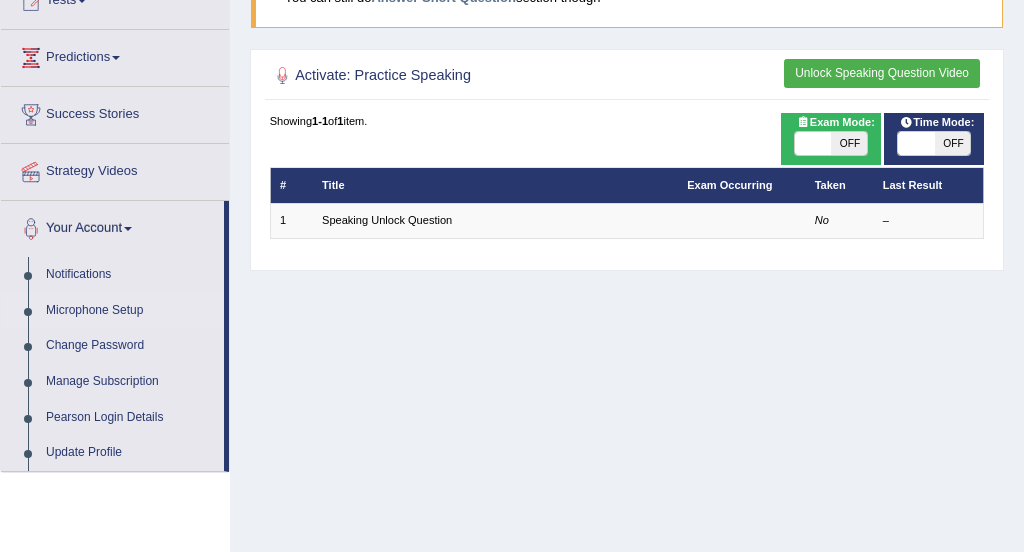 click on "Microphone Setup" at bounding box center (130, 311) 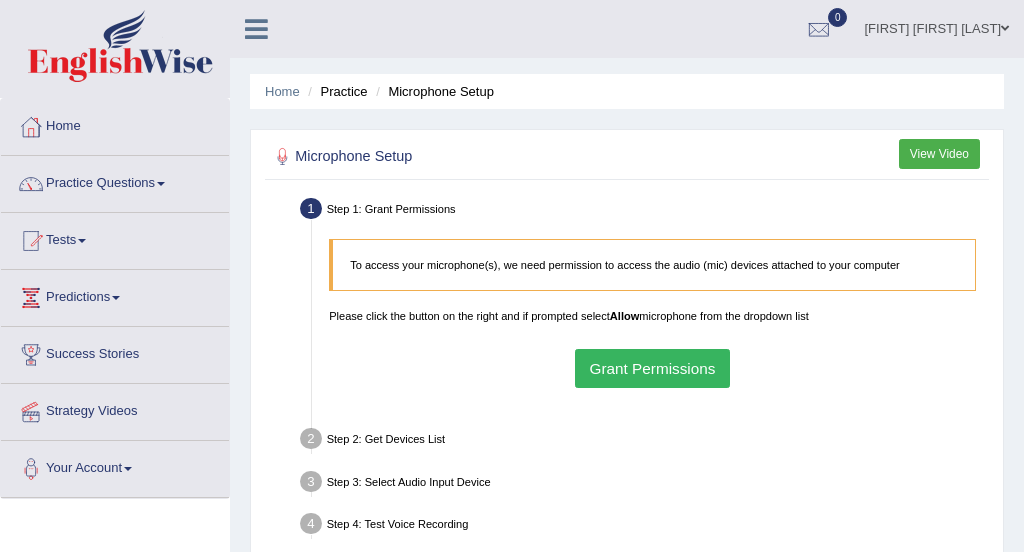scroll, scrollTop: 0, scrollLeft: 0, axis: both 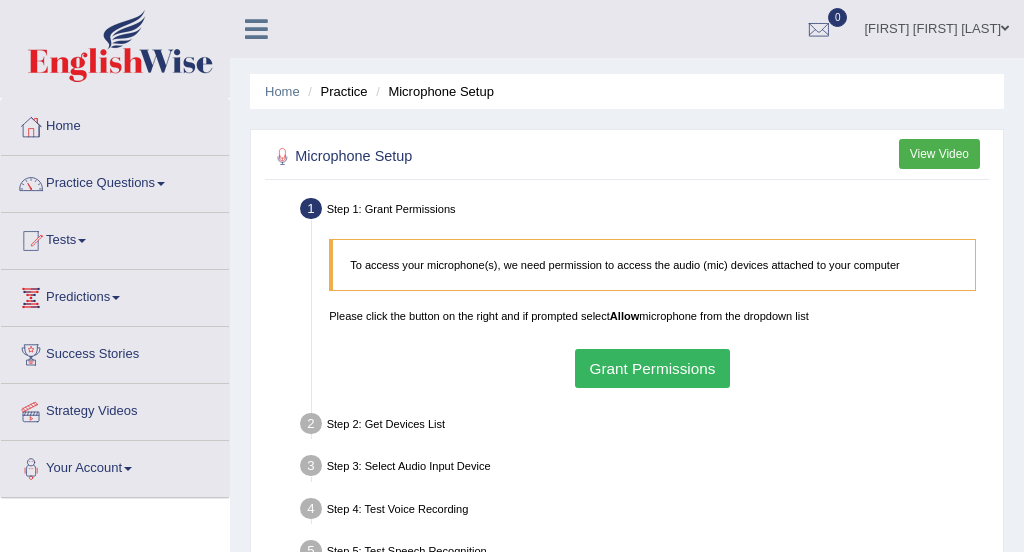 click on "To access your microphone(s), we need permission to access the audio (mic) devices attached to your computer   Please click the button on the right and if prompted select  Allow  microphone from the dropdown list     Grant Permissions" at bounding box center [653, 313] 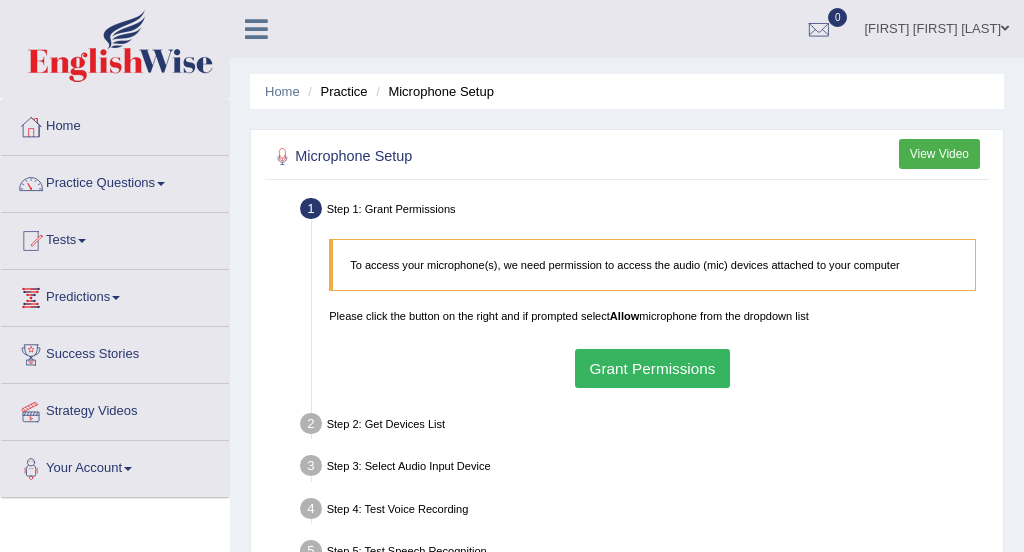 click on "Grant Permissions" at bounding box center [652, 368] 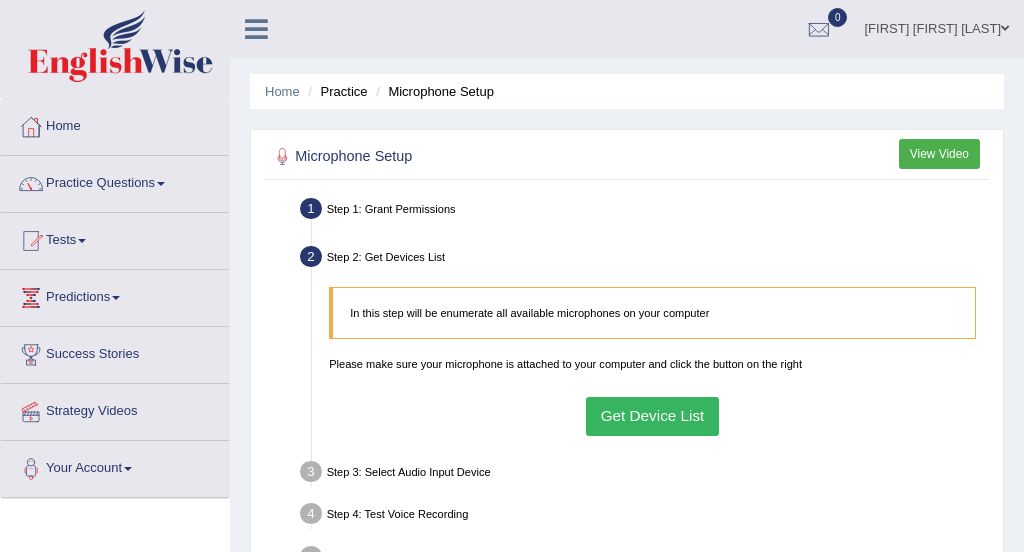 click on "Get Device List" at bounding box center [652, 416] 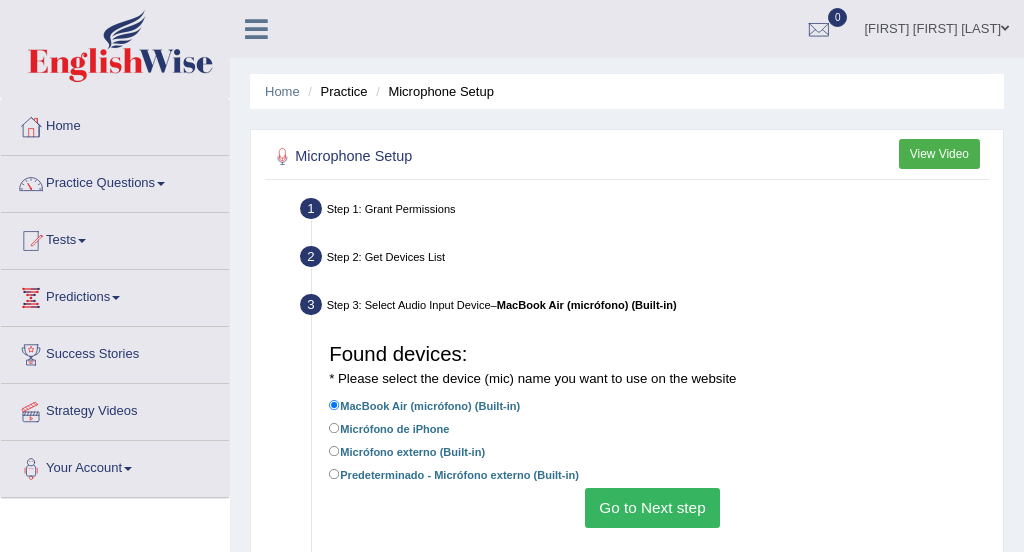 click on "Go to Next step" at bounding box center (652, 507) 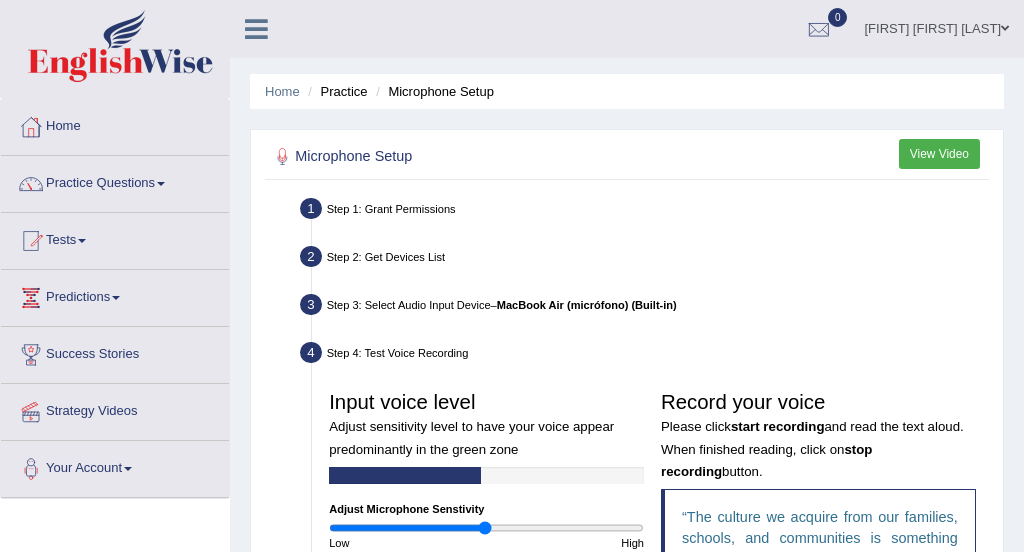 click on "The culture we acquire from our families, schools, and communities is something that we often take for granted. It can, however, greatly affect many of our attitudes and everyday actions, for example what, where and when we eat." at bounding box center [818, 571] 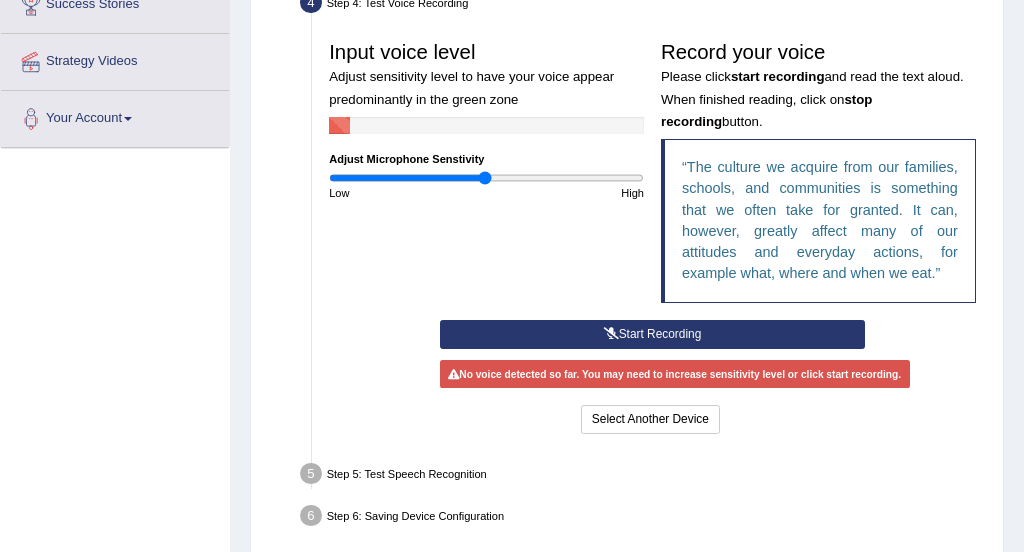 scroll, scrollTop: 360, scrollLeft: 0, axis: vertical 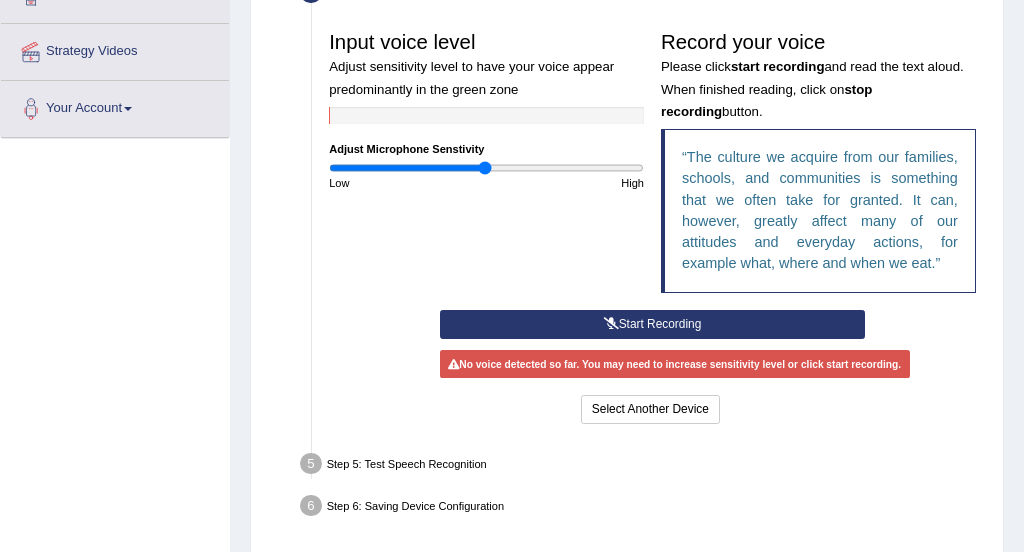 click on "Start Recording" at bounding box center (652, 324) 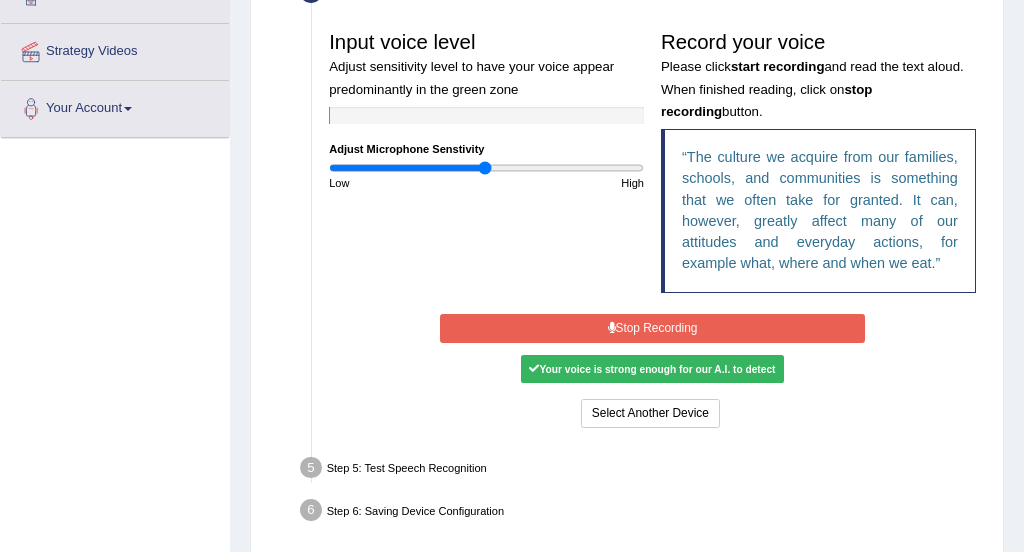 click on "Stop Recording" at bounding box center [652, 328] 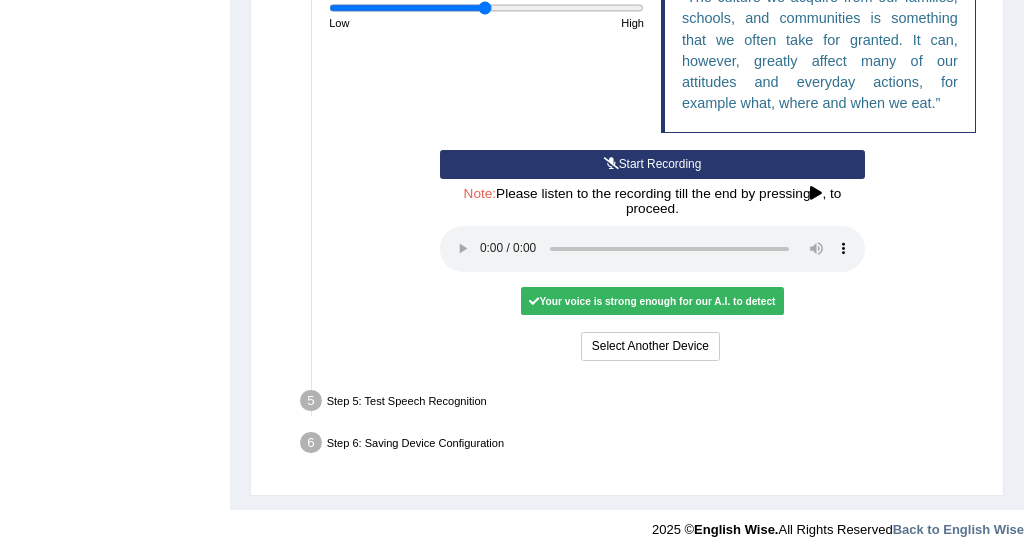 scroll, scrollTop: 524, scrollLeft: 0, axis: vertical 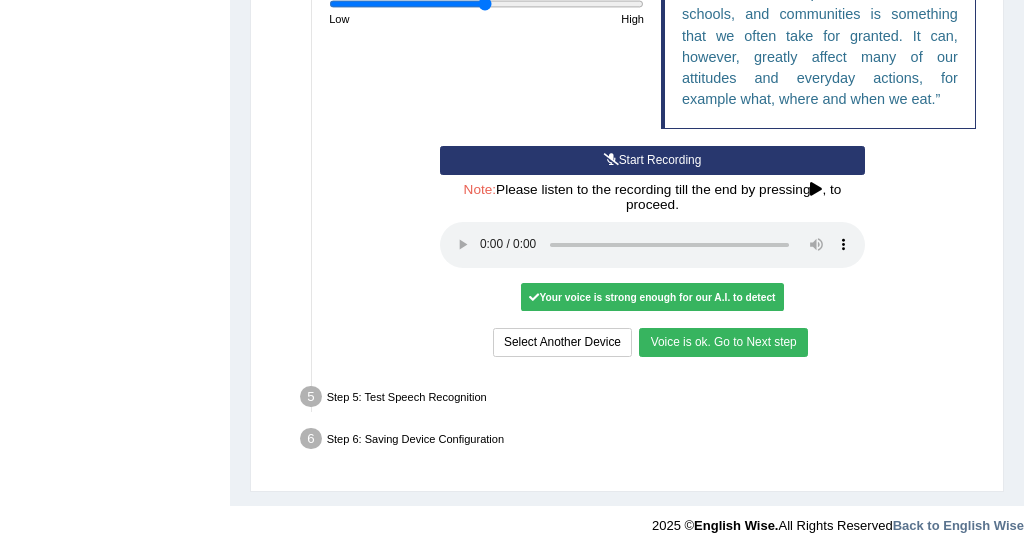 click on "Voice is ok. Go to Next step" at bounding box center [723, 342] 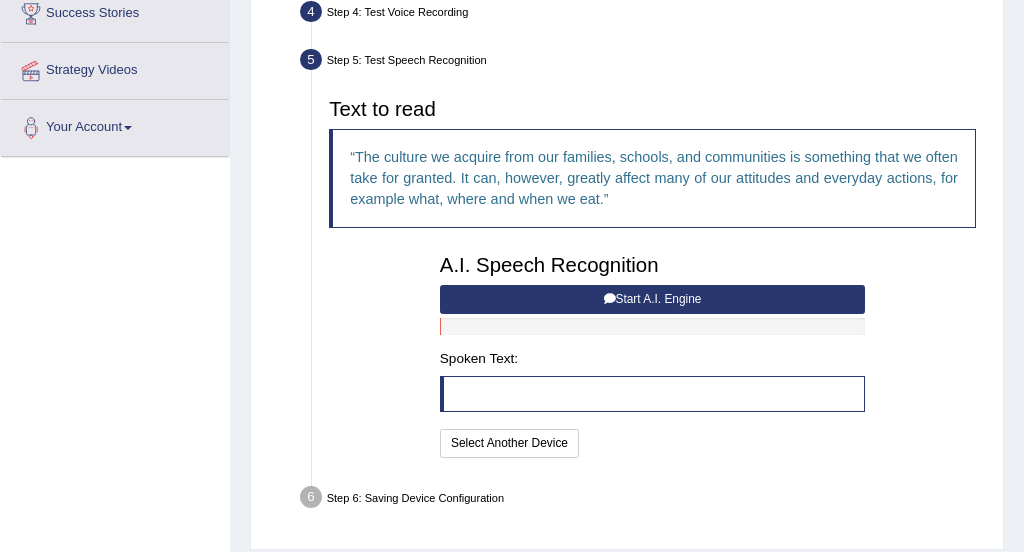 scroll, scrollTop: 338, scrollLeft: 0, axis: vertical 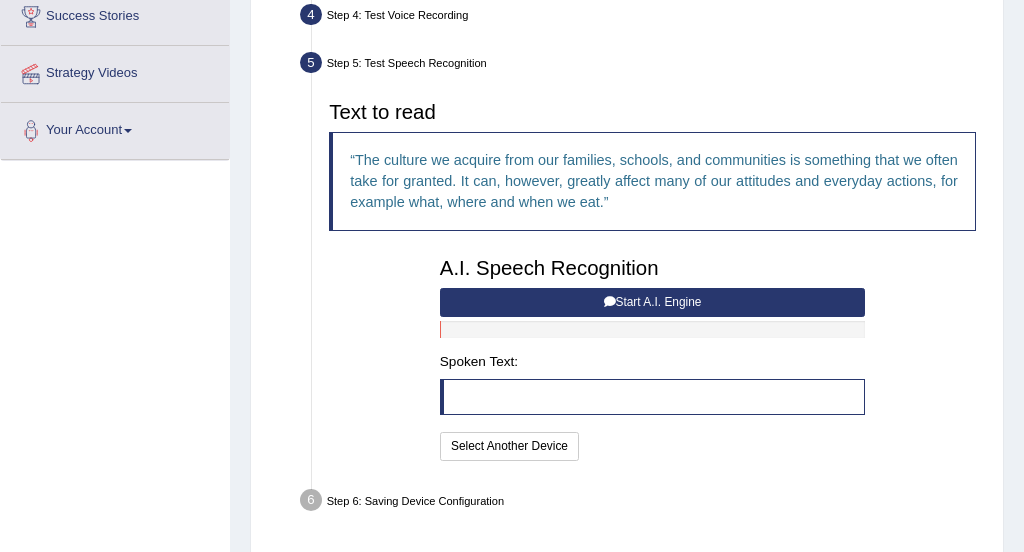 click on "Start A.I. Engine" at bounding box center [652, 302] 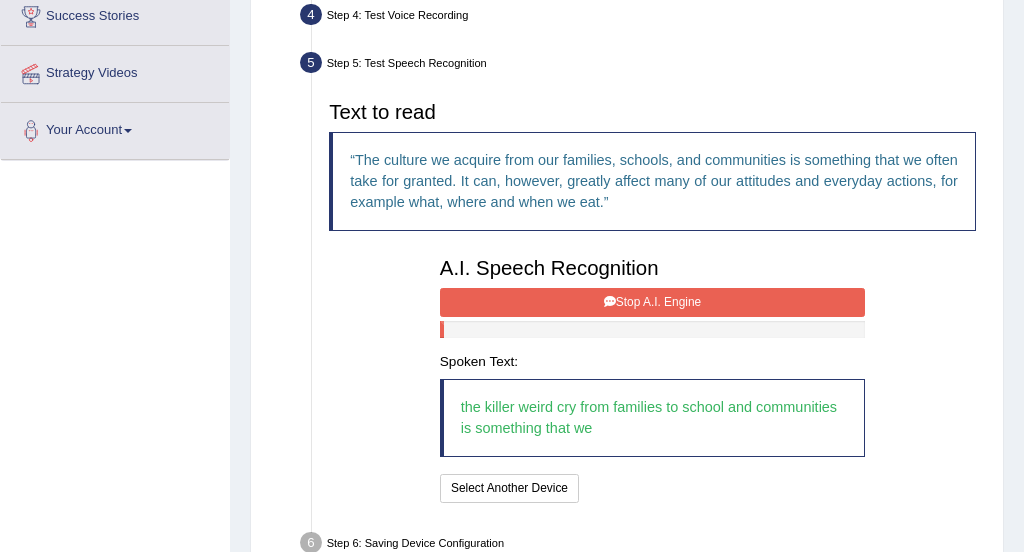 click on "Stop A.I. Engine" at bounding box center [652, 302] 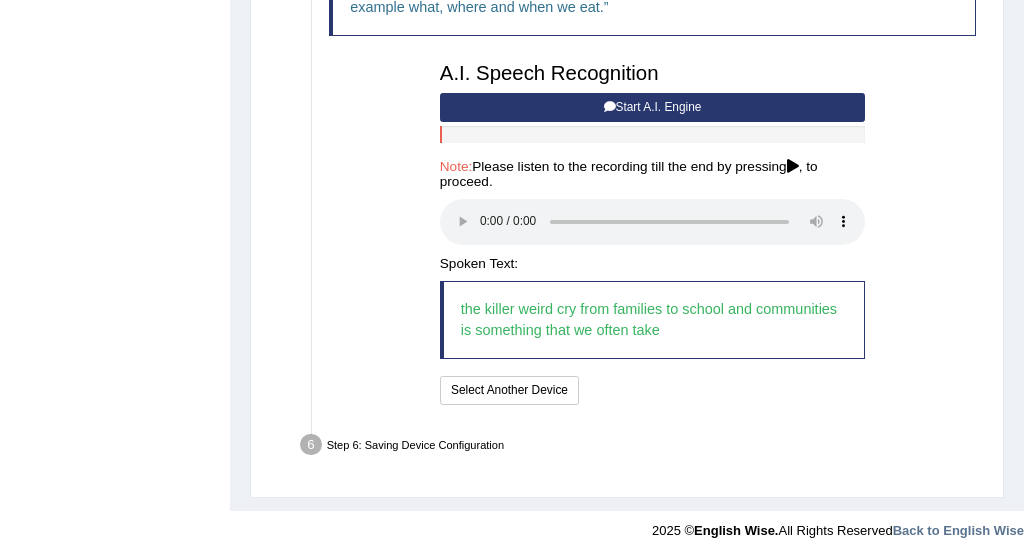 scroll, scrollTop: 538, scrollLeft: 0, axis: vertical 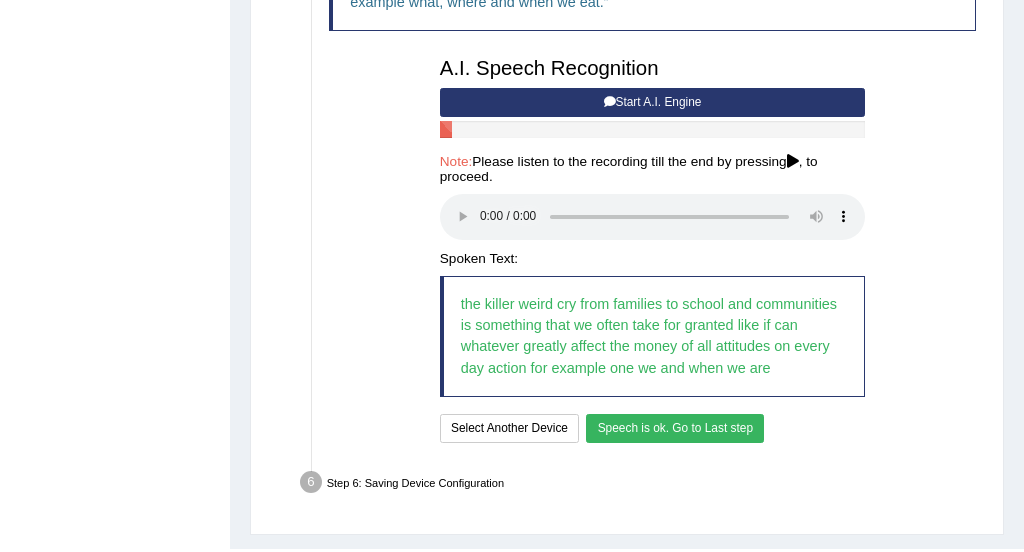 click on "Speech is ok. Go to Last step" at bounding box center (675, 428) 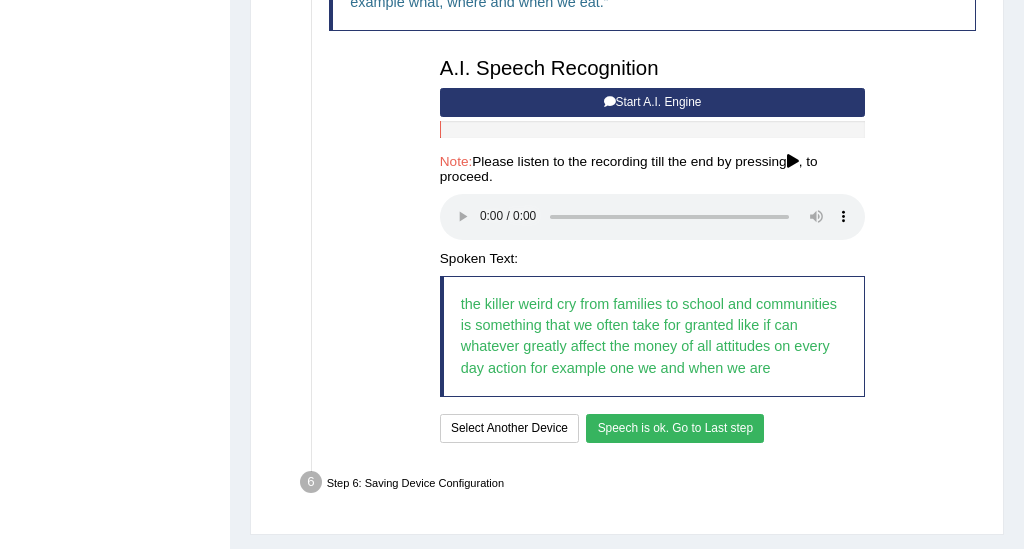 scroll, scrollTop: 498, scrollLeft: 0, axis: vertical 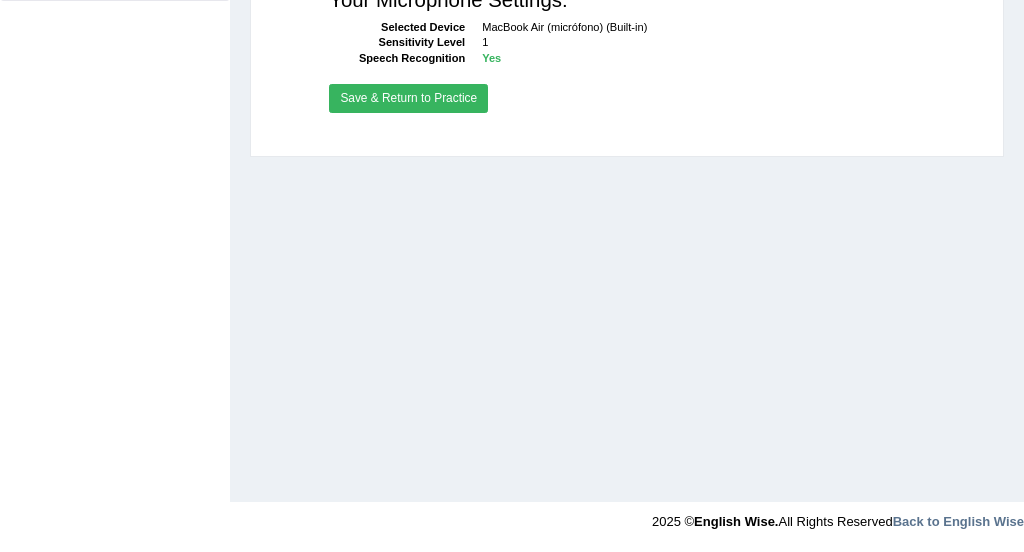 click on "Save & Return to Practice" at bounding box center (408, 98) 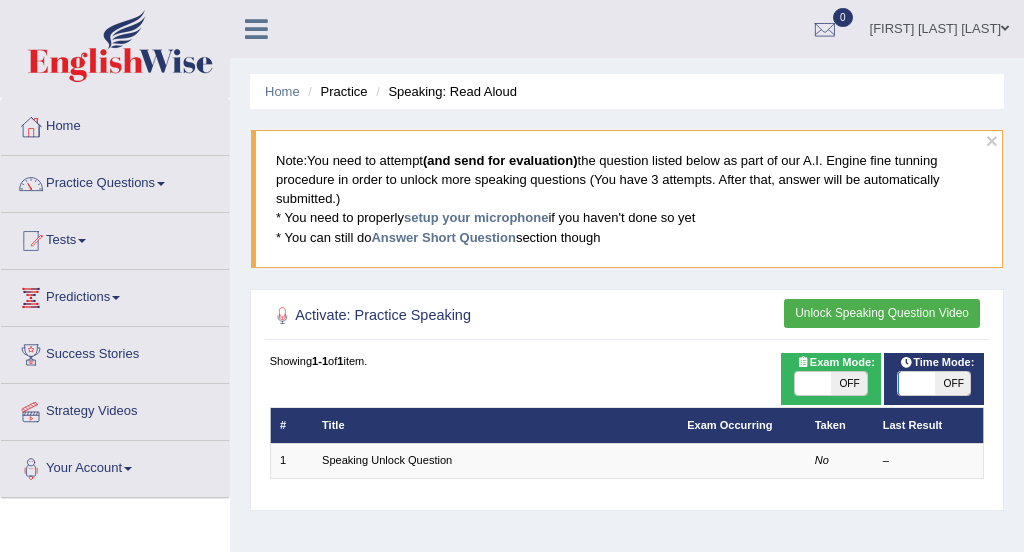 scroll, scrollTop: 0, scrollLeft: 0, axis: both 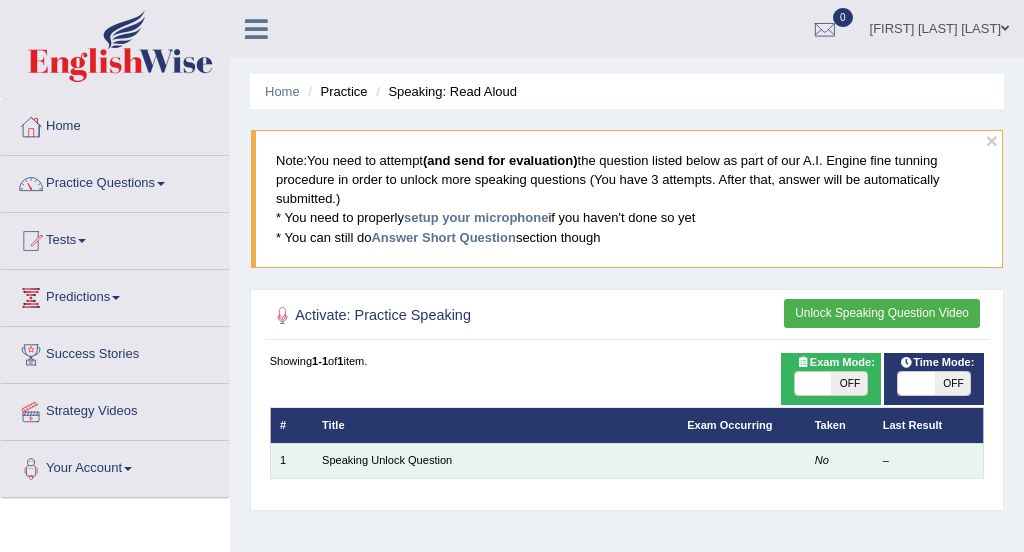 click on "Speaking Unlock Question" at bounding box center [495, 460] 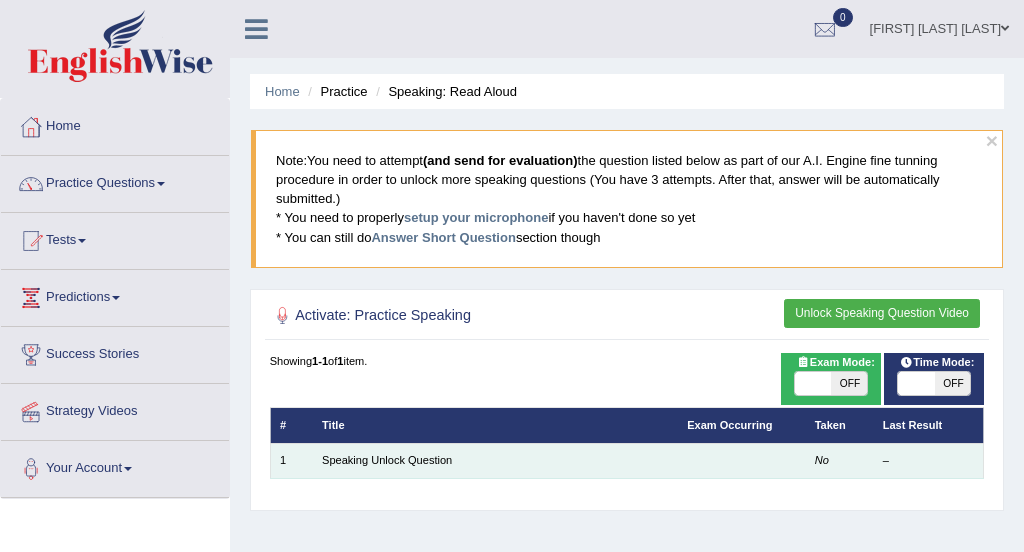 click on "Speaking Unlock Question" at bounding box center [495, 460] 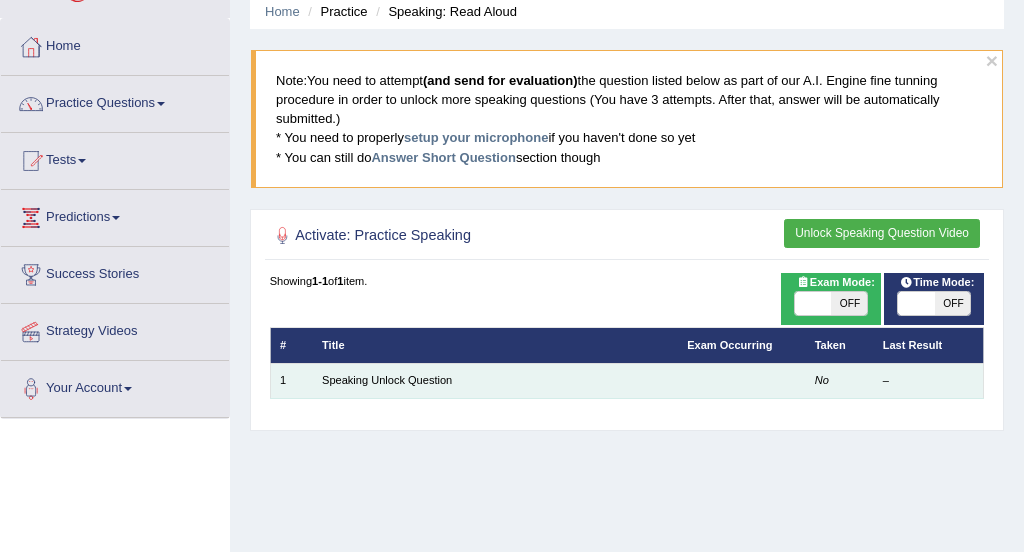 scroll, scrollTop: 40, scrollLeft: 0, axis: vertical 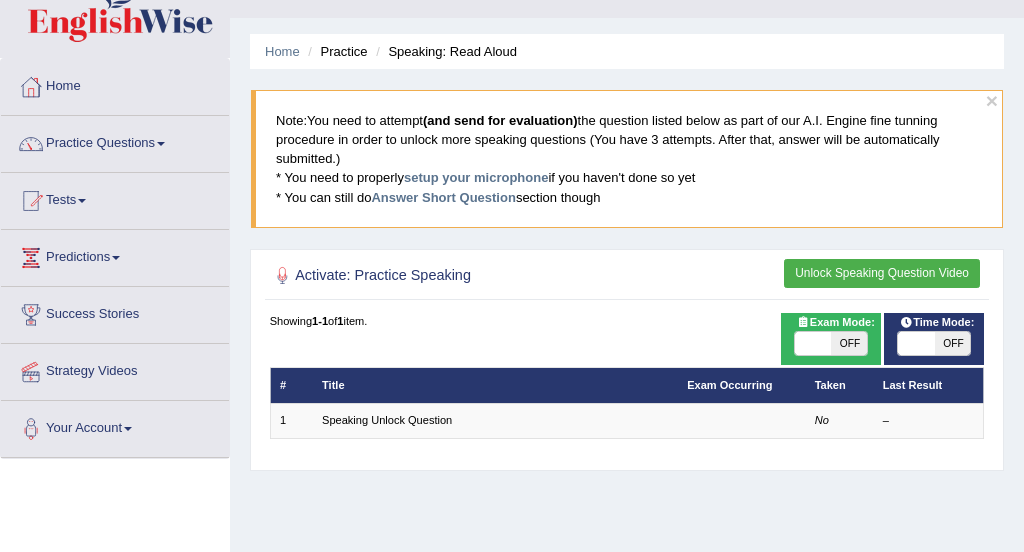 click on "Unlock Speaking Question Video" at bounding box center (882, 273) 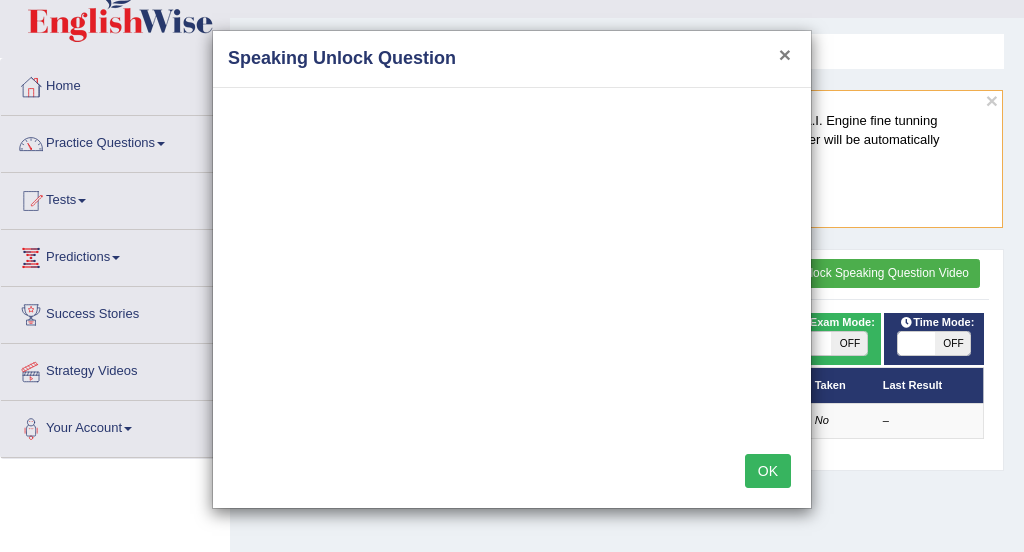 click on "×" at bounding box center [785, 54] 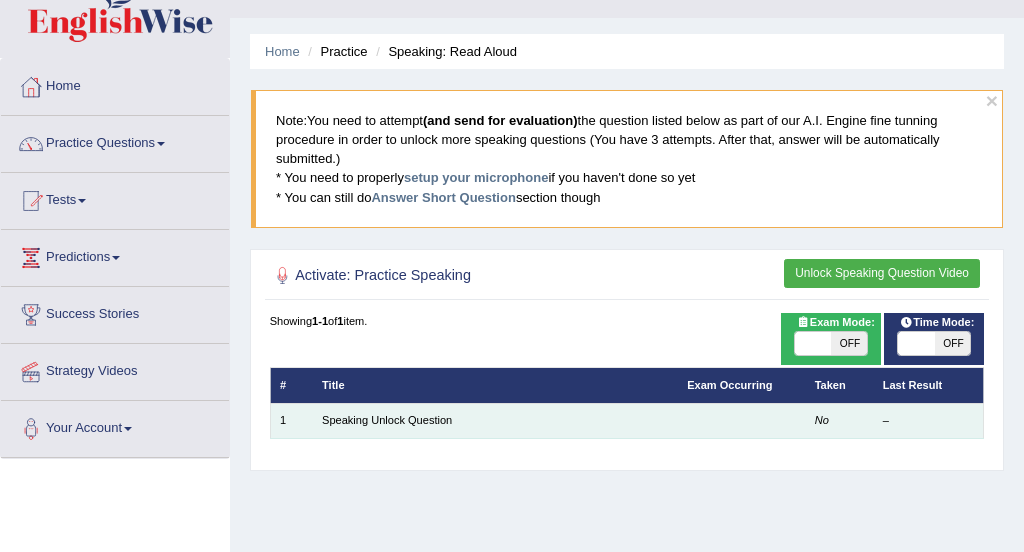 click on "Speaking Unlock Question" at bounding box center (495, 420) 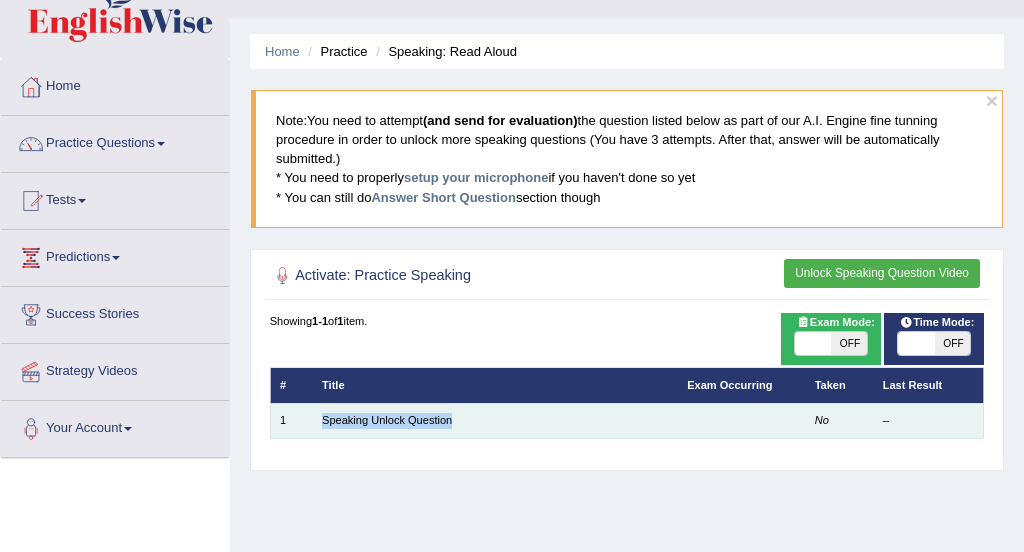 click on "Speaking Unlock Question" at bounding box center (495, 420) 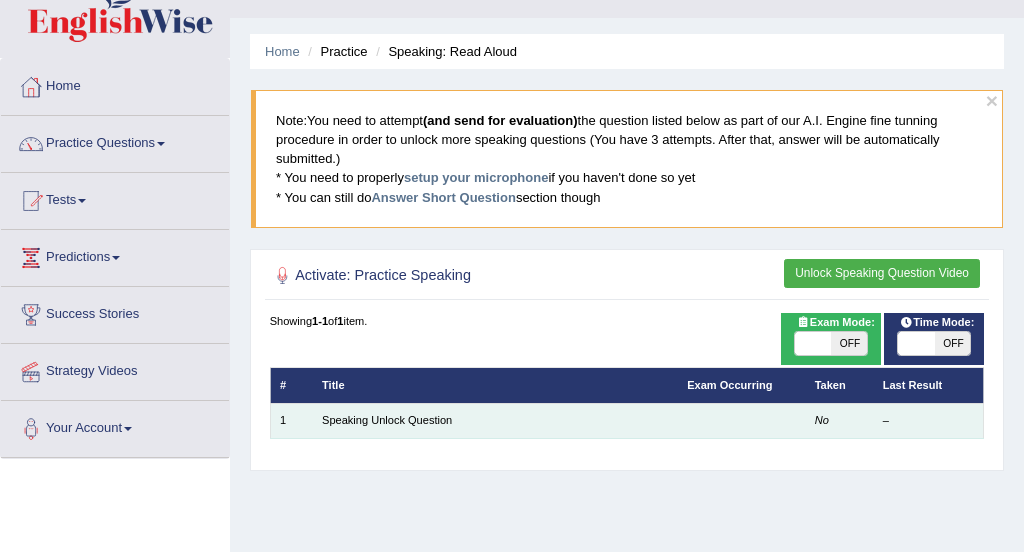 click on "Speaking Unlock Question" at bounding box center (495, 420) 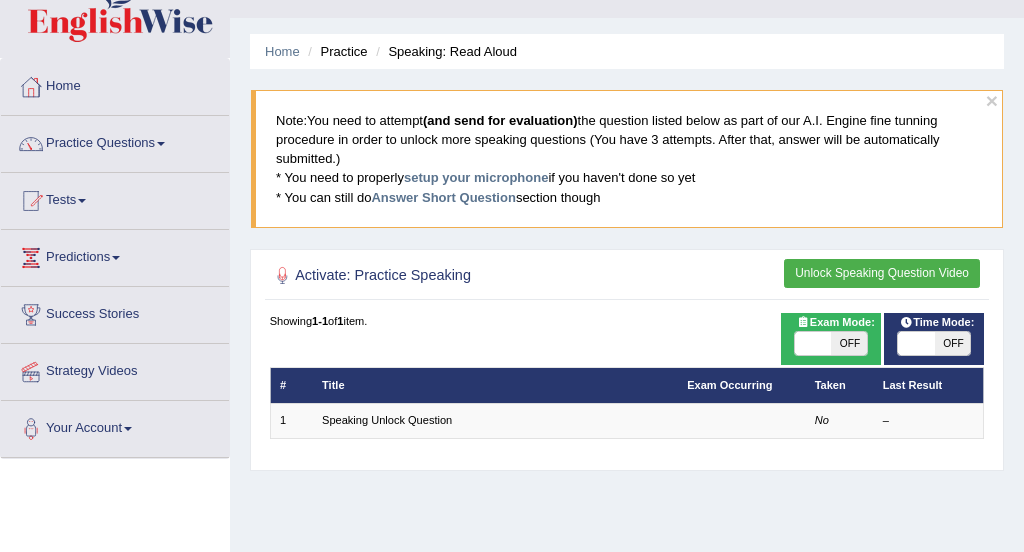 click on "Title" at bounding box center (495, 385) 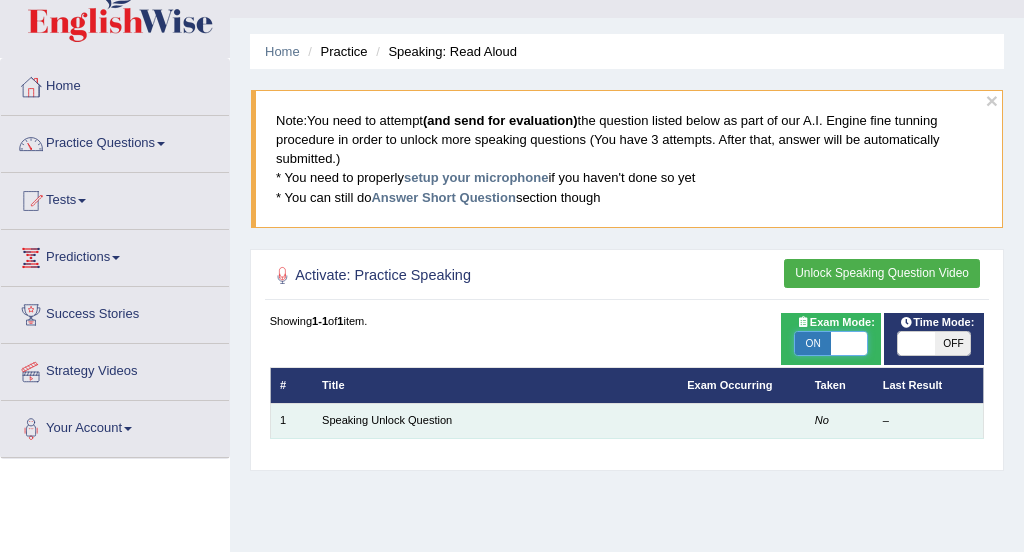 click at bounding box center (742, 420) 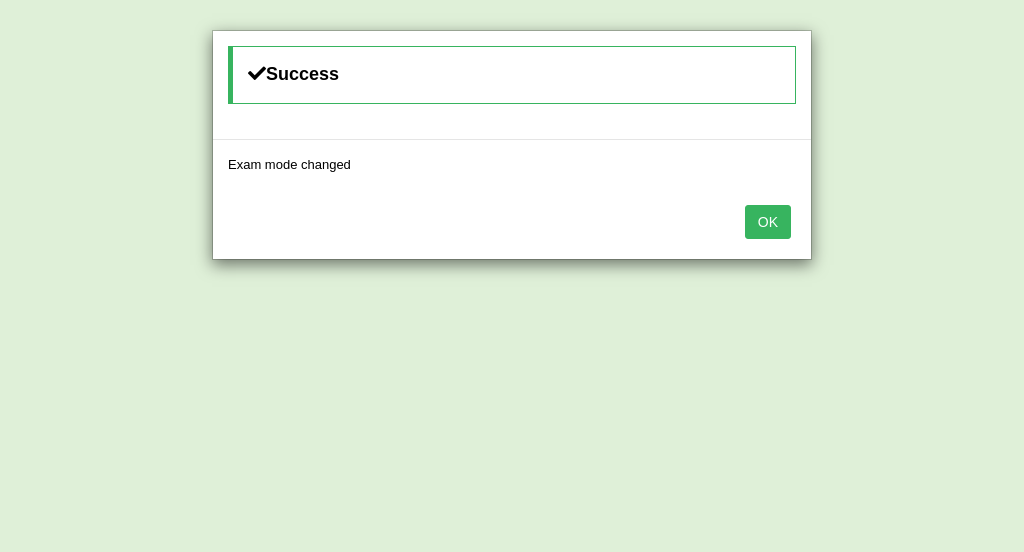click on "OK" at bounding box center [768, 222] 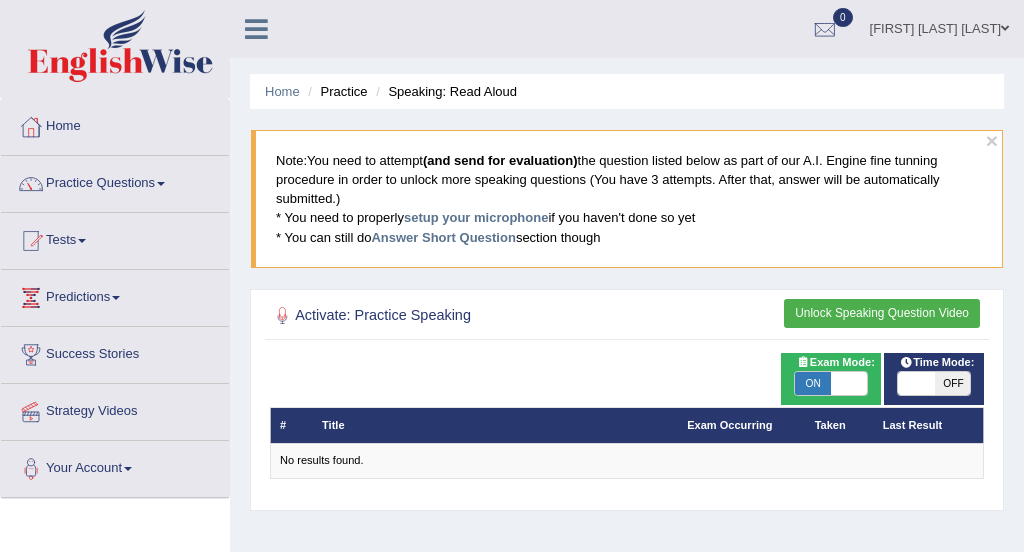 scroll, scrollTop: 40, scrollLeft: 0, axis: vertical 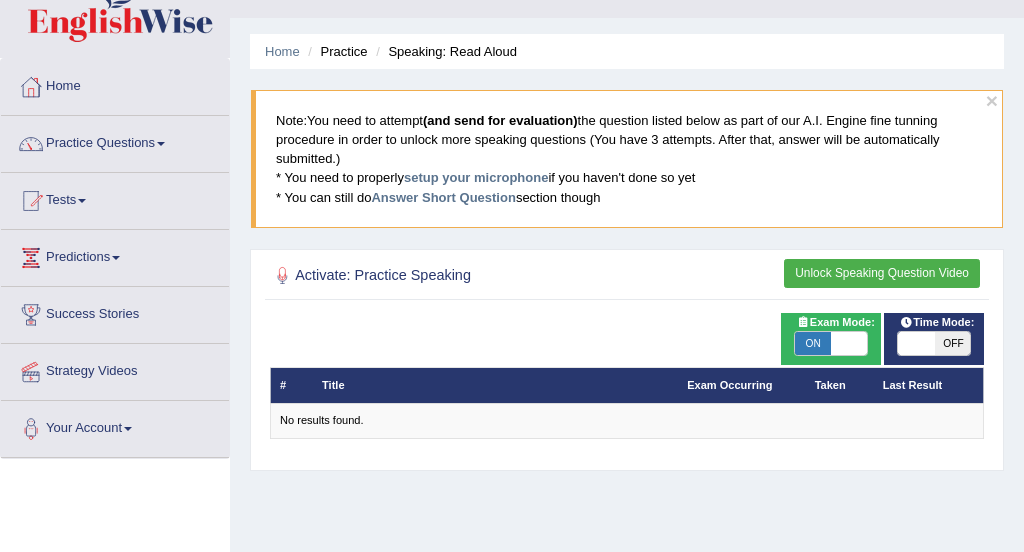 click on "OFF" at bounding box center (953, 344) 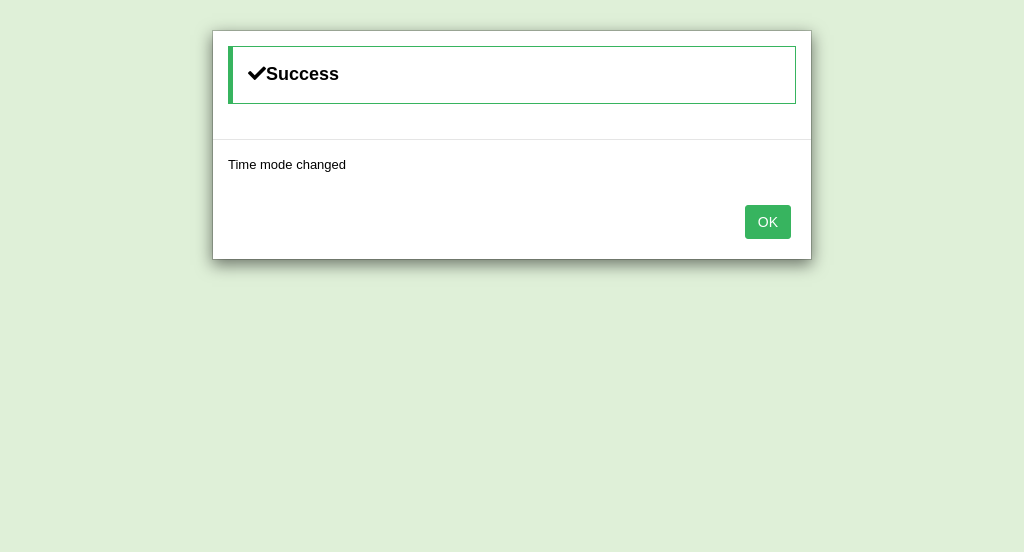 click on "OK" at bounding box center (768, 222) 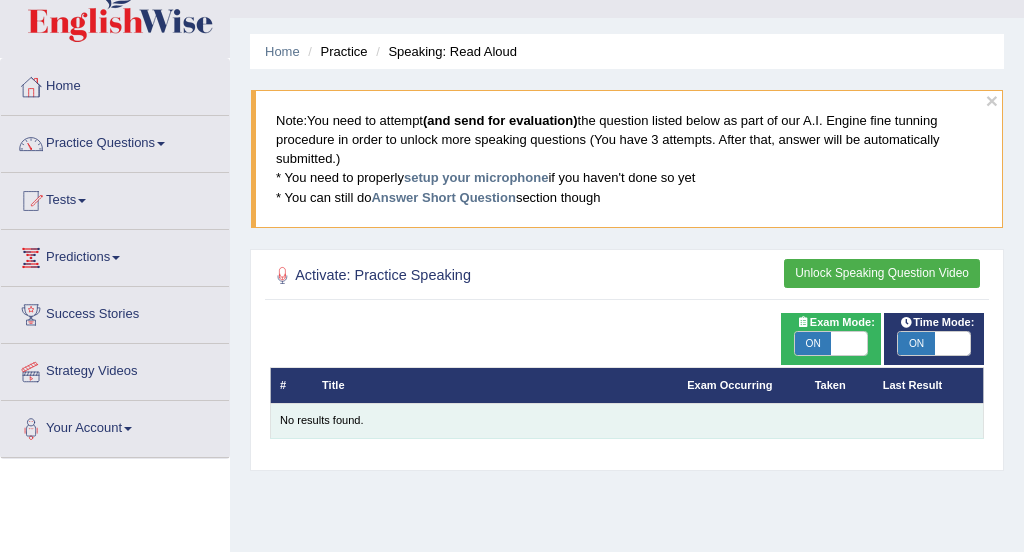 click on "No results found." at bounding box center [627, 421] 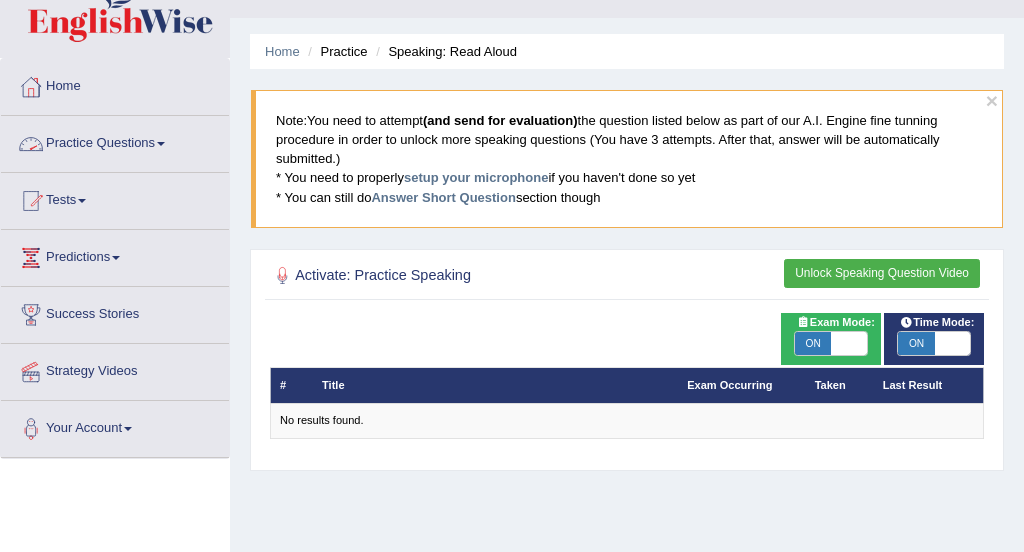 click on "Practice Questions" at bounding box center (115, 141) 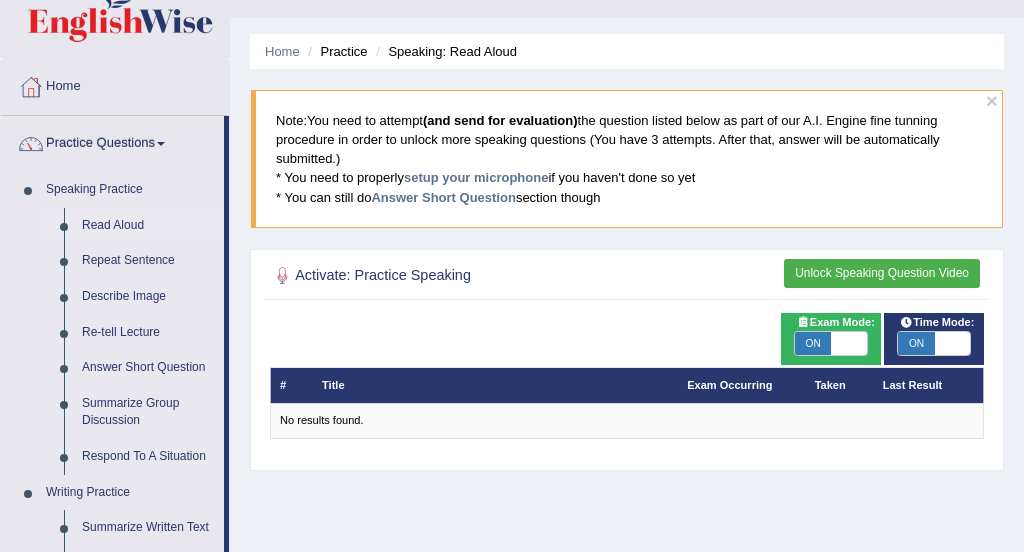 click on "Read Aloud" at bounding box center [148, 226] 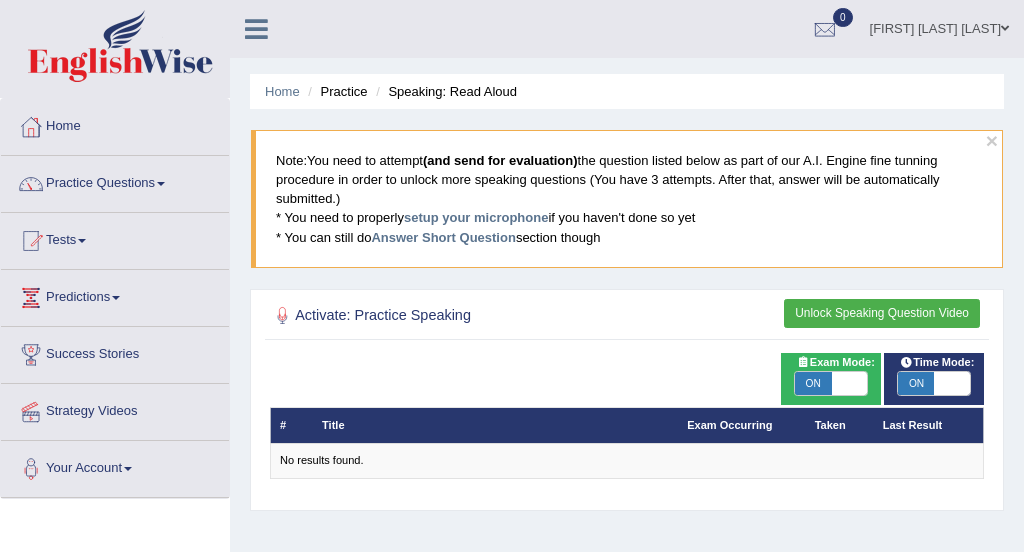 scroll, scrollTop: 0, scrollLeft: 0, axis: both 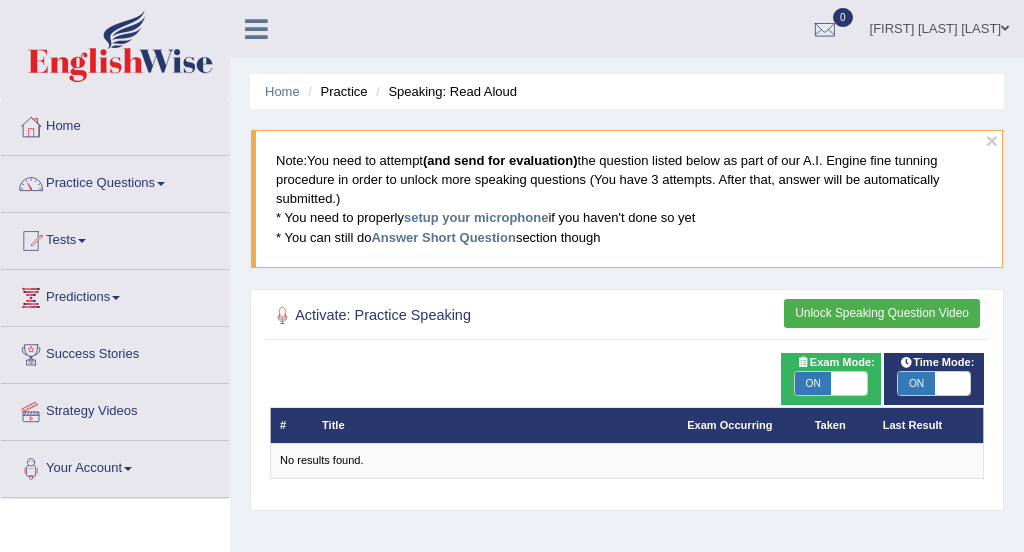 click on "Activate: Practice Speaking" at bounding box center (491, 316) 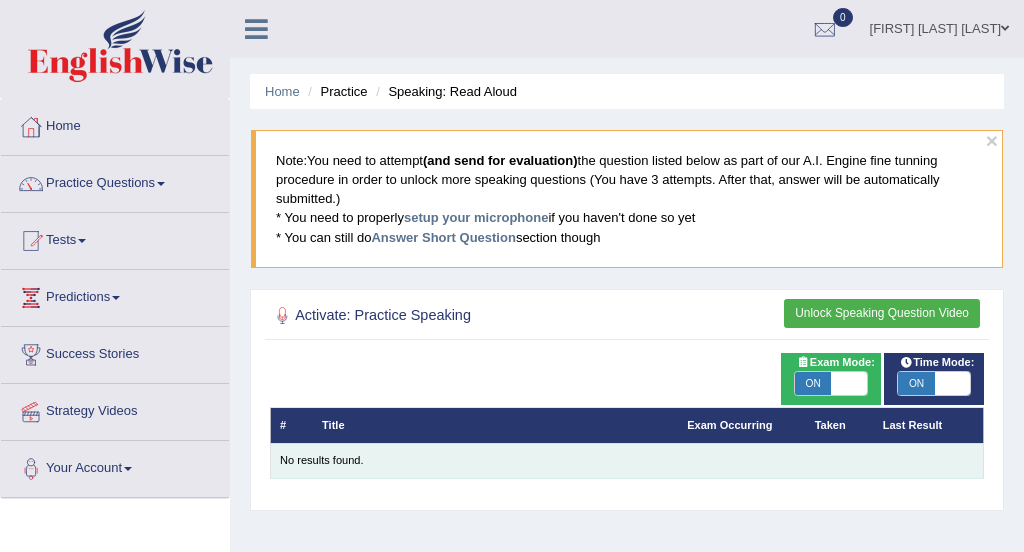 click on "No results found." at bounding box center [627, 461] 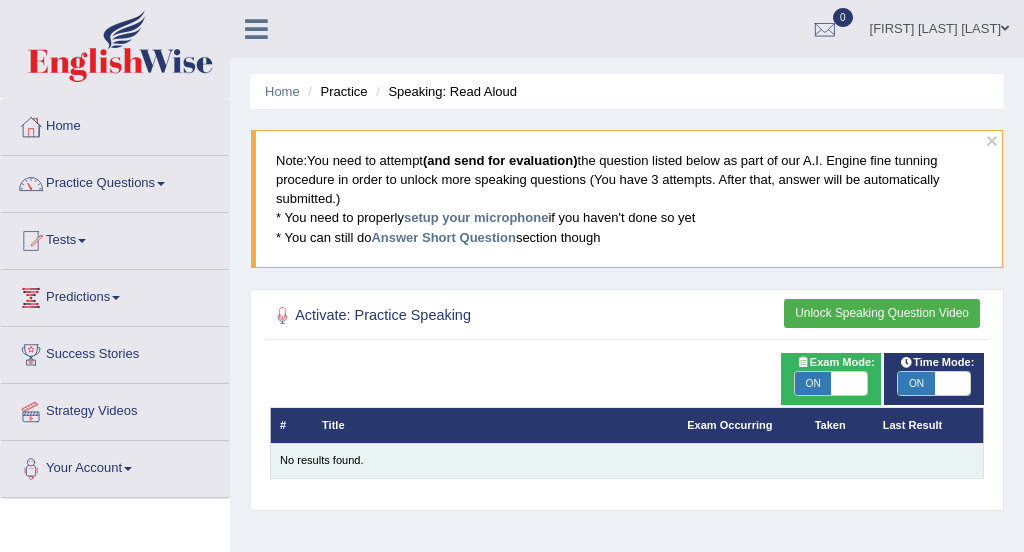 click on "No results found." at bounding box center [627, 461] 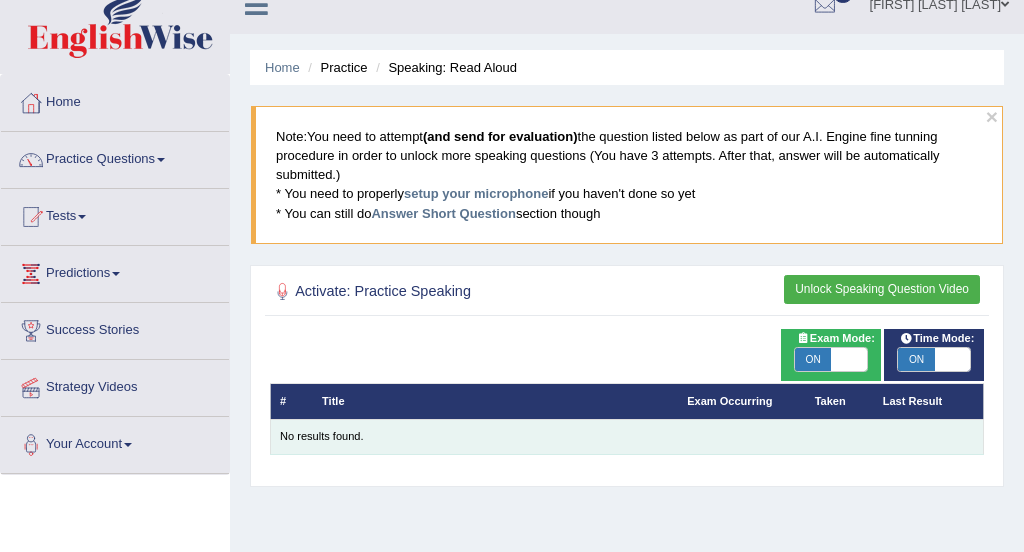 scroll, scrollTop: 0, scrollLeft: 0, axis: both 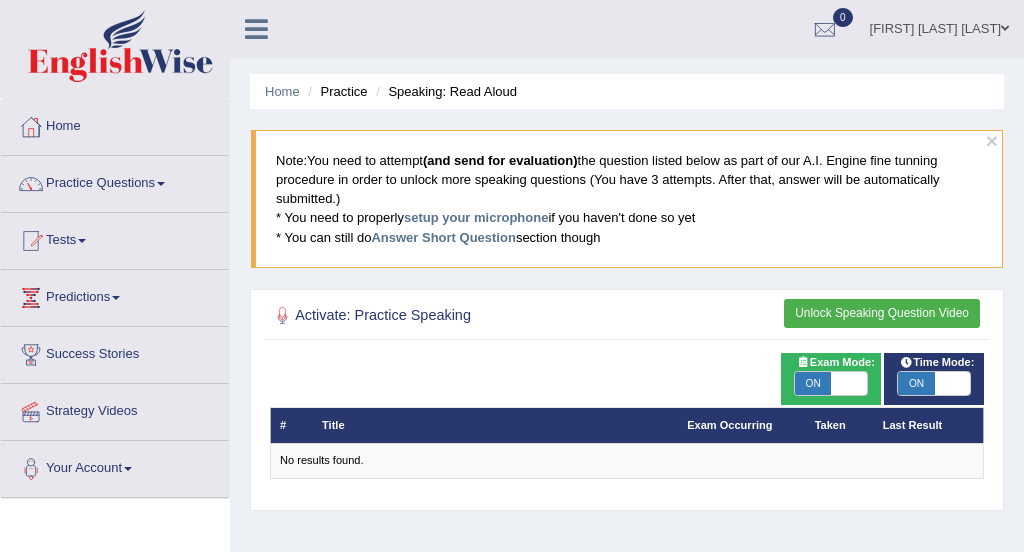 click at bounding box center [849, 384] 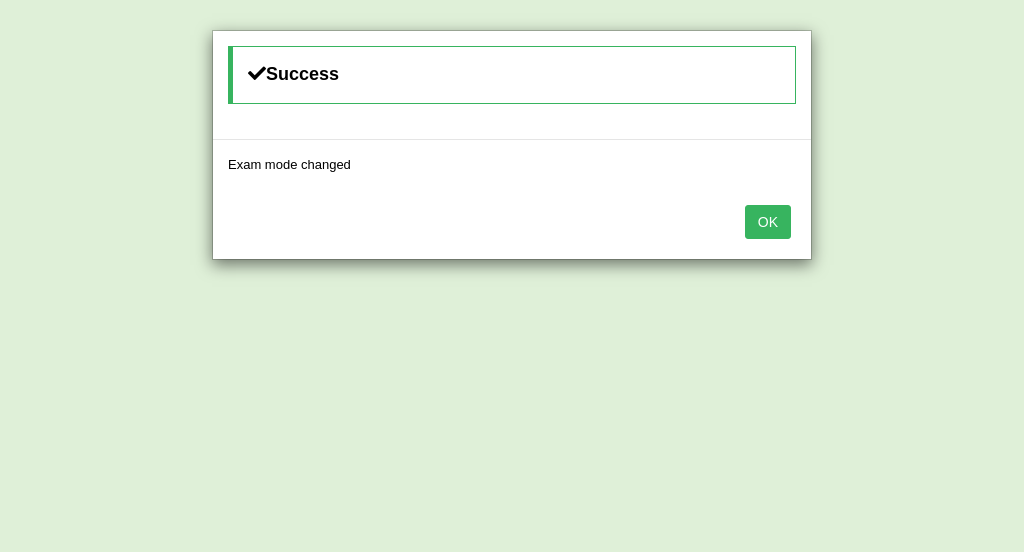 click on "OK" at bounding box center (768, 222) 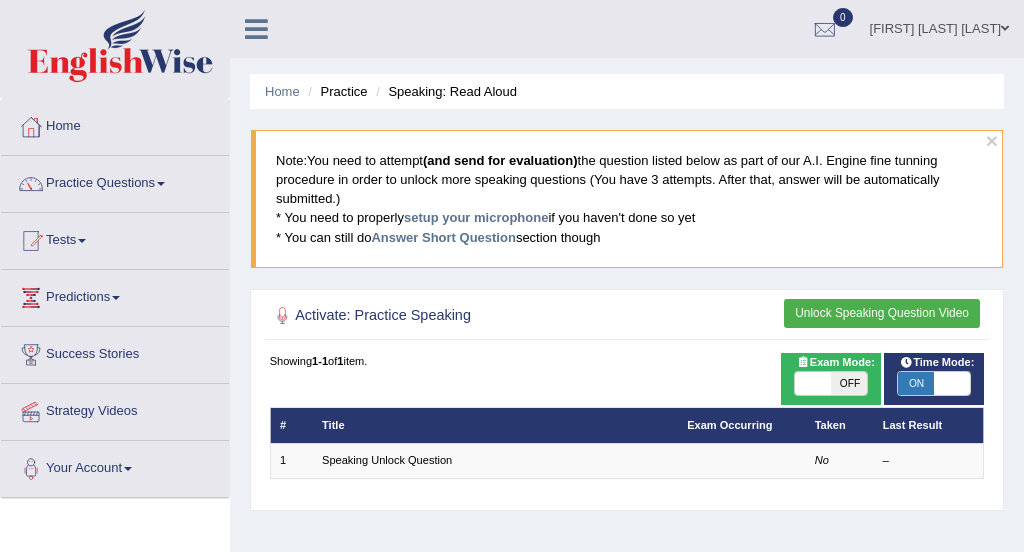 scroll, scrollTop: 0, scrollLeft: 0, axis: both 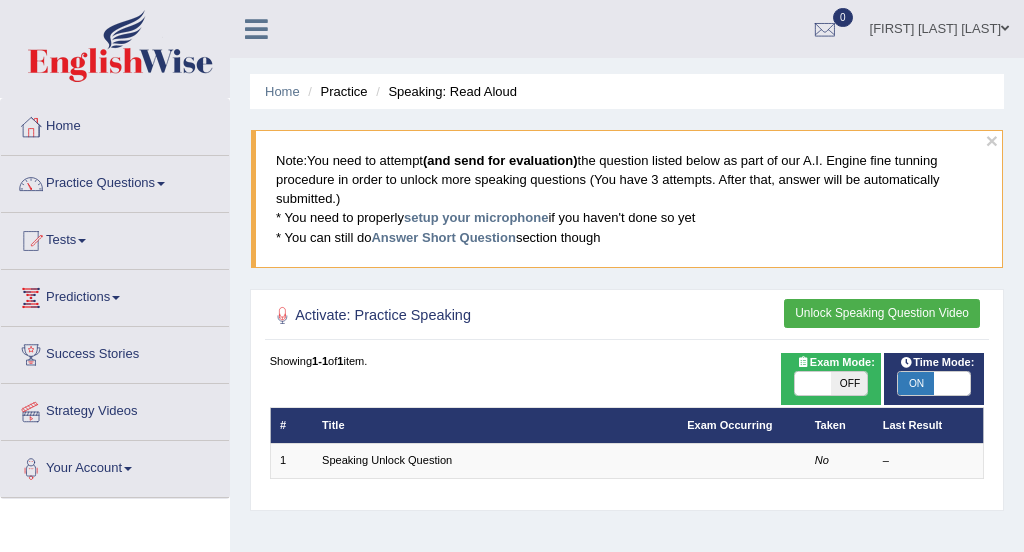 click at bounding box center (953, 384) 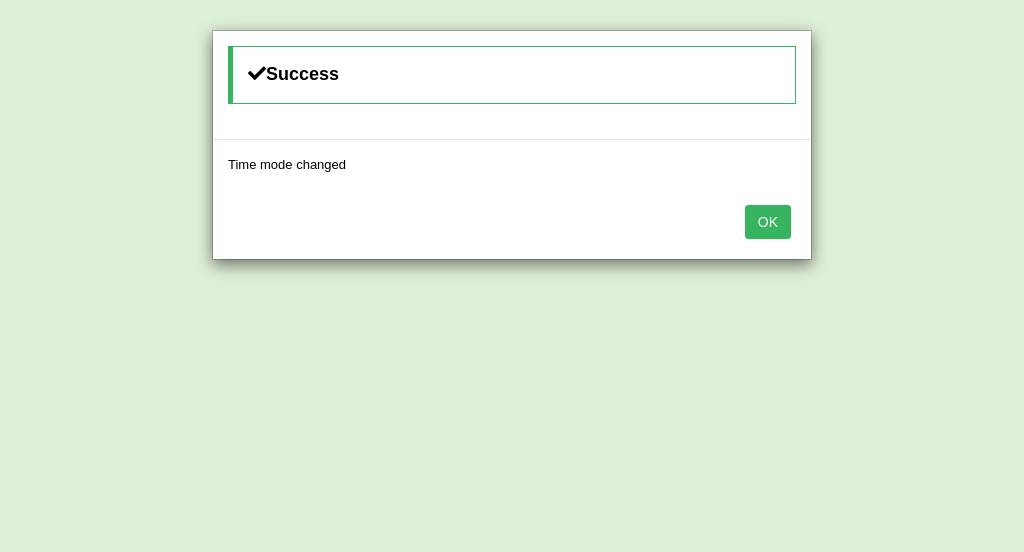 click on "OK" at bounding box center [768, 222] 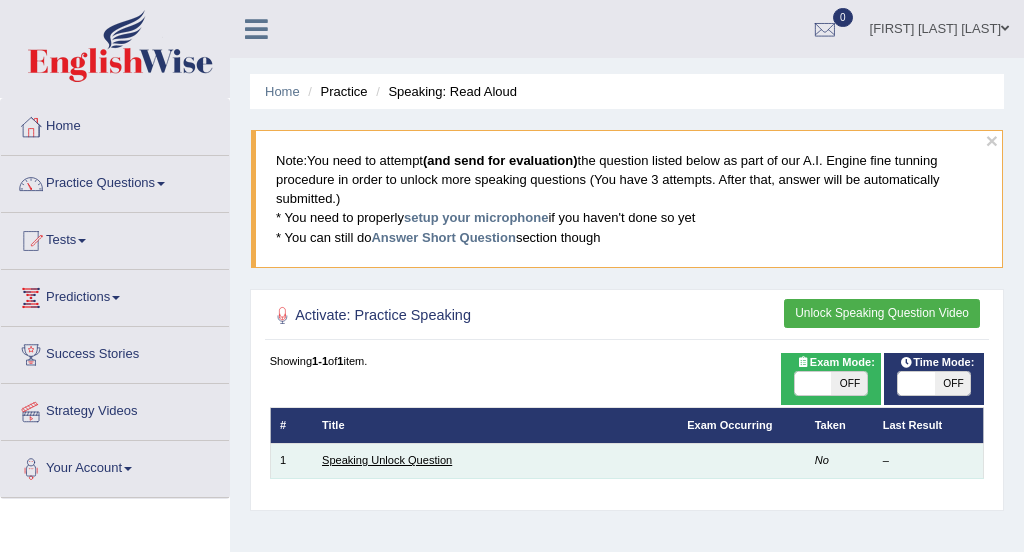 click on "Speaking Unlock Question" at bounding box center (387, 460) 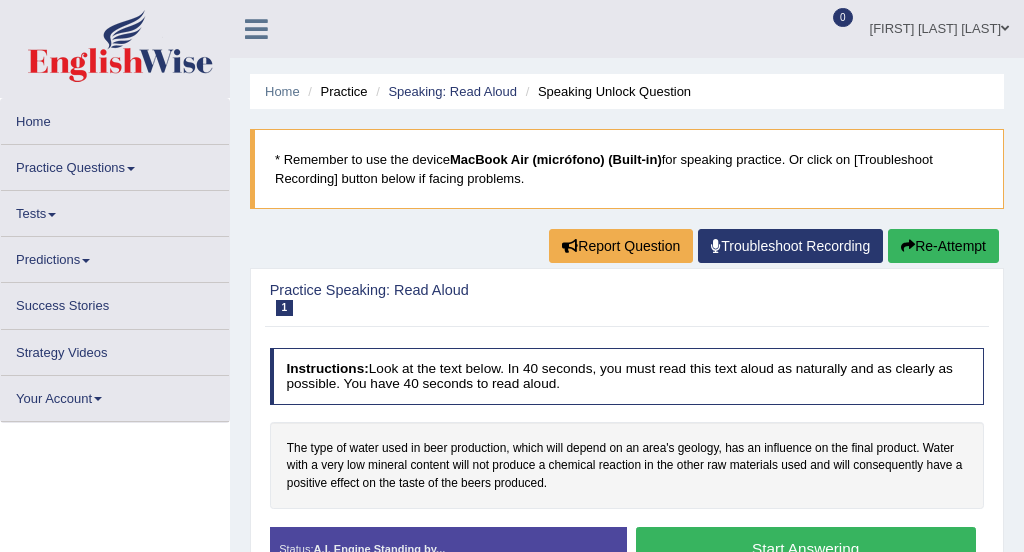 scroll, scrollTop: 0, scrollLeft: 0, axis: both 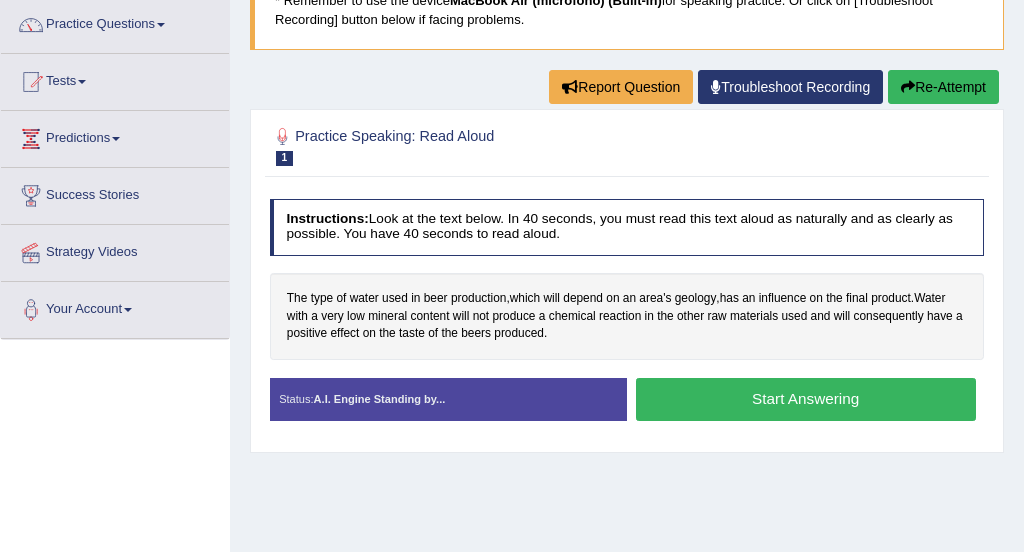 click on "Start Answering" at bounding box center [806, 399] 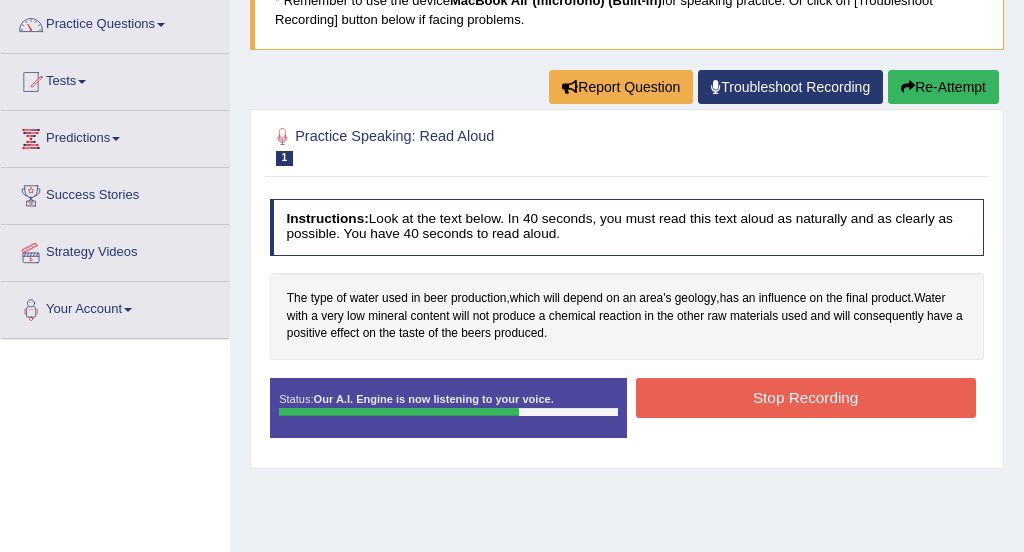 click on "Stop Recording" at bounding box center [806, 397] 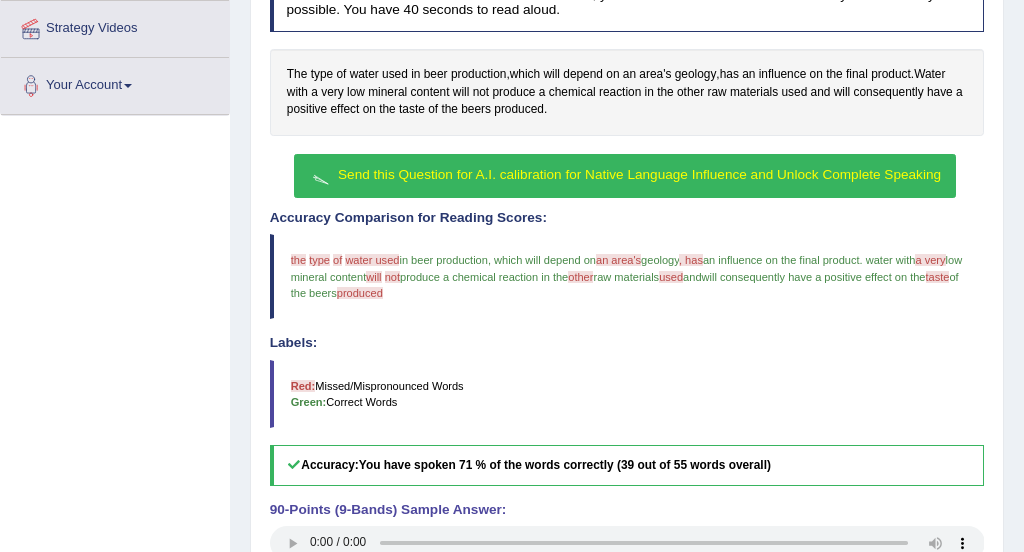 scroll, scrollTop: 383, scrollLeft: 0, axis: vertical 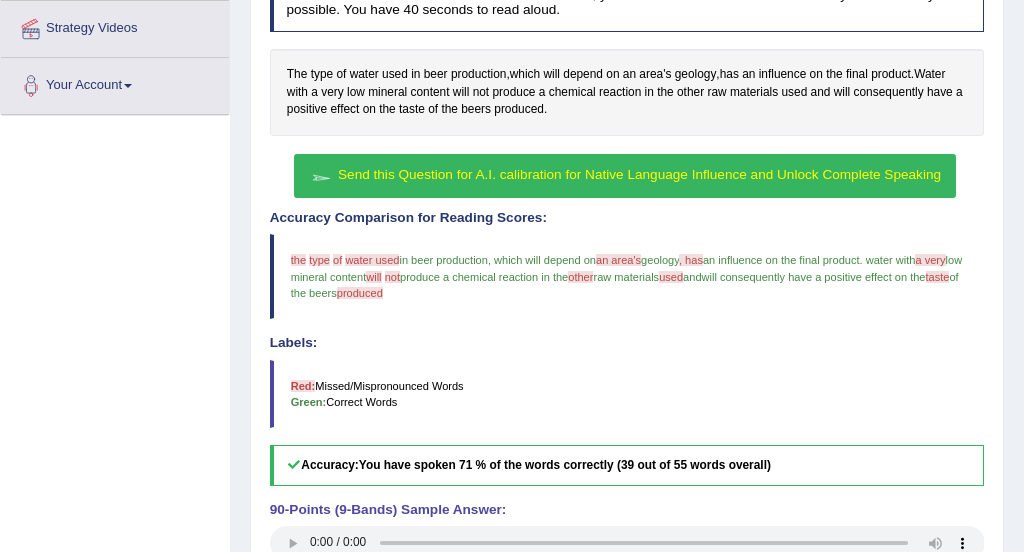 click on "Send this Question for A.I. calibration for Native Language Influence and Unlock Complete Speaking" at bounding box center [625, 176] 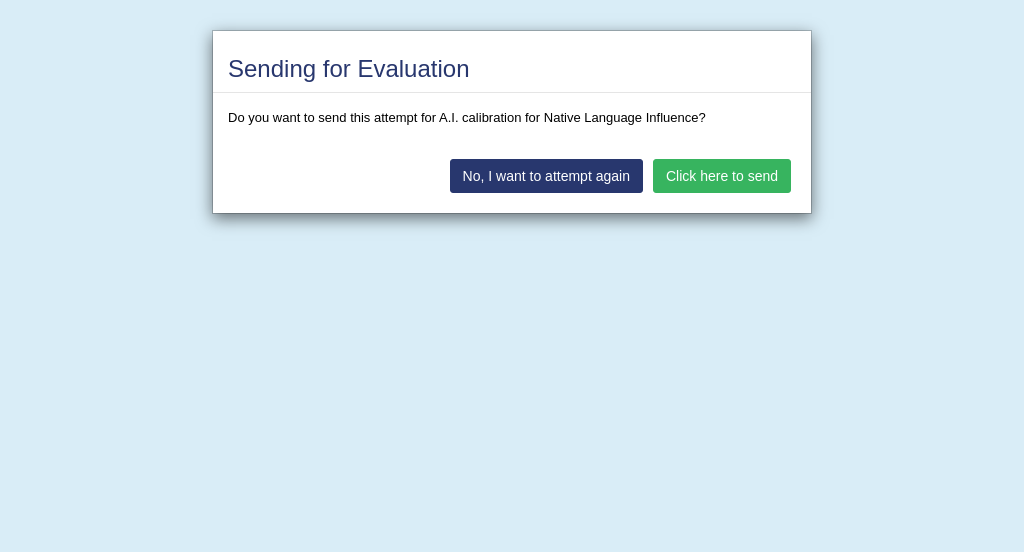 click on "Click here to send" at bounding box center (722, 176) 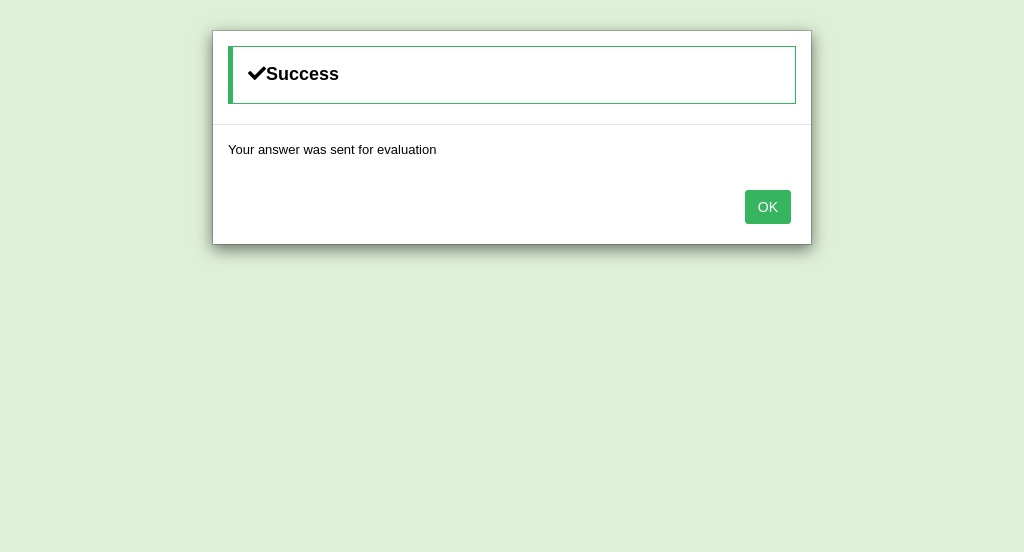 click on "OK" at bounding box center (768, 207) 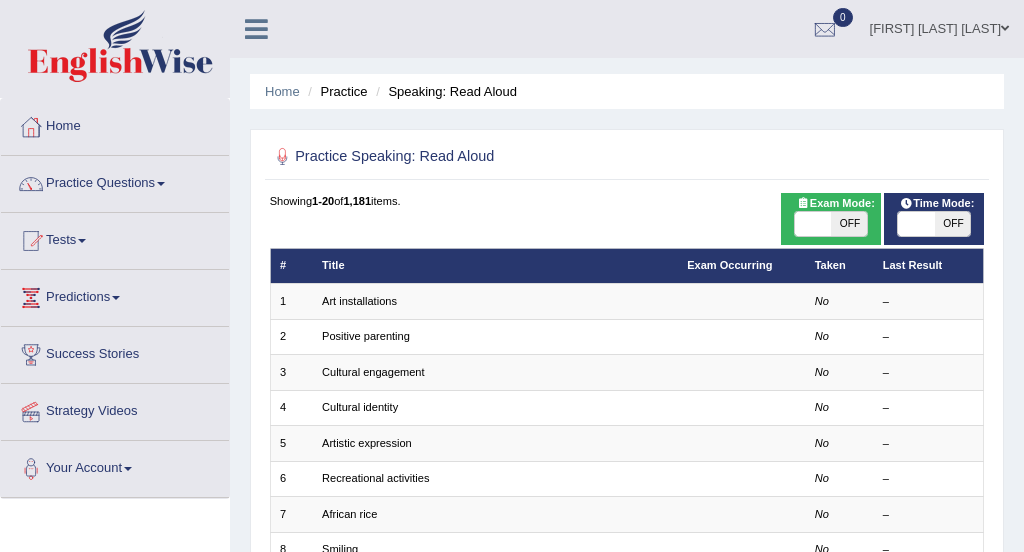 scroll, scrollTop: 0, scrollLeft: 0, axis: both 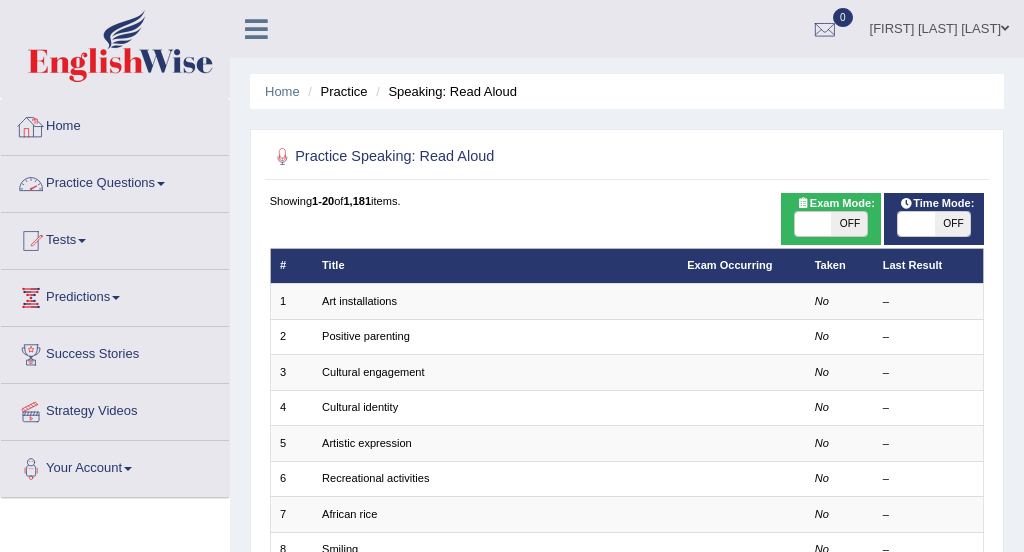 click on "Home" at bounding box center (115, 124) 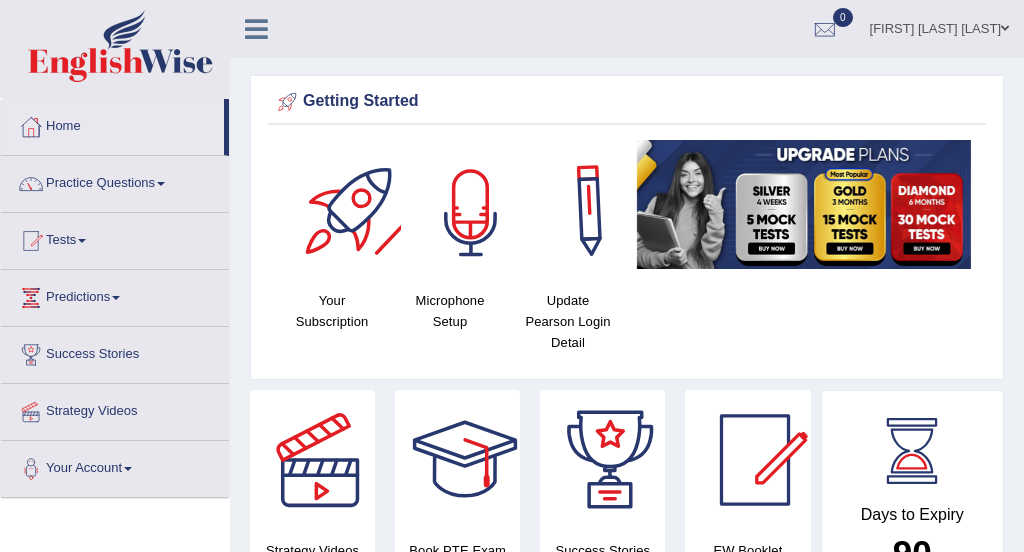 scroll, scrollTop: 0, scrollLeft: 0, axis: both 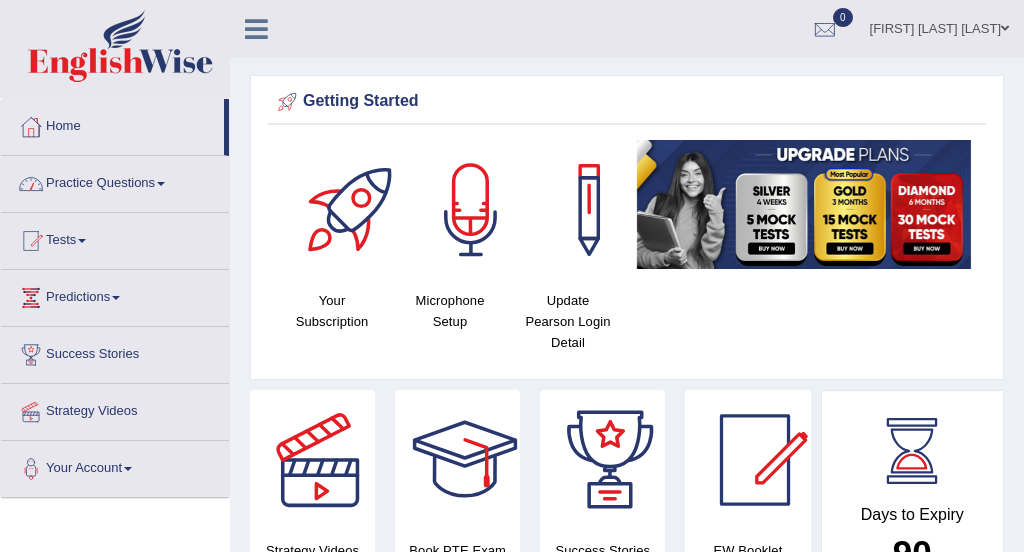 click on "Practice Questions" at bounding box center [115, 181] 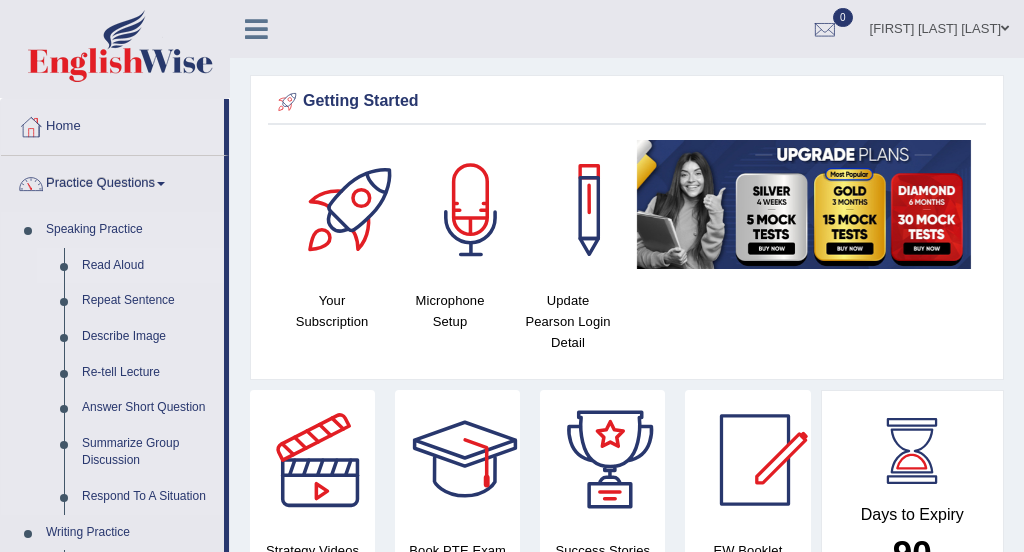 click on "Read Aloud" at bounding box center [148, 266] 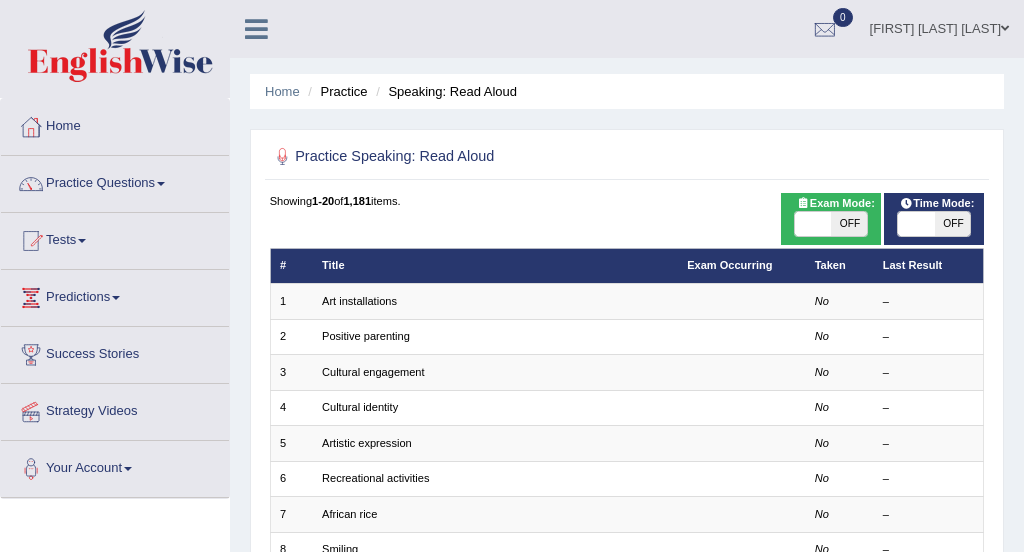 scroll, scrollTop: 0, scrollLeft: 0, axis: both 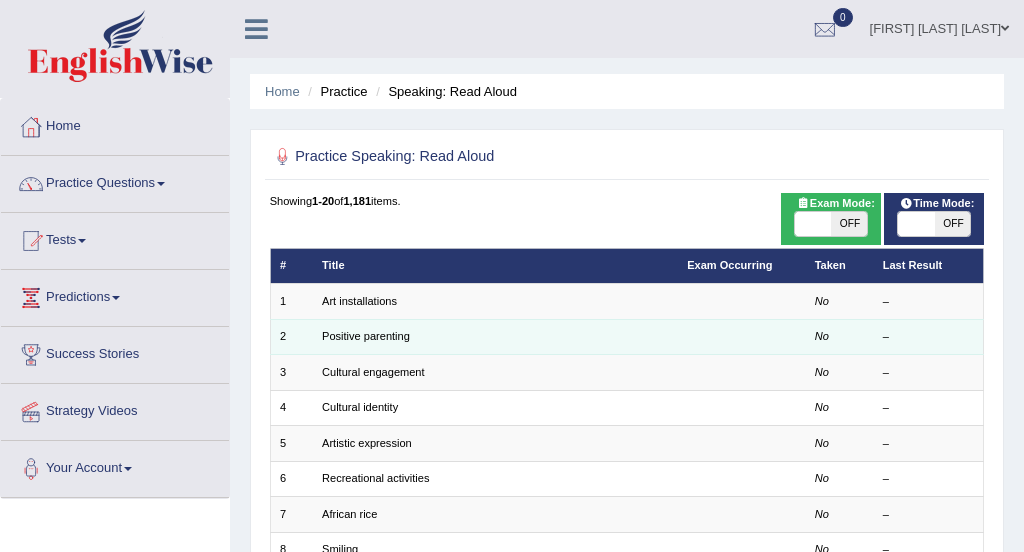 click on "Positive parenting" at bounding box center (495, 336) 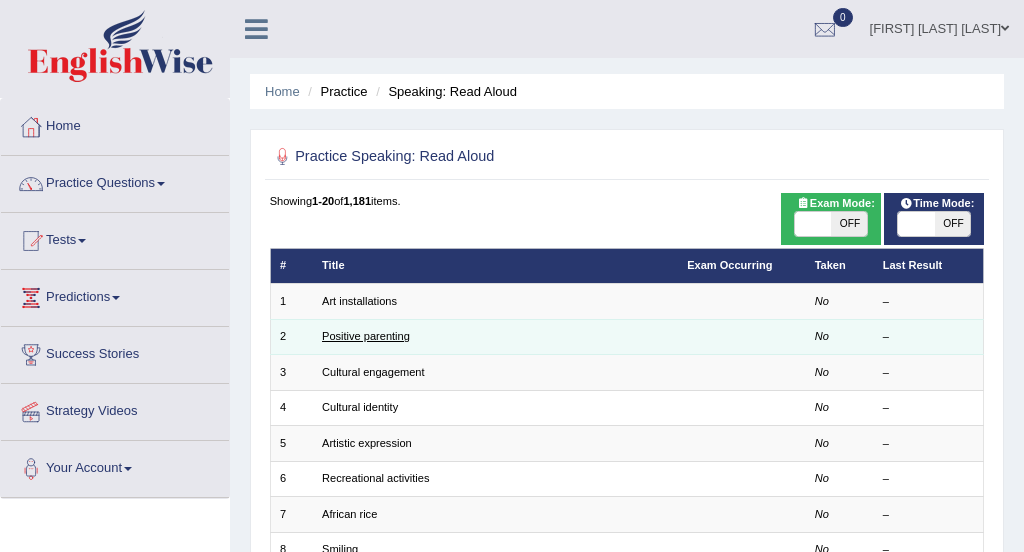 click on "Positive parenting" at bounding box center (366, 336) 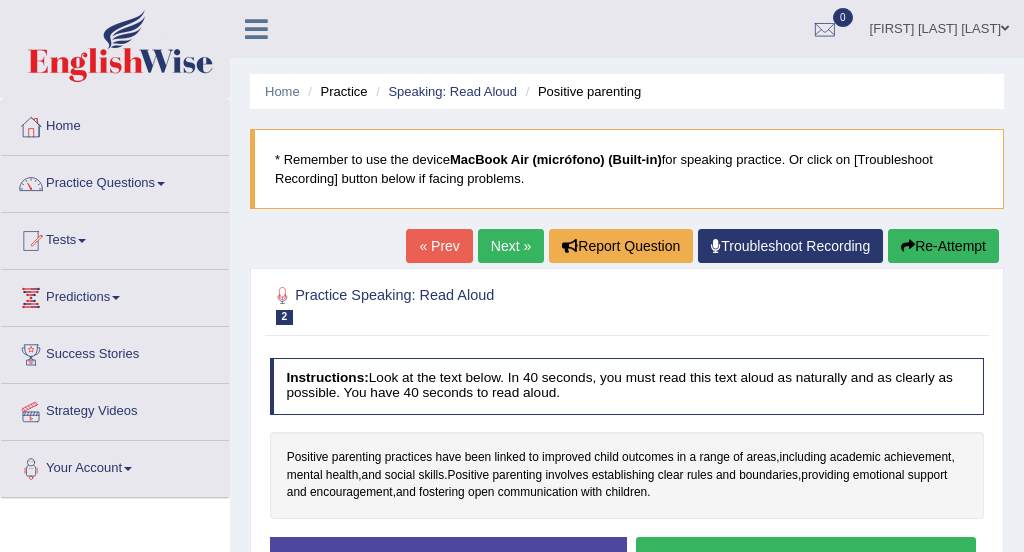 scroll, scrollTop: 0, scrollLeft: 0, axis: both 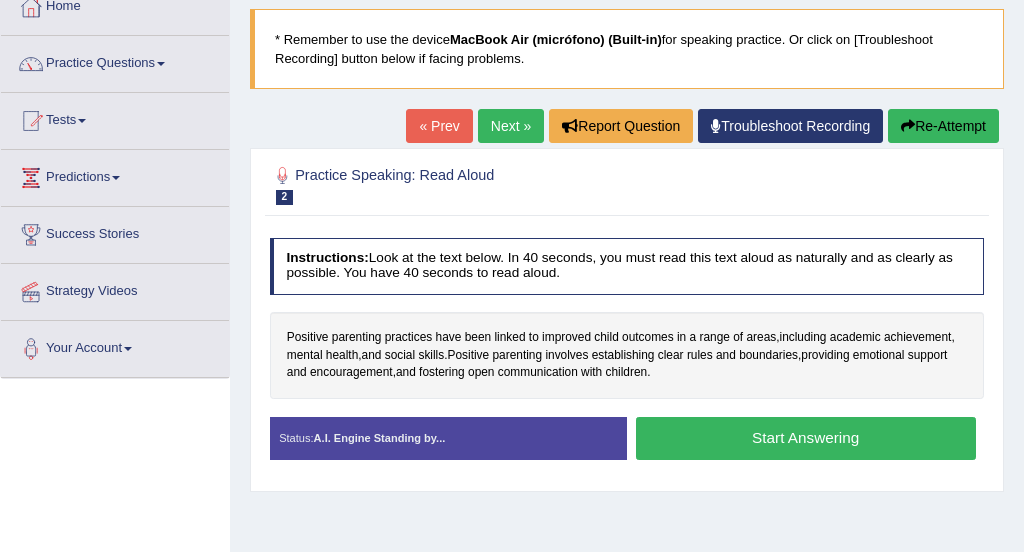 click on "Start Answering" at bounding box center [806, 438] 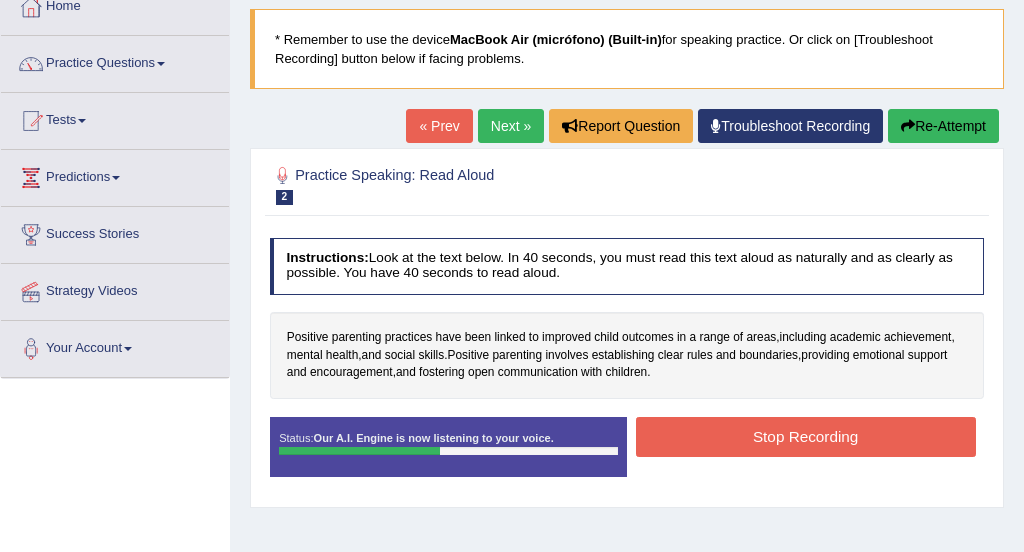 click on "Stop Recording" at bounding box center (806, 436) 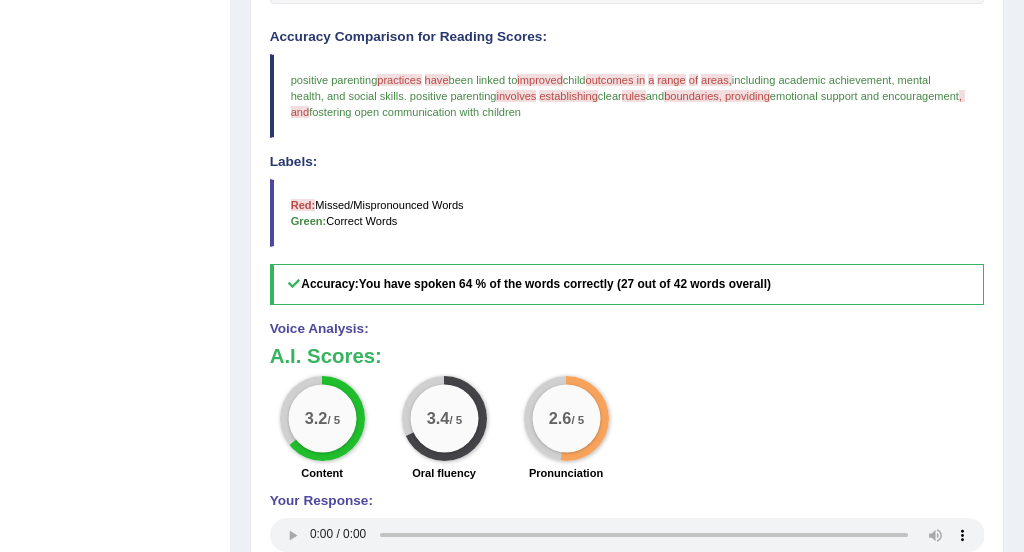 scroll, scrollTop: 520, scrollLeft: 0, axis: vertical 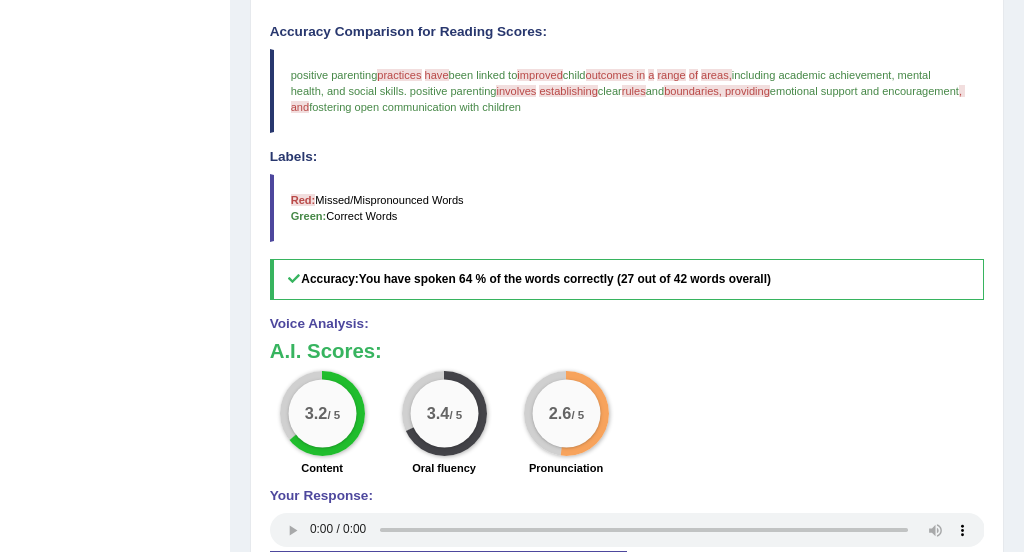 click on "Red:  Missed/Mispronounced Words
Green:  Correct Words" at bounding box center [627, 208] 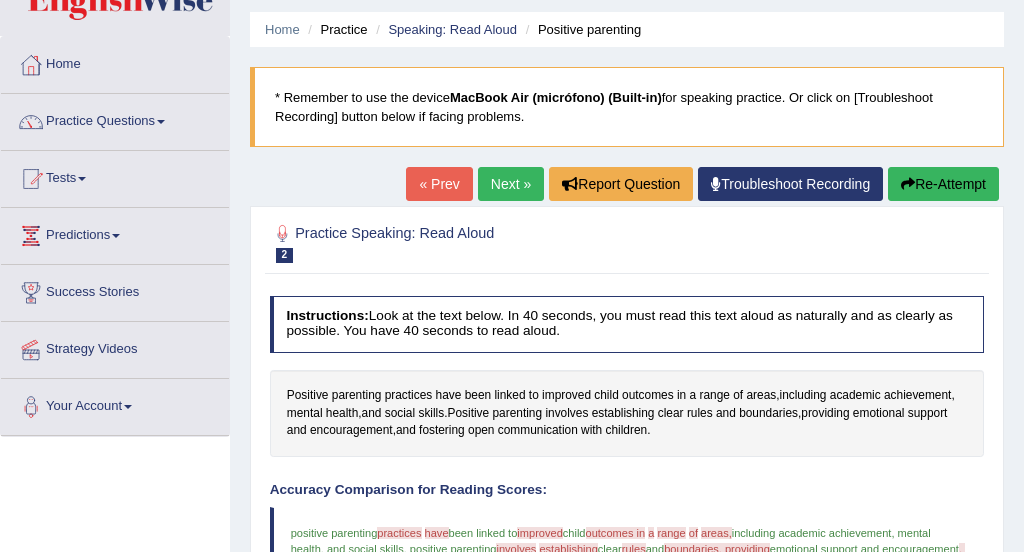 scroll, scrollTop: 22, scrollLeft: 0, axis: vertical 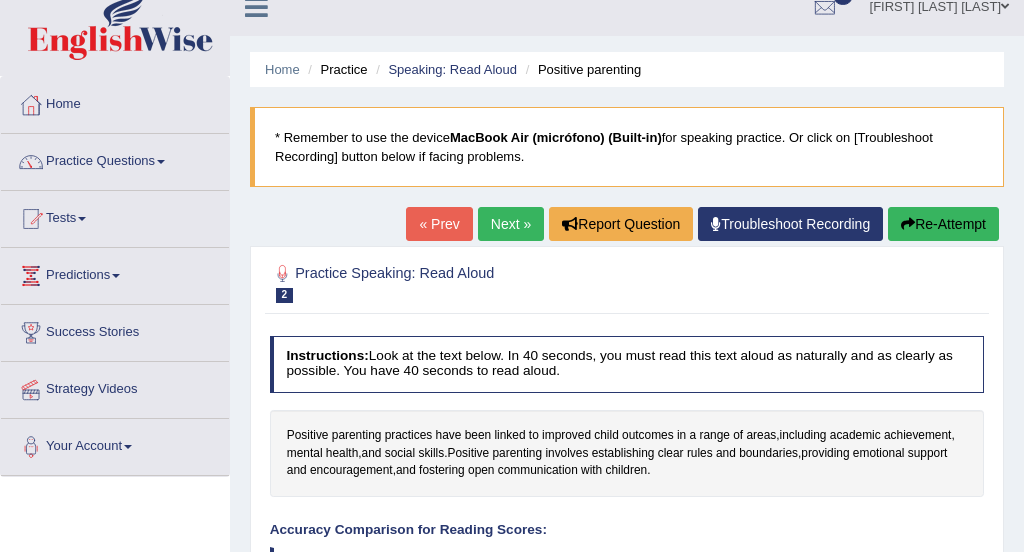 click on "Re-Attempt" at bounding box center [943, 224] 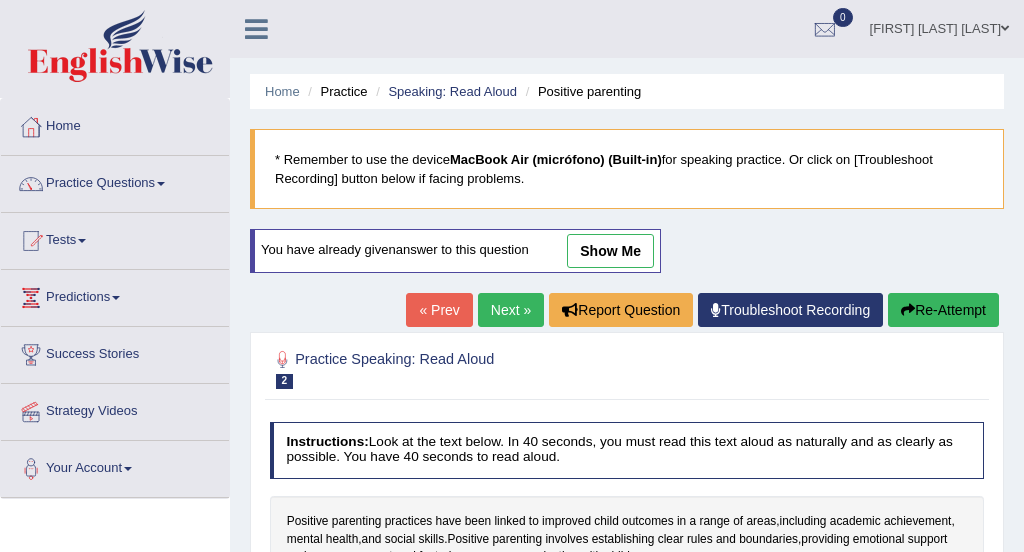 scroll, scrollTop: 22, scrollLeft: 0, axis: vertical 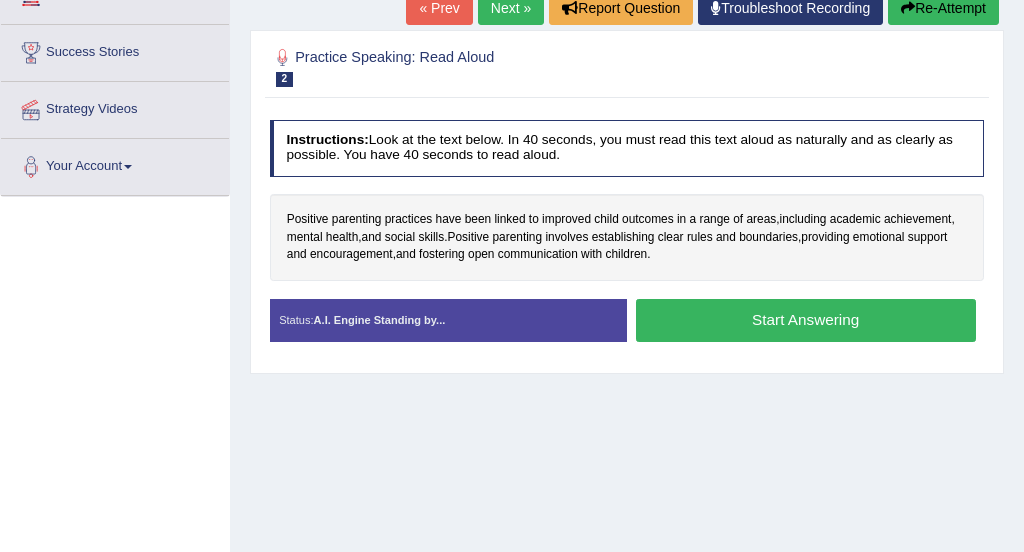 drag, startPoint x: 825, startPoint y: 287, endPoint x: 812, endPoint y: 325, distance: 40.16217 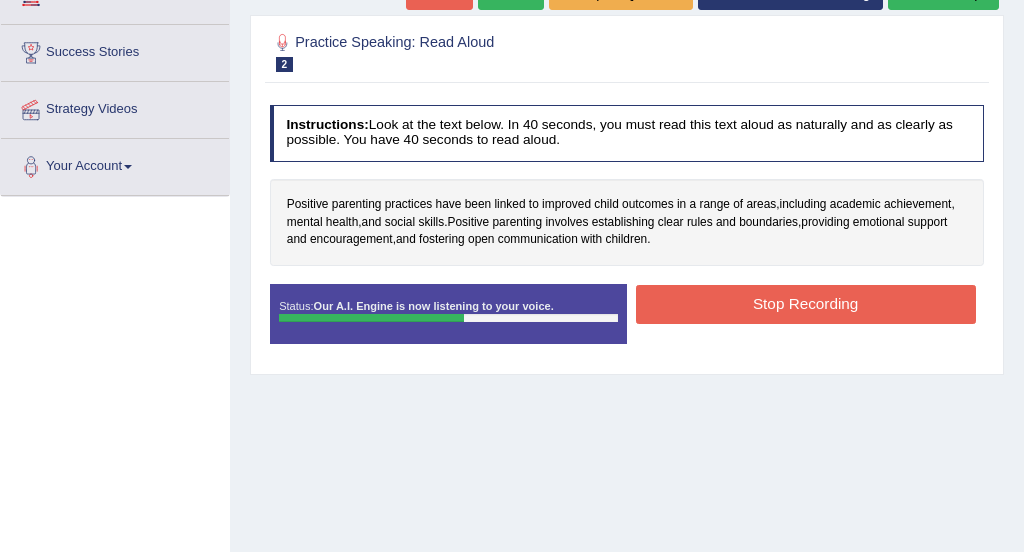 click on "Stop Recording" at bounding box center (806, 304) 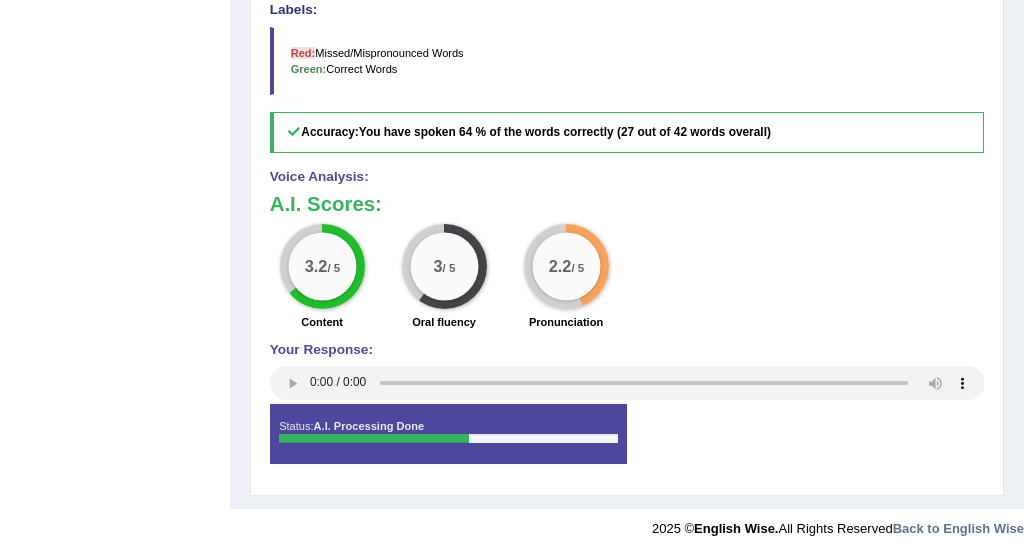 scroll, scrollTop: 717, scrollLeft: 0, axis: vertical 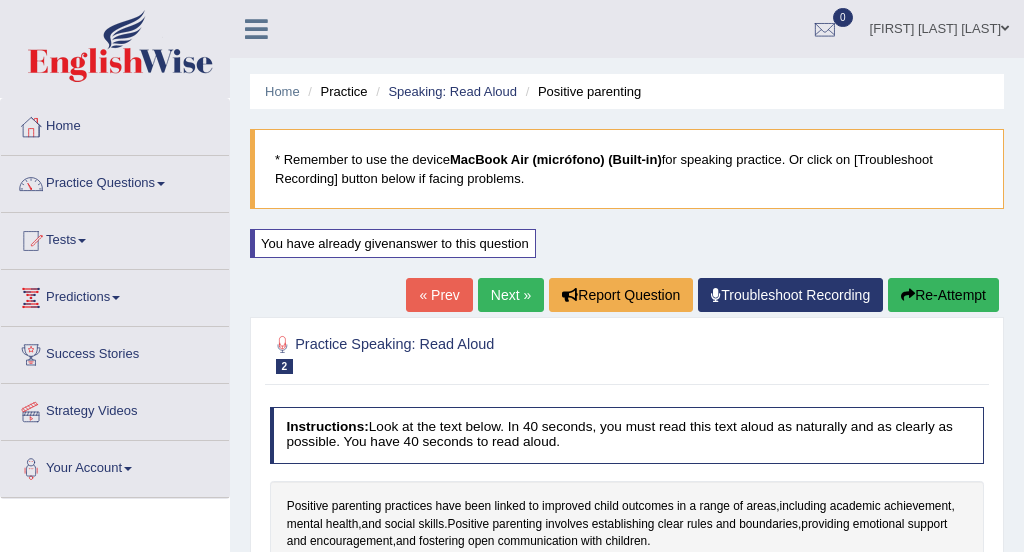 click on "Practice Questions" at bounding box center (115, 181) 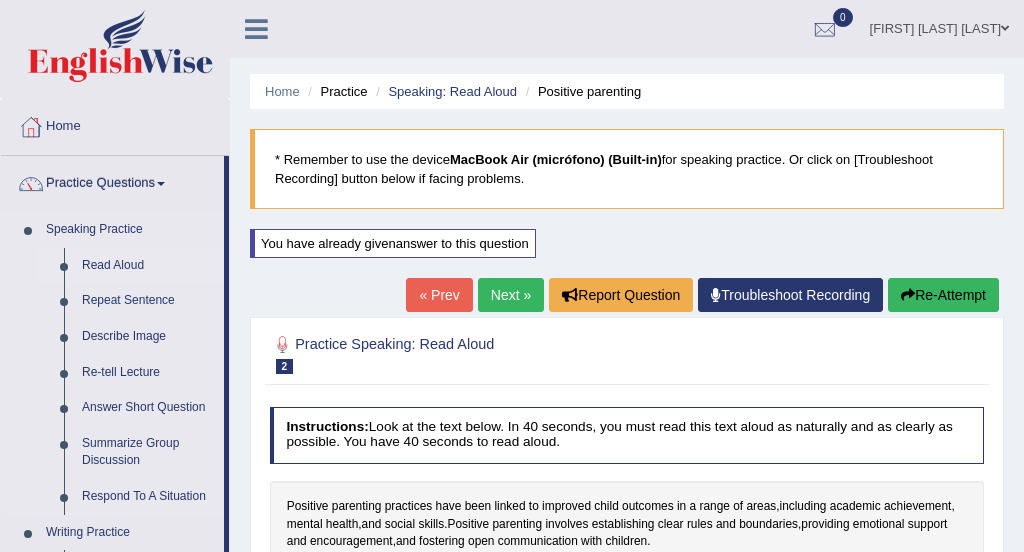click on "Read Aloud" at bounding box center (148, 266) 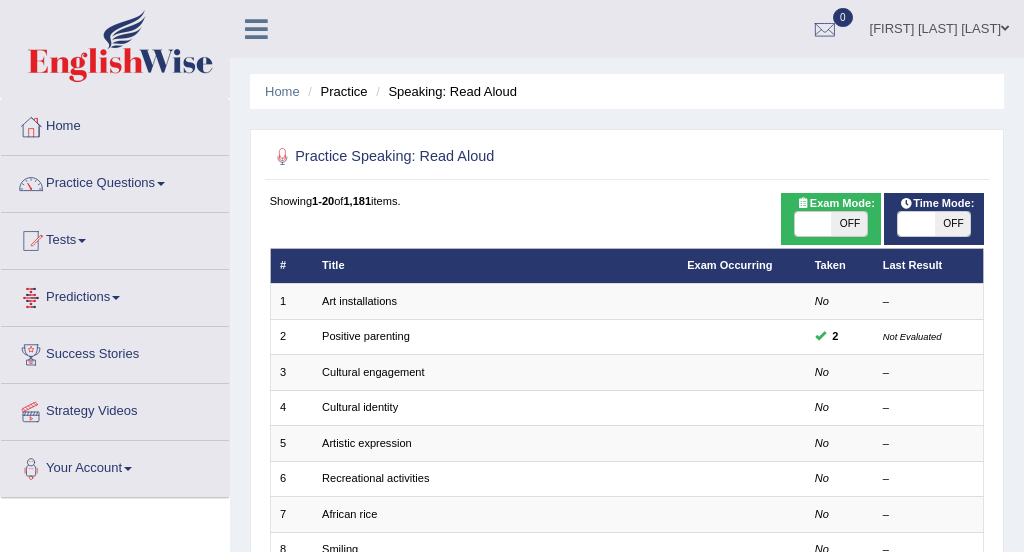scroll, scrollTop: 0, scrollLeft: 0, axis: both 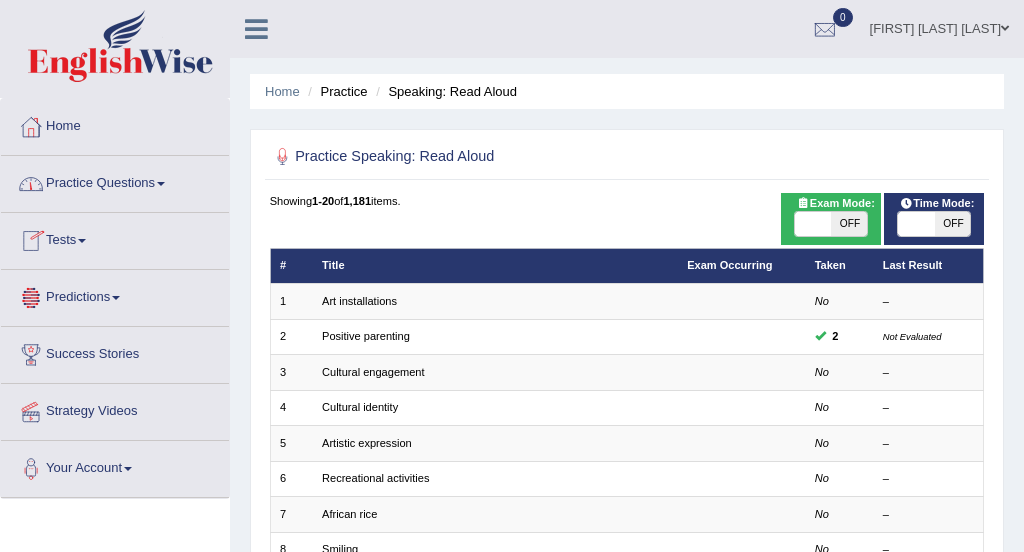 click on "Practice Questions" at bounding box center (115, 181) 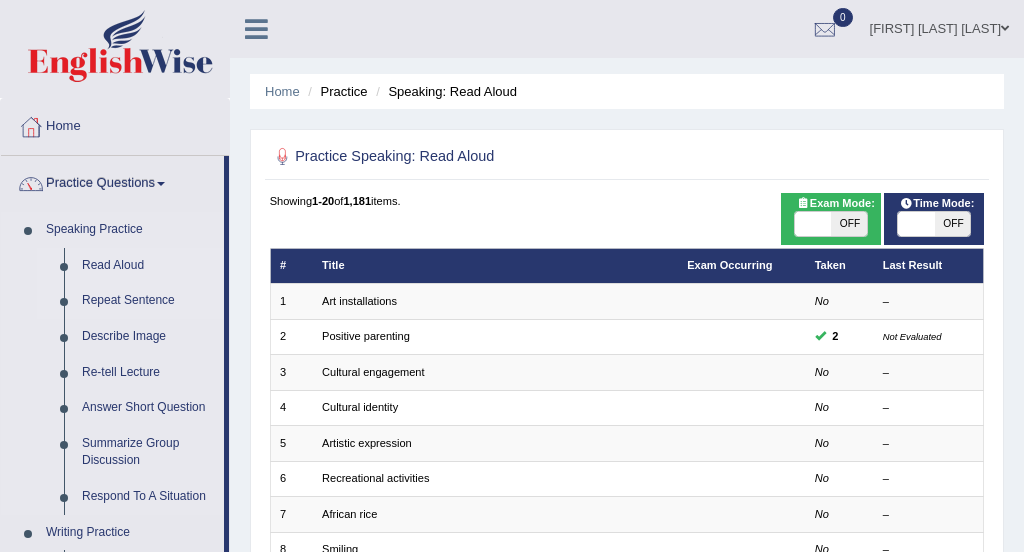 click on "Repeat Sentence" at bounding box center [148, 301] 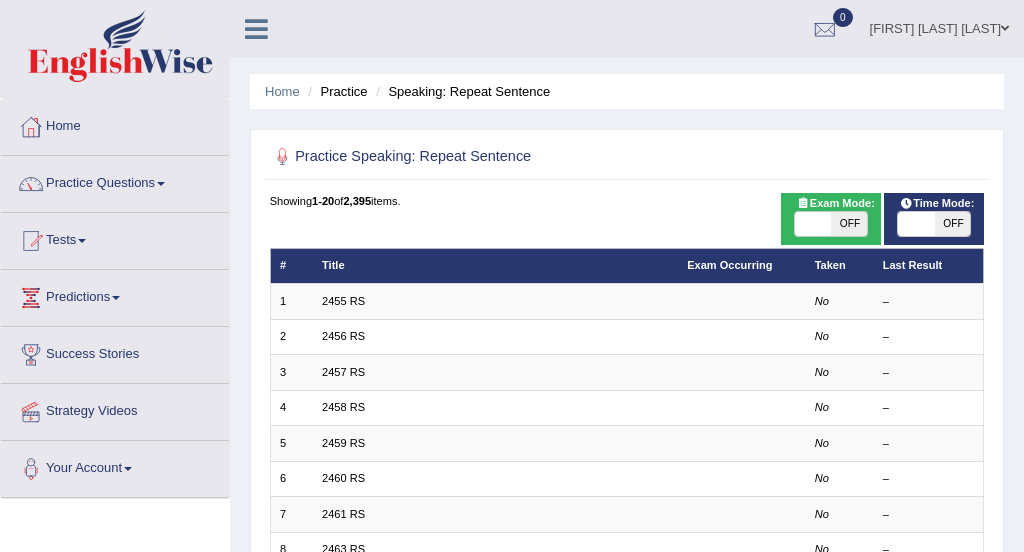 scroll, scrollTop: 0, scrollLeft: 0, axis: both 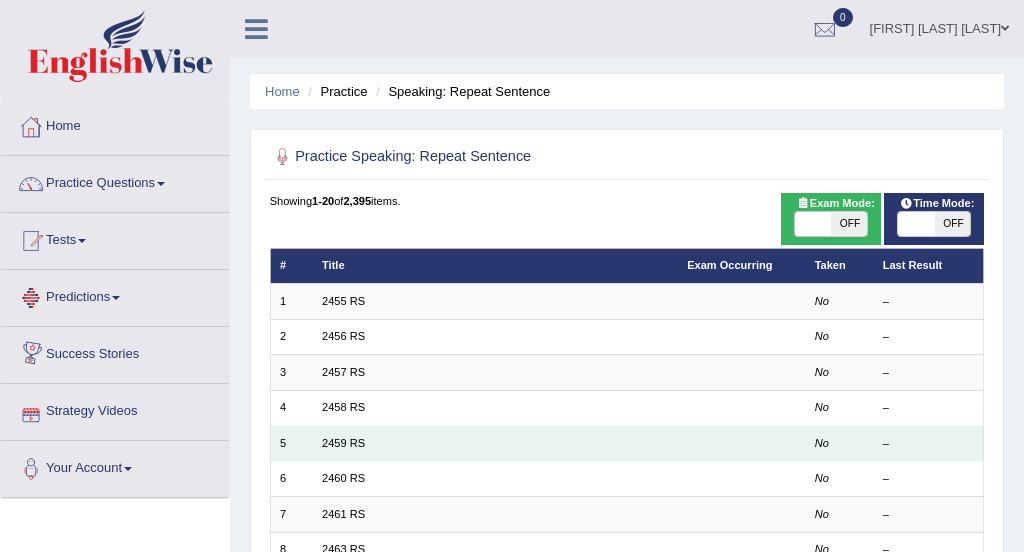click on "2459 RS" at bounding box center [495, 443] 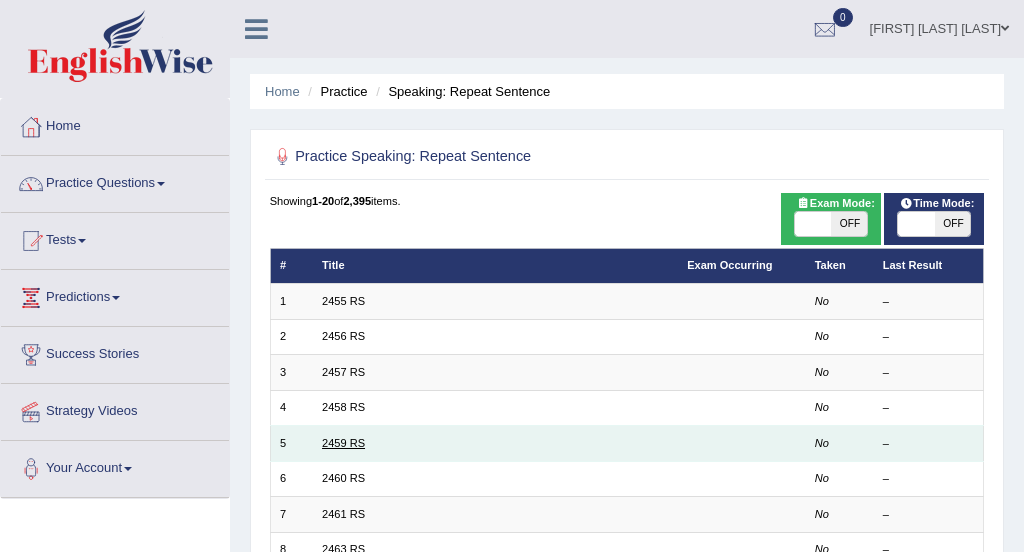 click on "2459 RS" at bounding box center (343, 443) 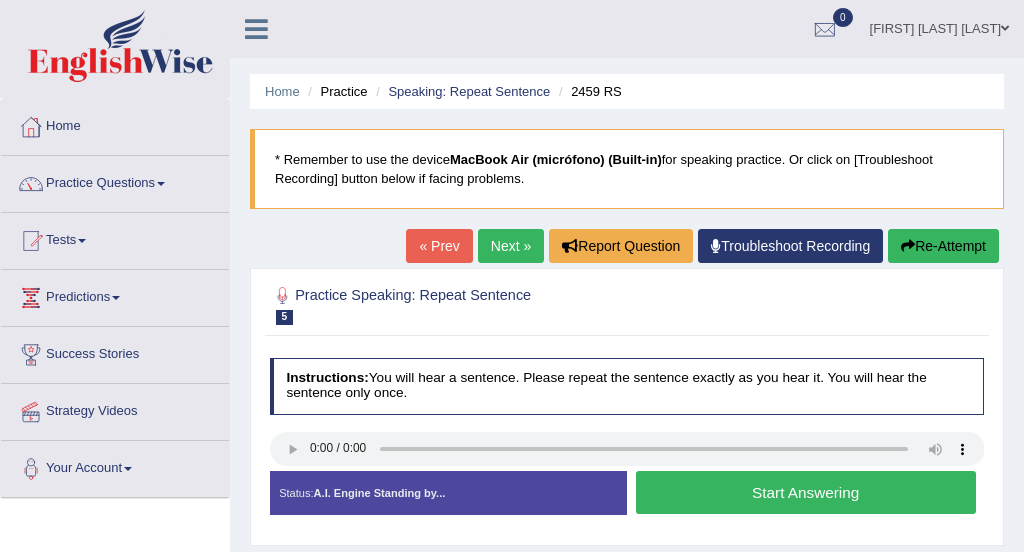scroll, scrollTop: 0, scrollLeft: 0, axis: both 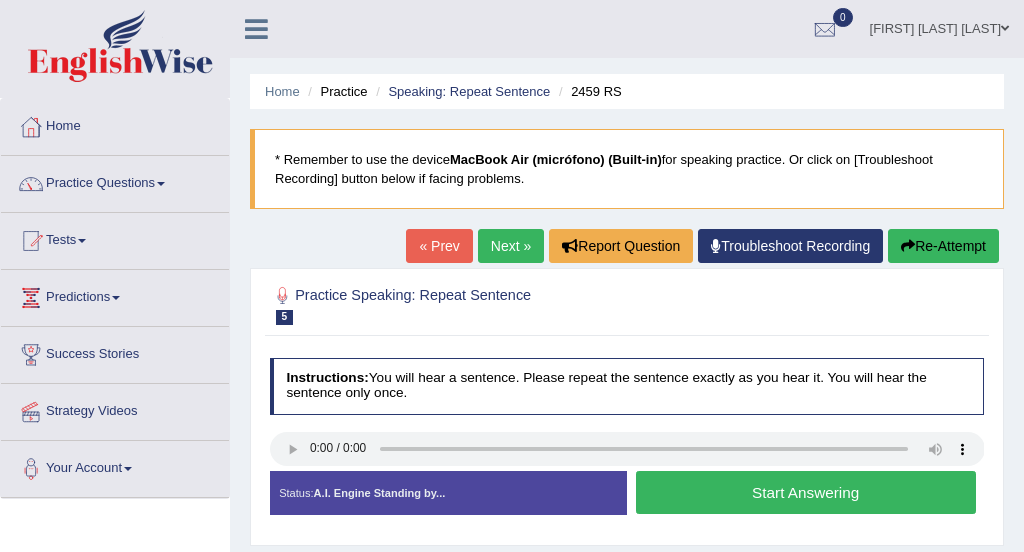 click at bounding box center (627, 305) 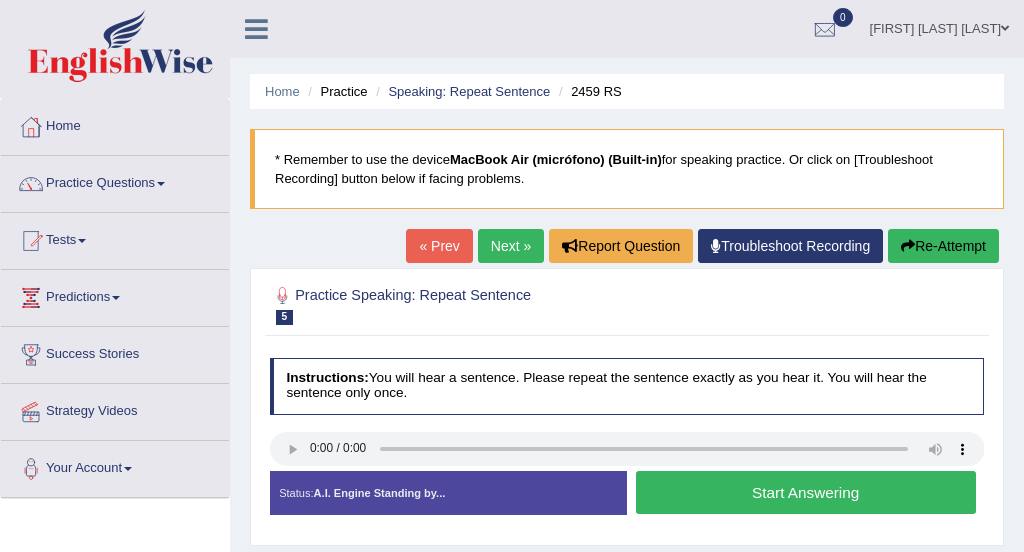 click at bounding box center [627, 305] 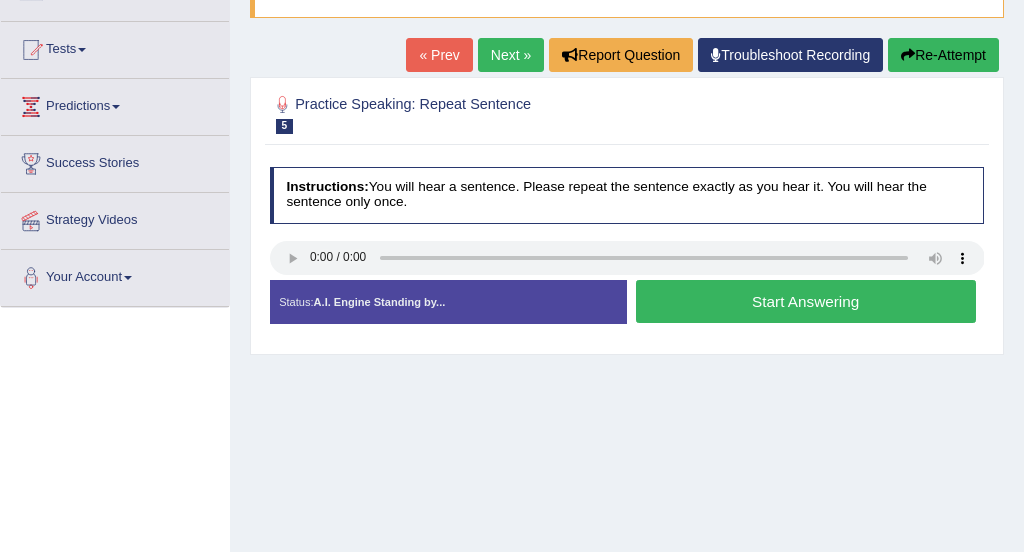 scroll, scrollTop: 200, scrollLeft: 0, axis: vertical 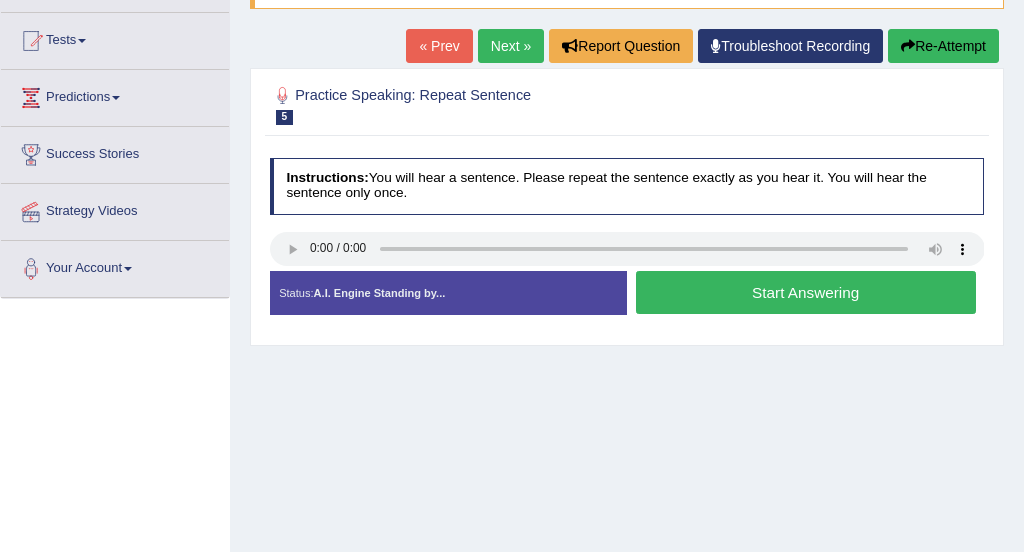 click on "Start Answering" at bounding box center (806, 292) 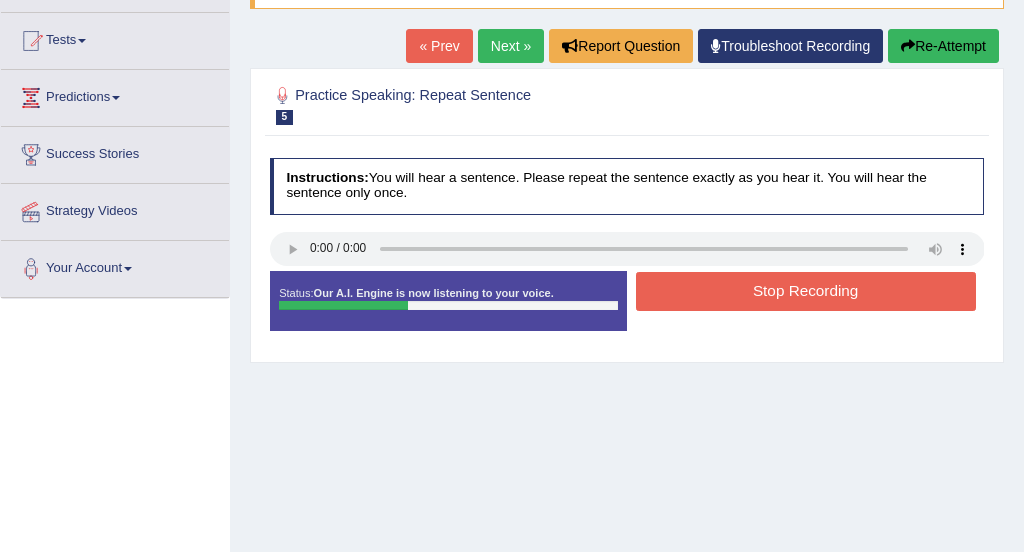 click on "Stop Recording" at bounding box center [806, 291] 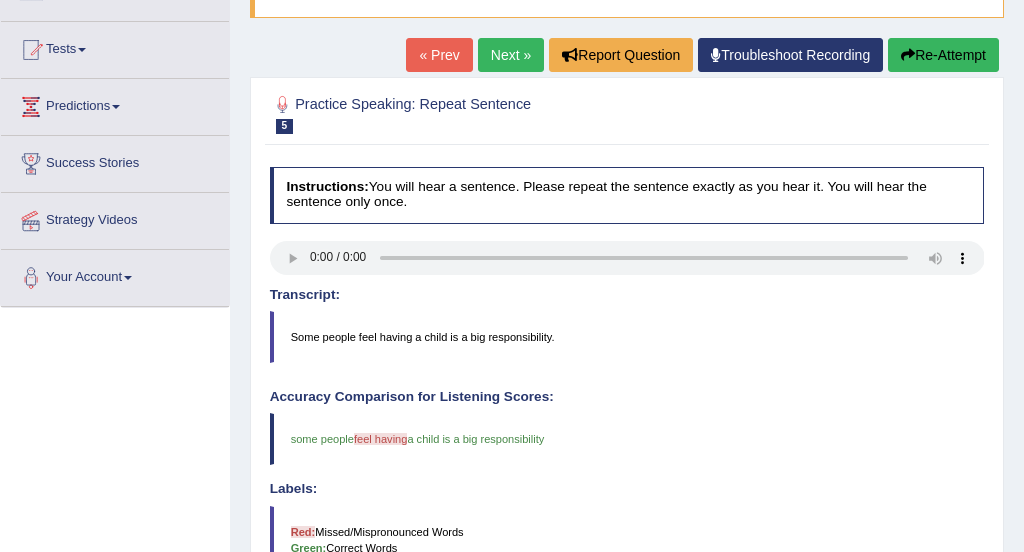 scroll, scrollTop: 191, scrollLeft: 0, axis: vertical 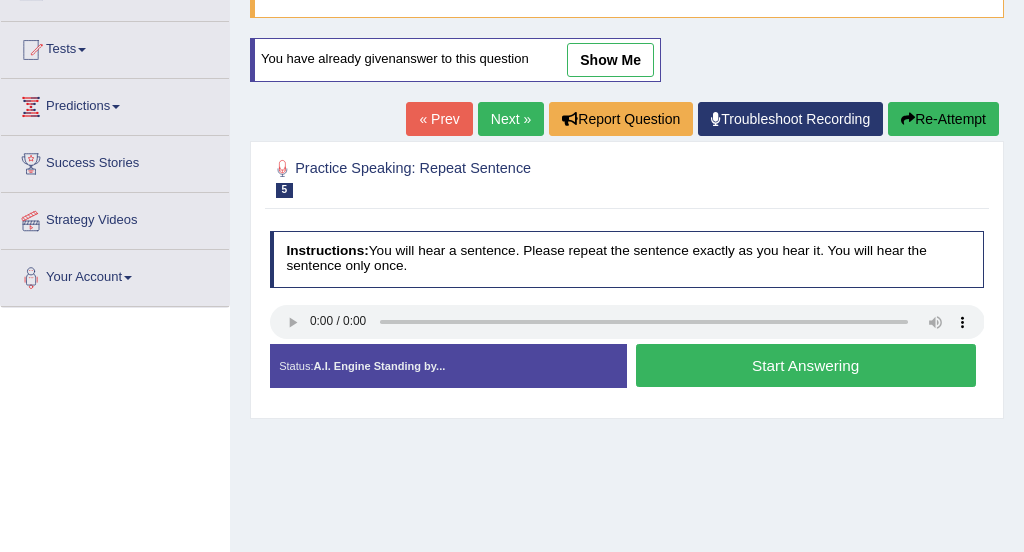 click on "Start Answering" at bounding box center [806, 365] 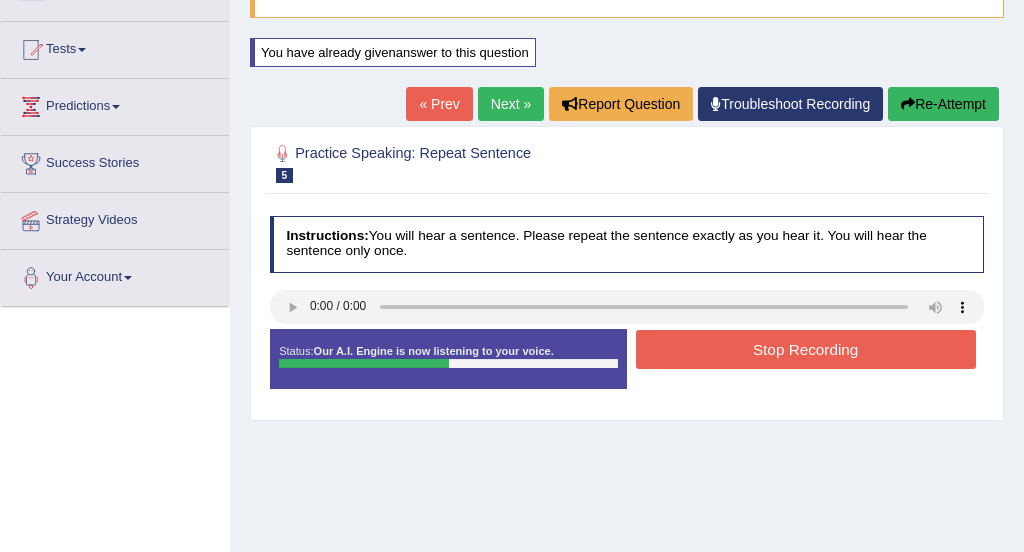 click on "Stop Recording" at bounding box center [806, 349] 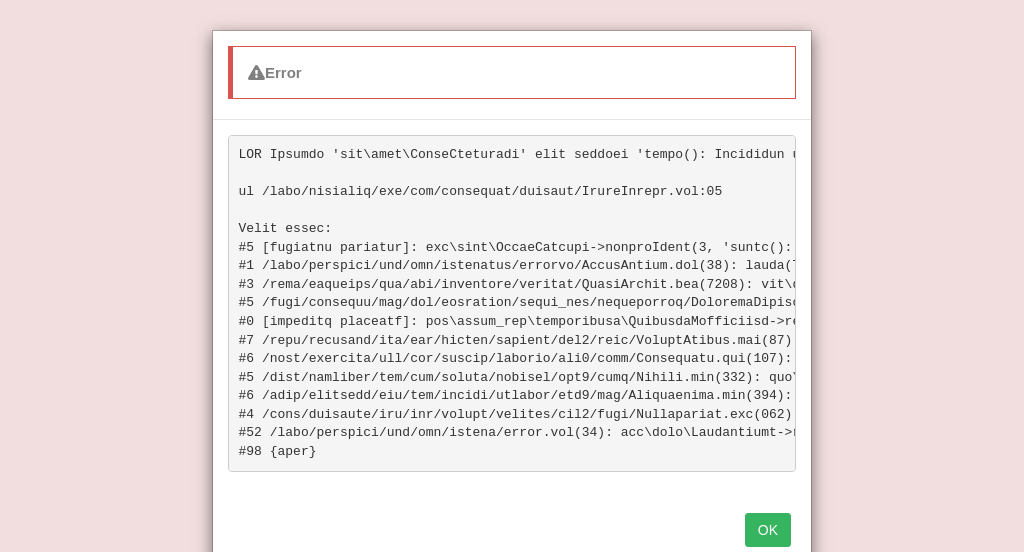 click on "OK" at bounding box center (768, 530) 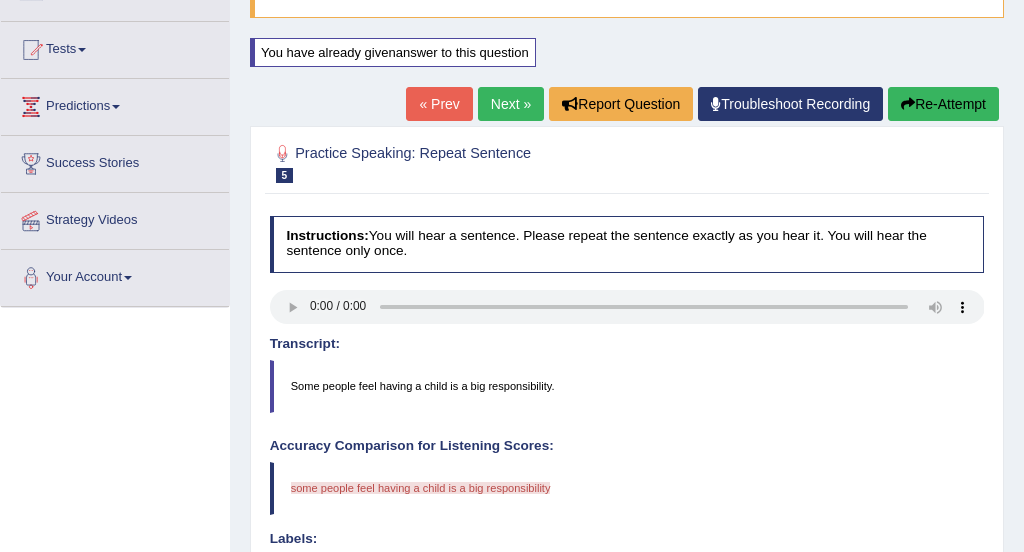 click on "Re-Attempt" at bounding box center (943, 104) 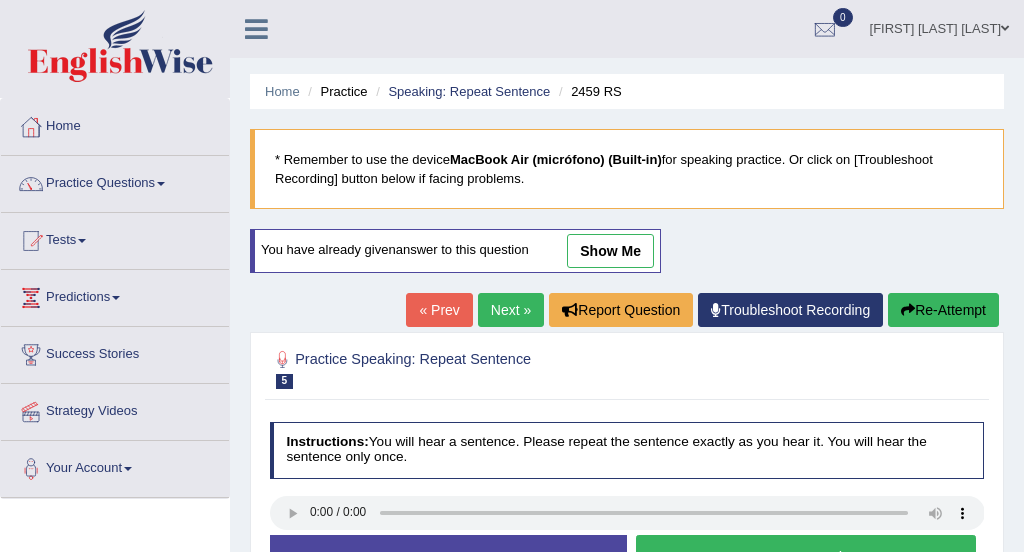 scroll, scrollTop: 202, scrollLeft: 0, axis: vertical 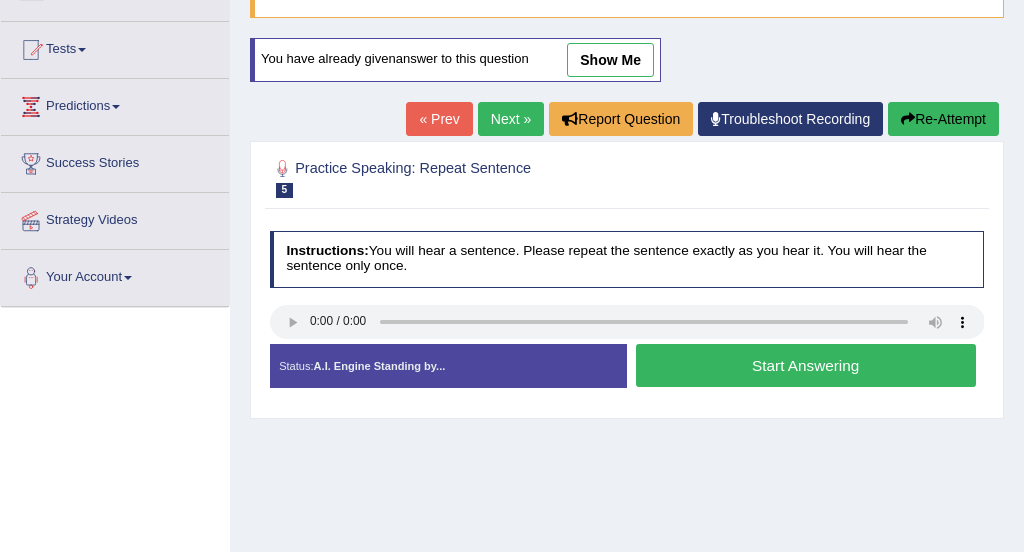 click on "Start Answering" at bounding box center (806, 365) 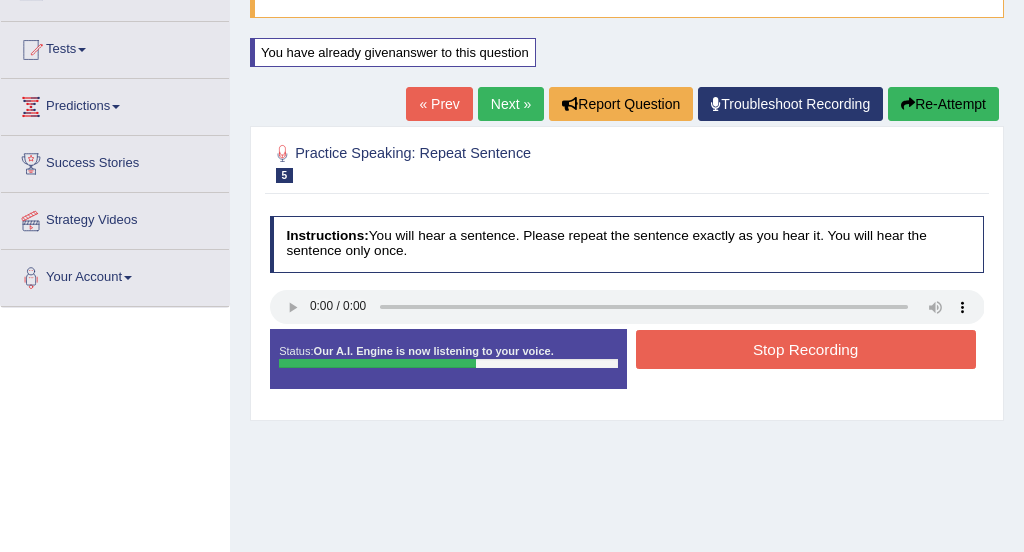 click on "Stop Recording" at bounding box center [806, 349] 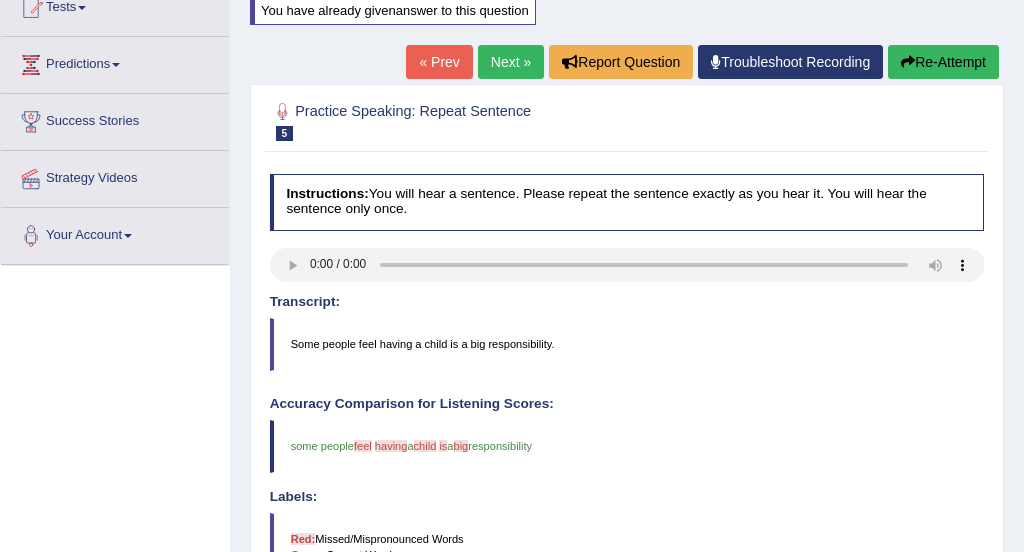scroll, scrollTop: 231, scrollLeft: 0, axis: vertical 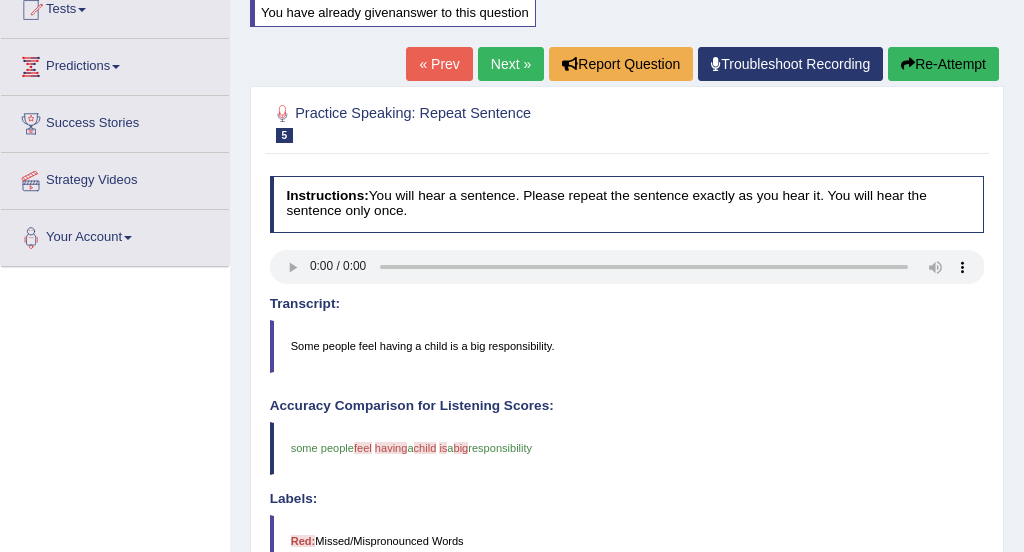 click on "Re-Attempt" at bounding box center (943, 64) 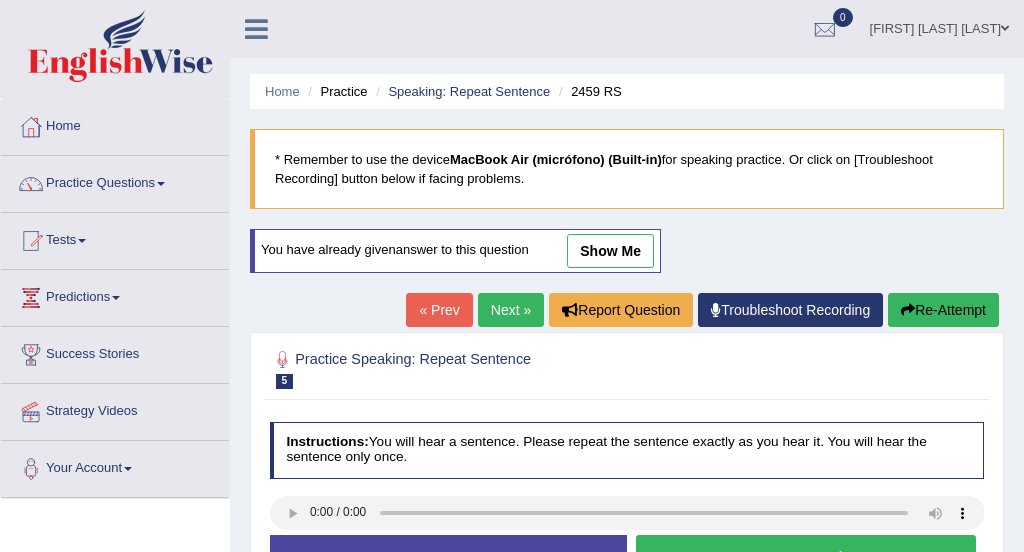 scroll, scrollTop: 253, scrollLeft: 0, axis: vertical 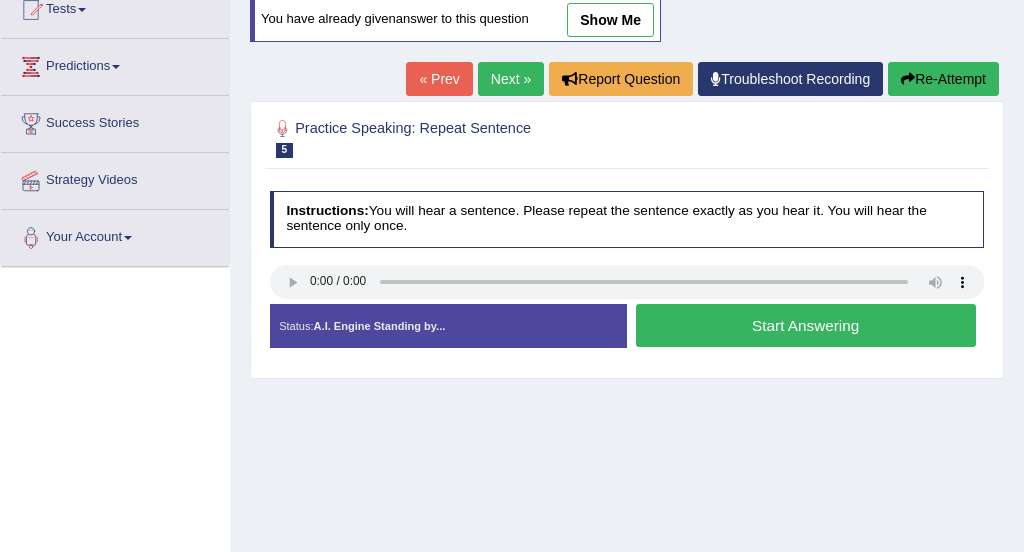 click on "Start Answering" at bounding box center (806, 325) 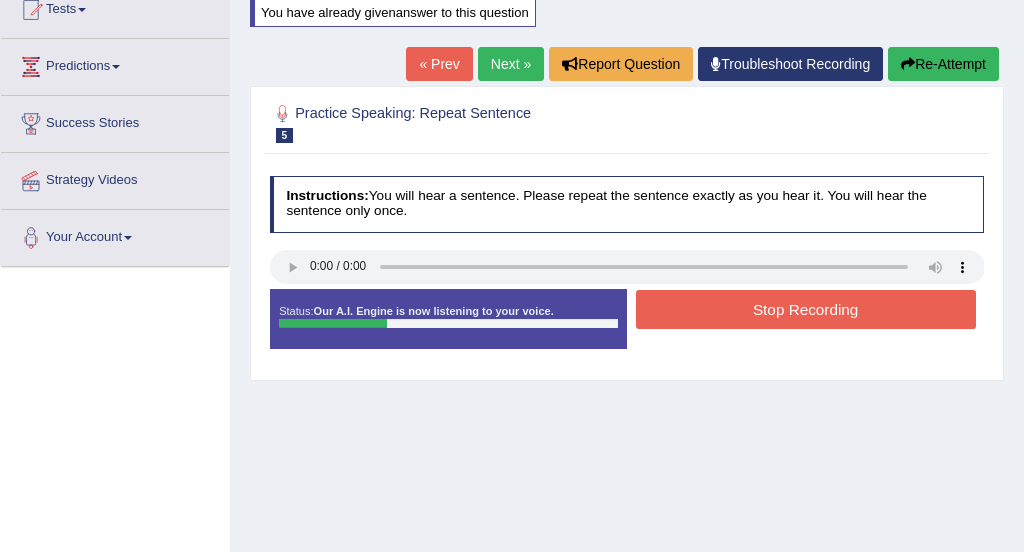 click on "Stop Recording" at bounding box center (806, 309) 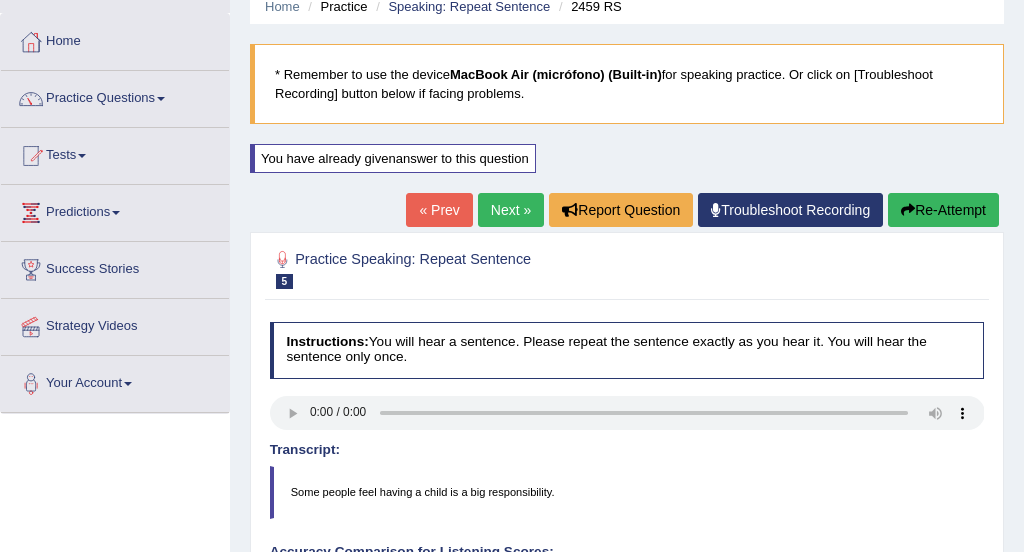 scroll, scrollTop: 80, scrollLeft: 0, axis: vertical 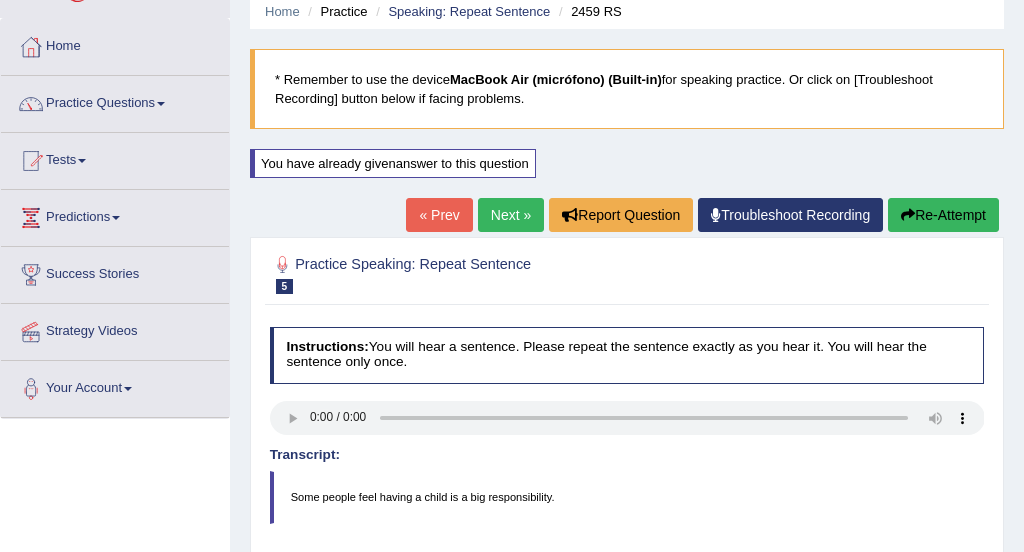 click on "Practice Questions" at bounding box center (115, 101) 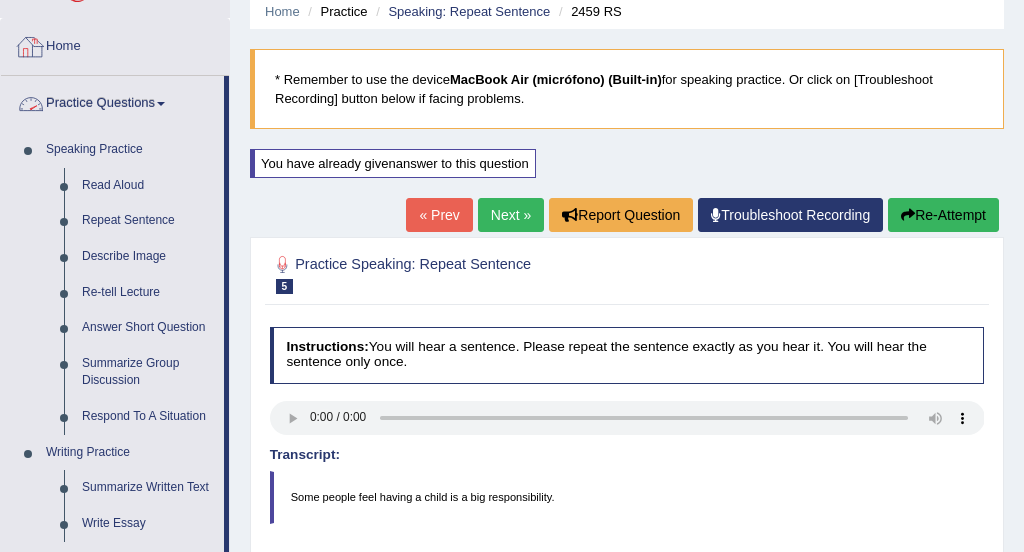 click on "Home" at bounding box center (115, 44) 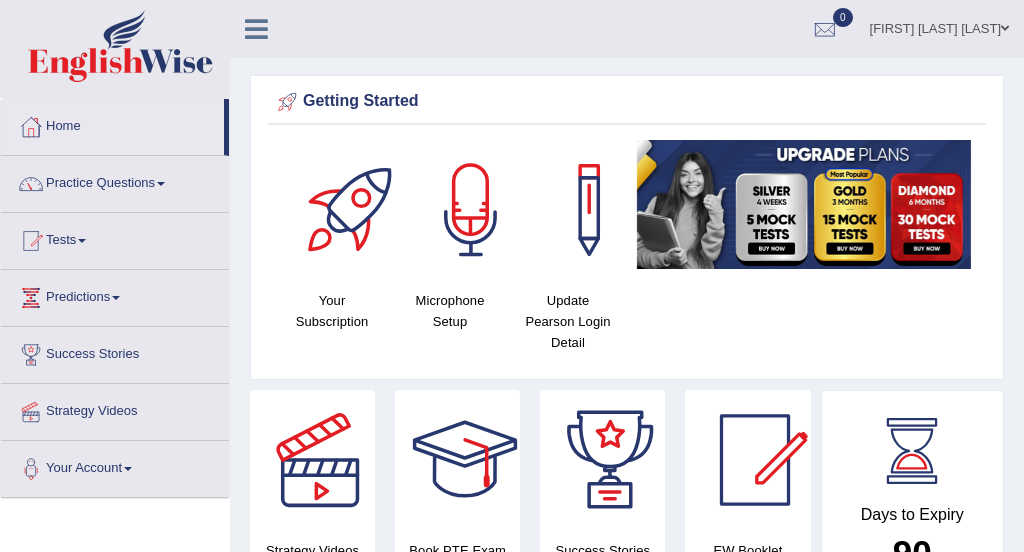 scroll, scrollTop: 0, scrollLeft: 0, axis: both 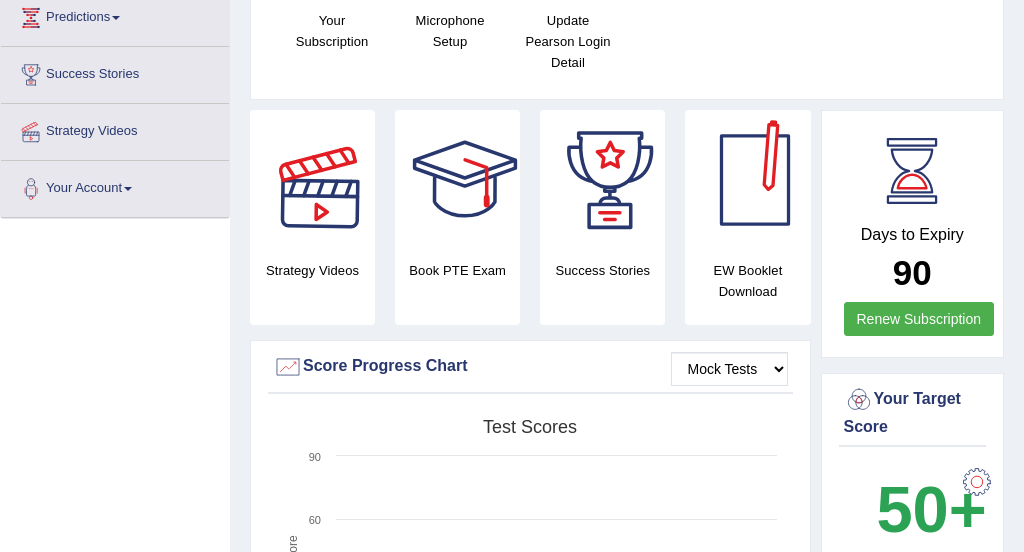 click on "Strategy Videos" at bounding box center [312, 217] 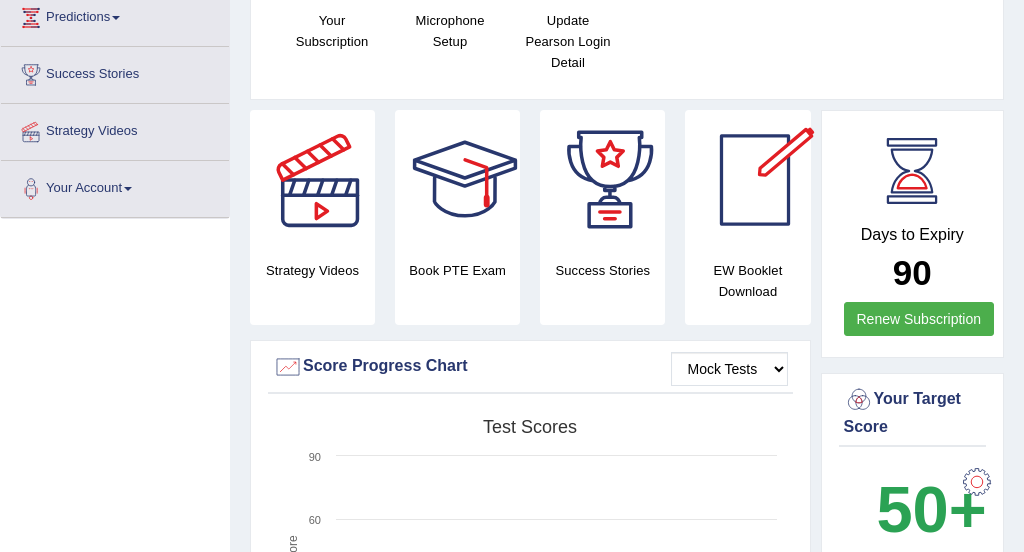click on "Strategy Videos" at bounding box center (312, 217) 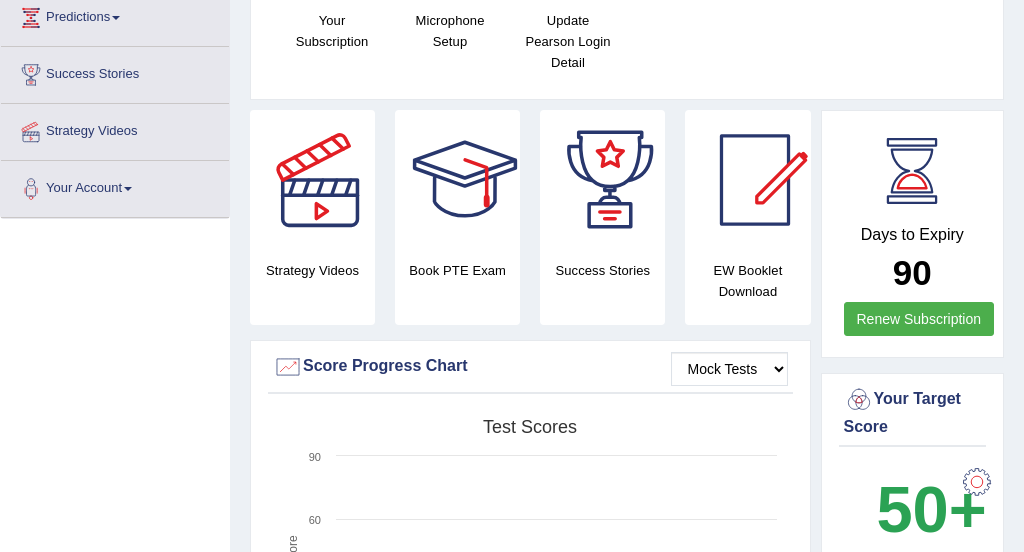 click on "Strategy Videos" at bounding box center [312, 217] 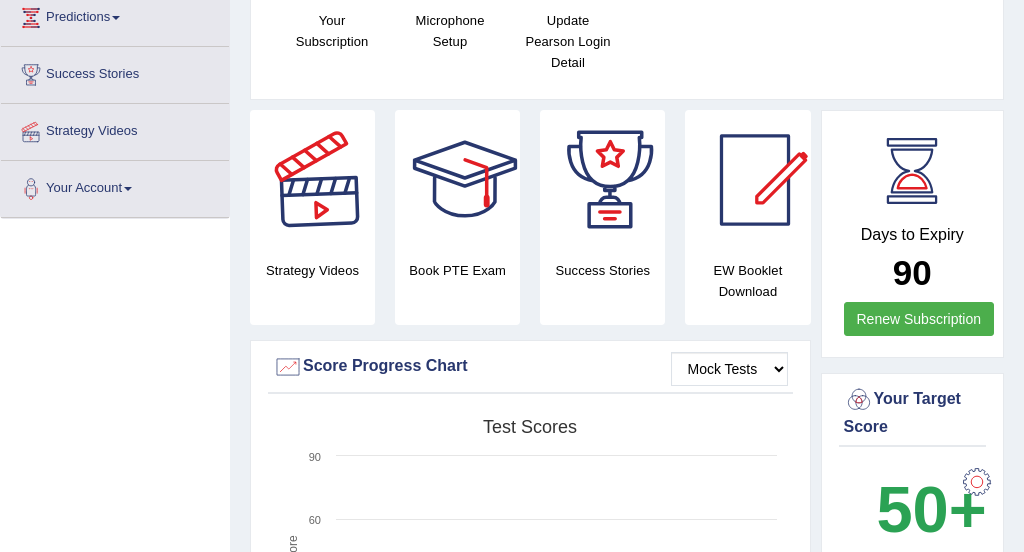 click at bounding box center [320, 180] 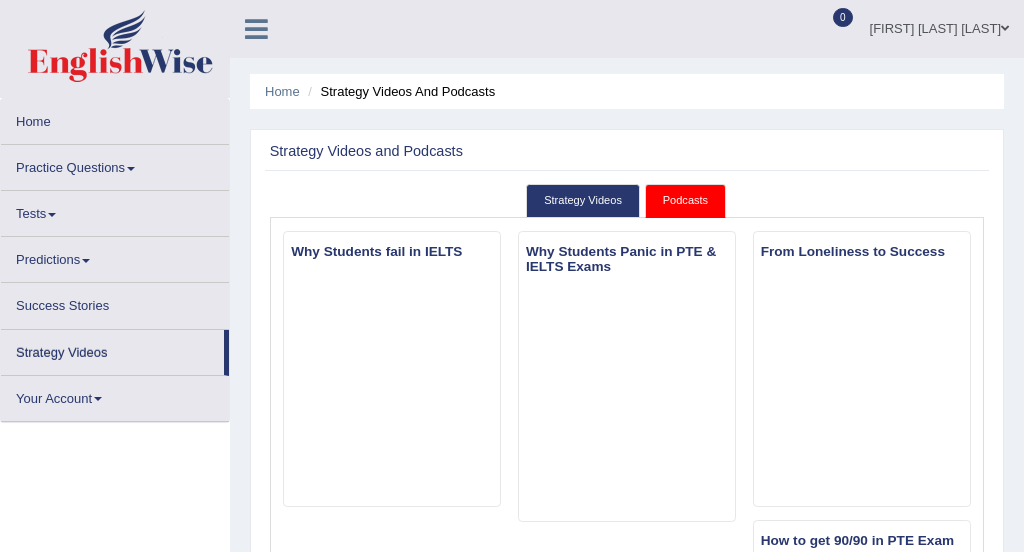 scroll, scrollTop: 0, scrollLeft: 0, axis: both 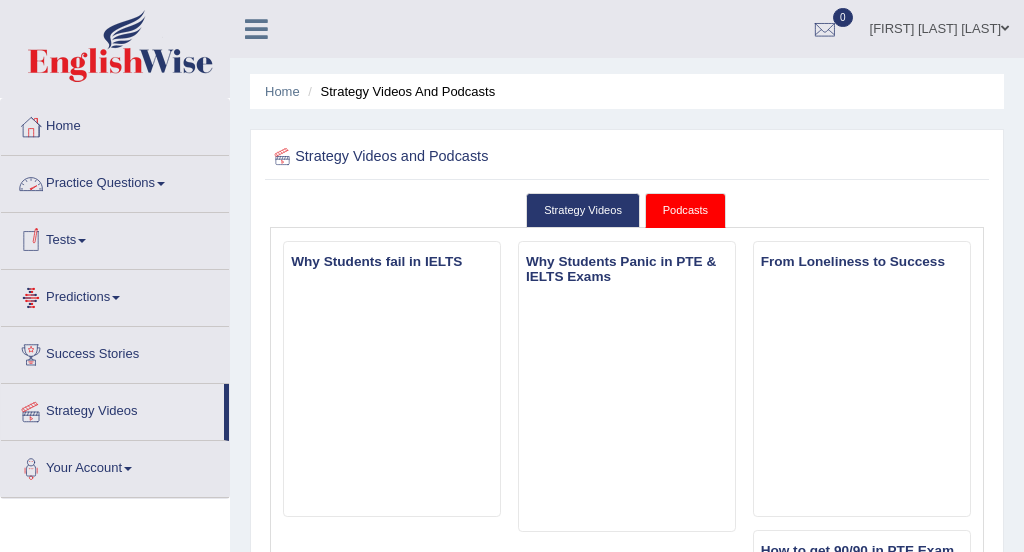 click at bounding box center [256, 29] 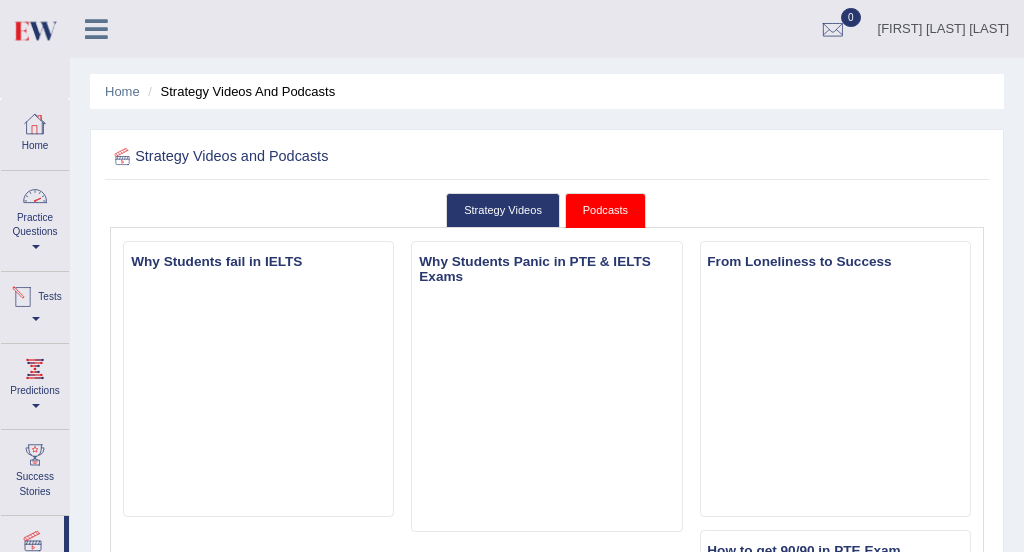 click on "Tests" at bounding box center (35, 304) 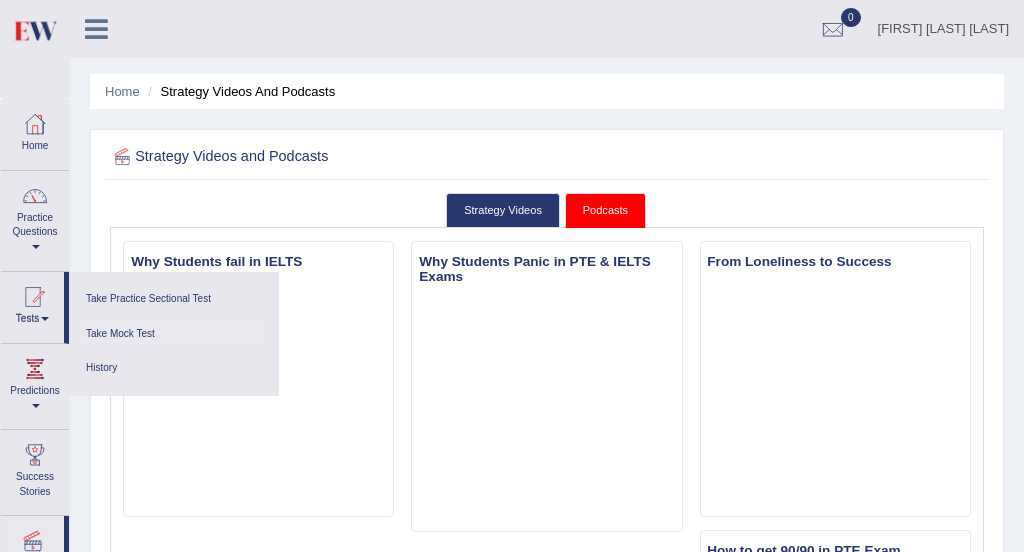 click on "Take Mock Test" at bounding box center [174, 334] 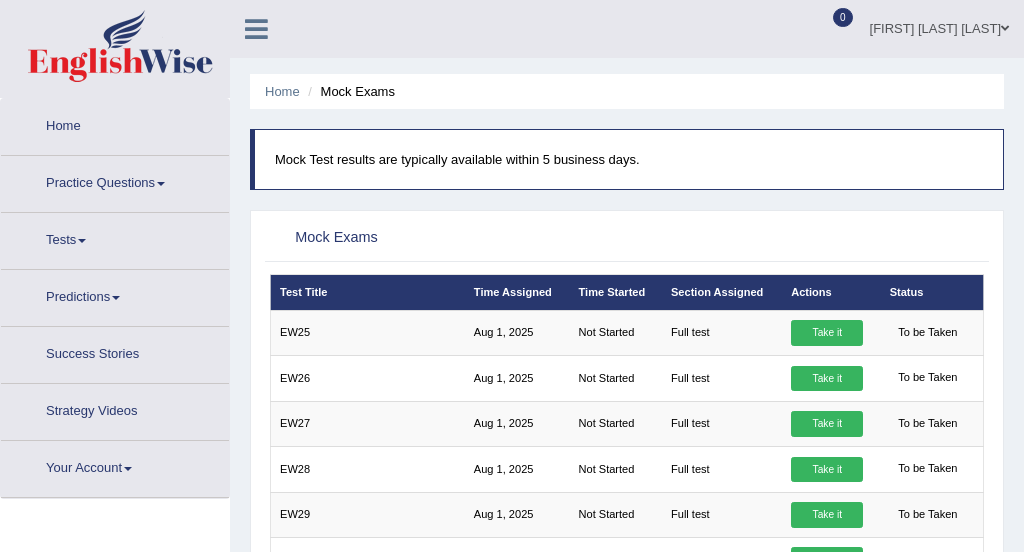 scroll, scrollTop: 0, scrollLeft: 0, axis: both 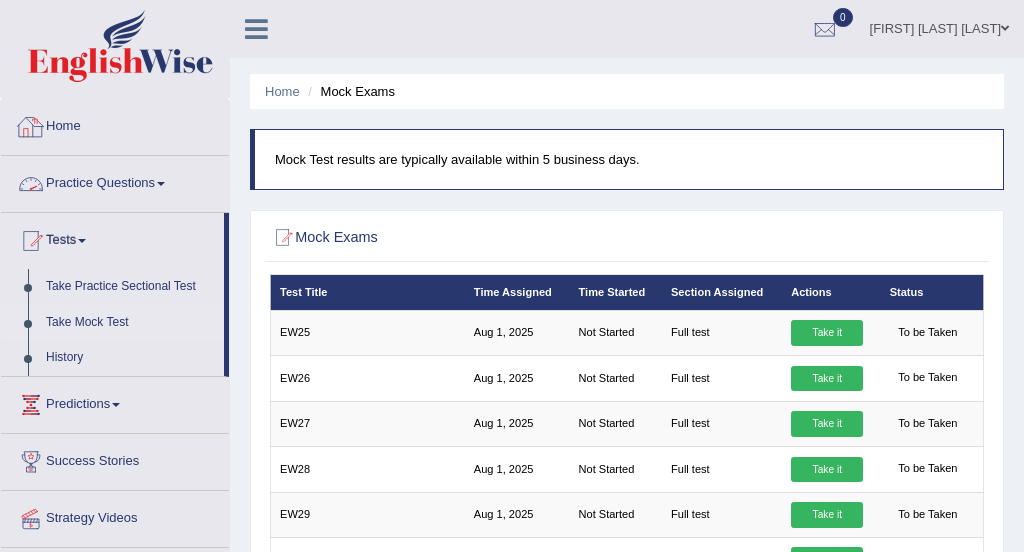 click on "Practice Questions" at bounding box center (115, 181) 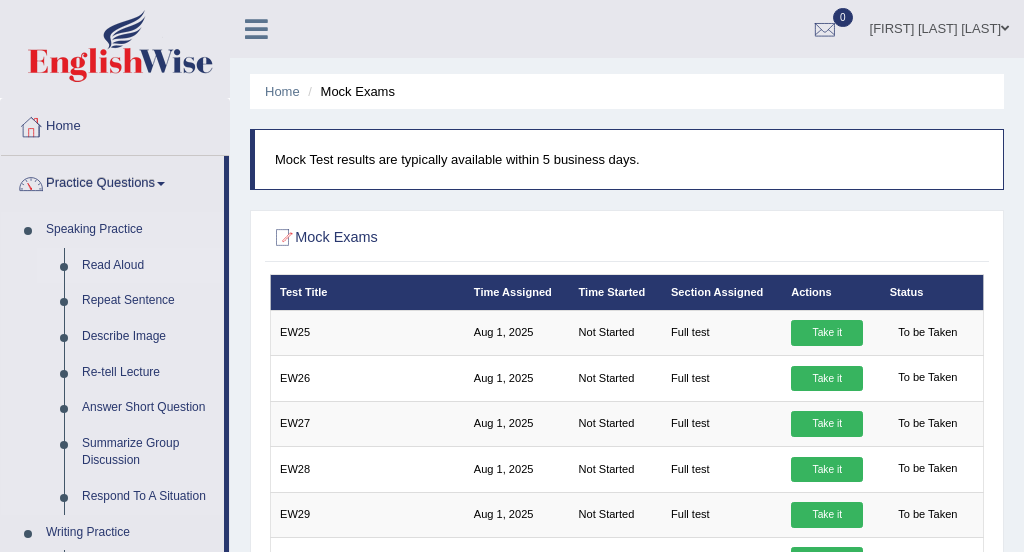 click on "Read Aloud" at bounding box center (148, 266) 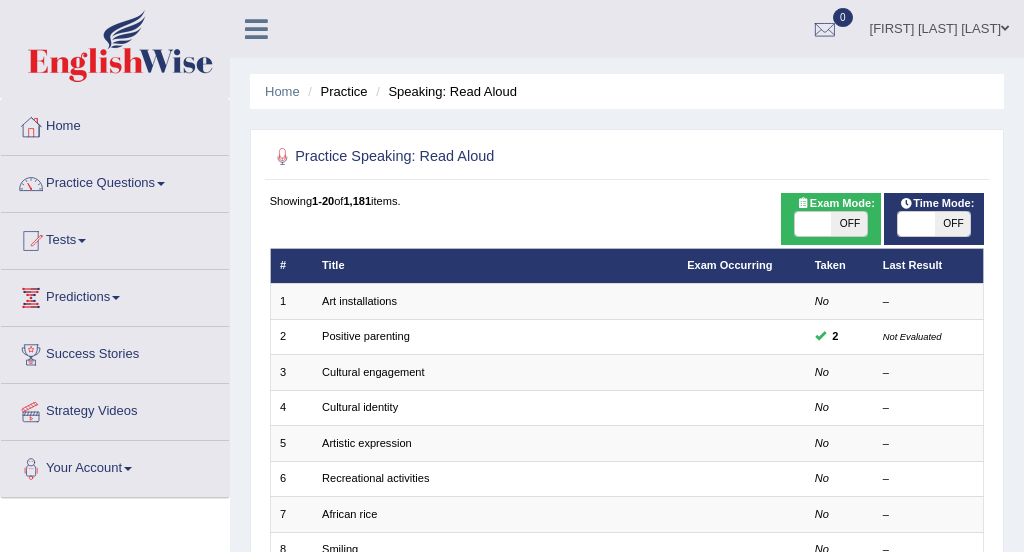 scroll, scrollTop: 0, scrollLeft: 0, axis: both 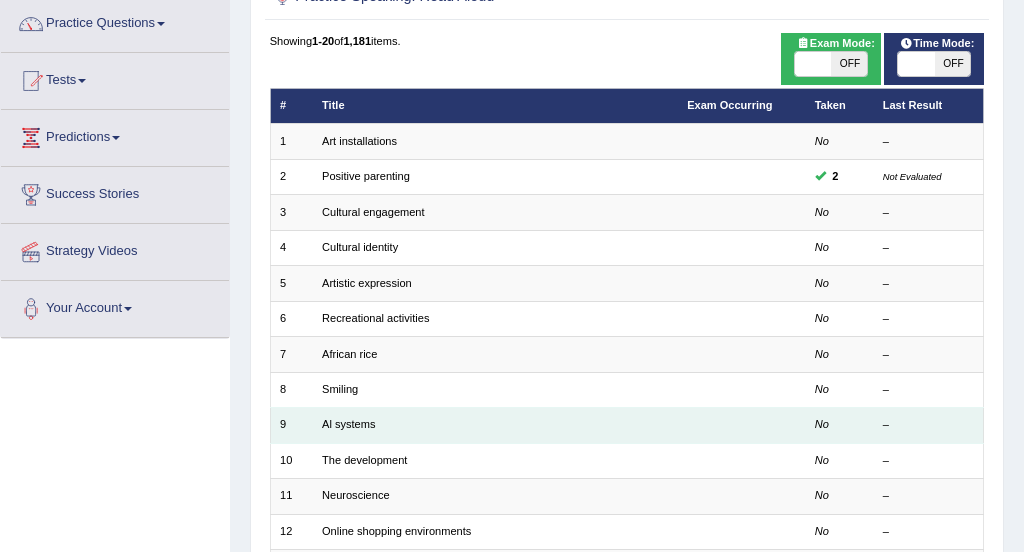 click on "Al systems" at bounding box center [495, 425] 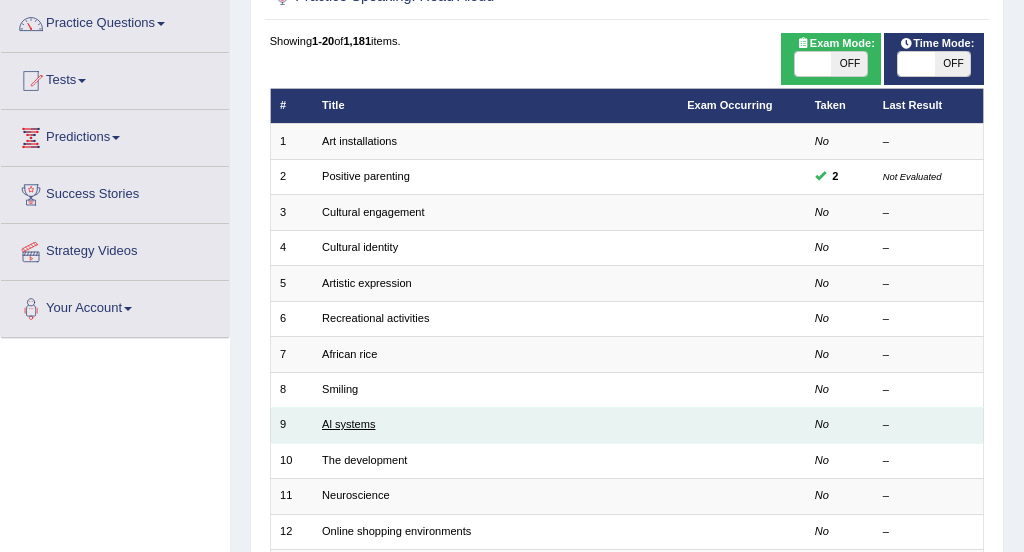 click on "Al systems" at bounding box center [348, 424] 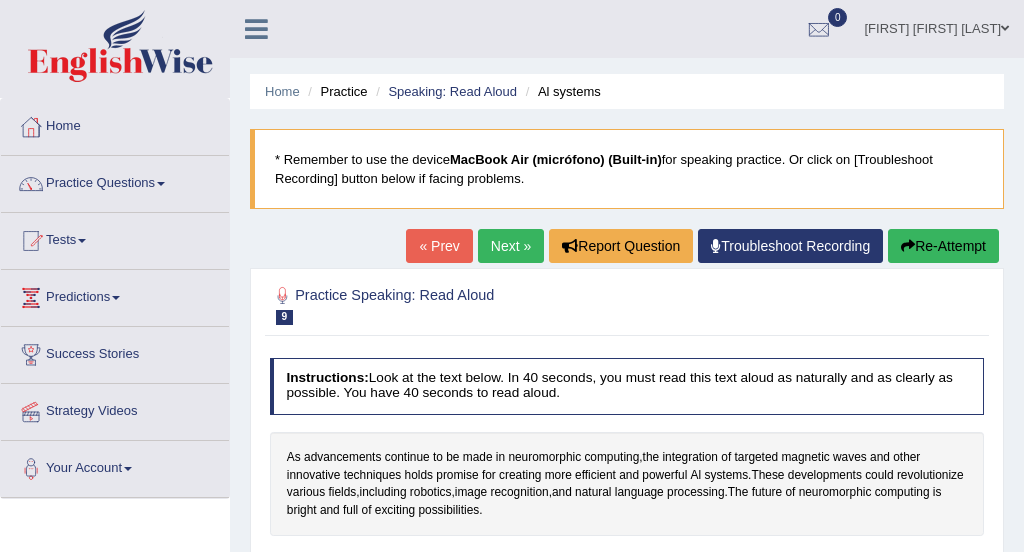 scroll, scrollTop: 0, scrollLeft: 0, axis: both 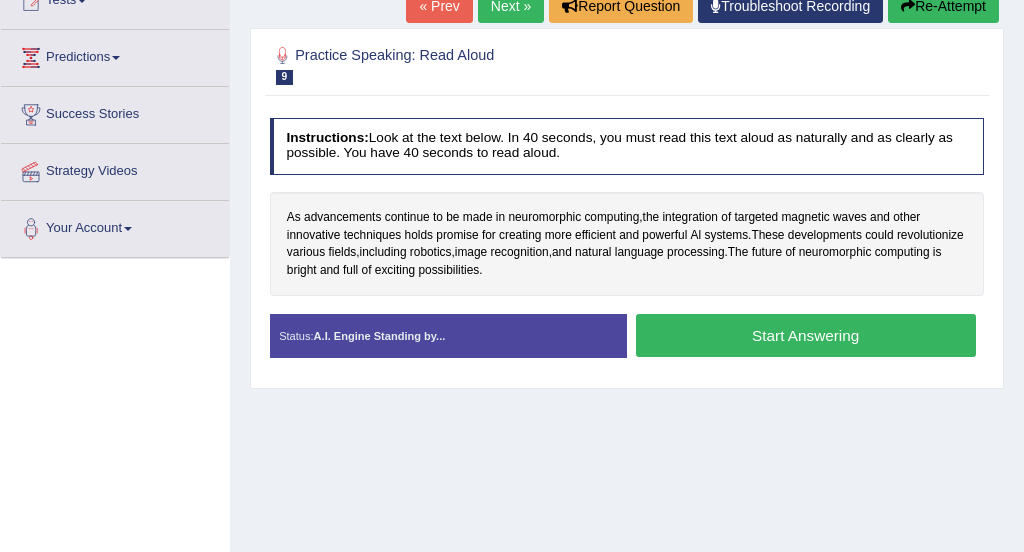 click on "Start Answering" at bounding box center (806, 335) 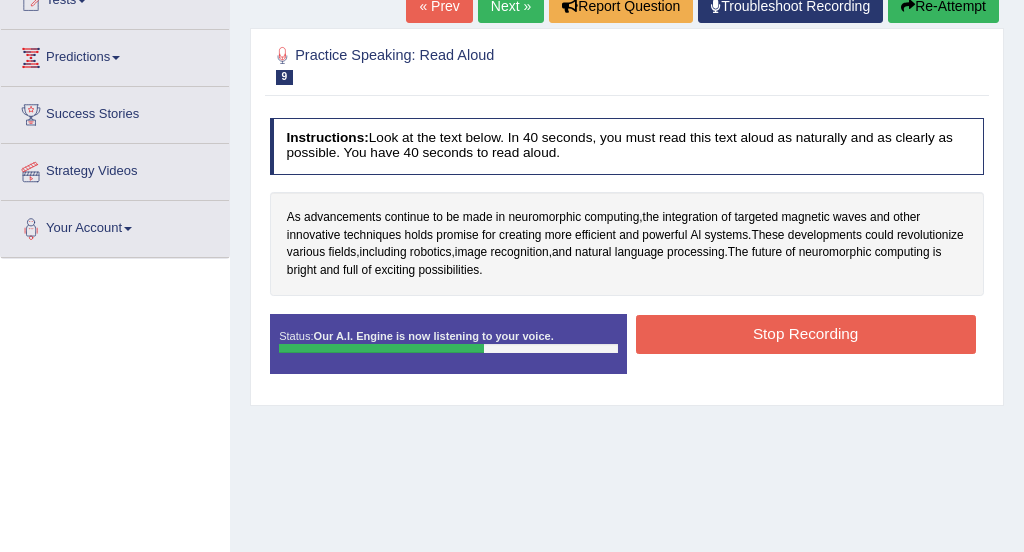 click on "Stop Recording" at bounding box center [806, 334] 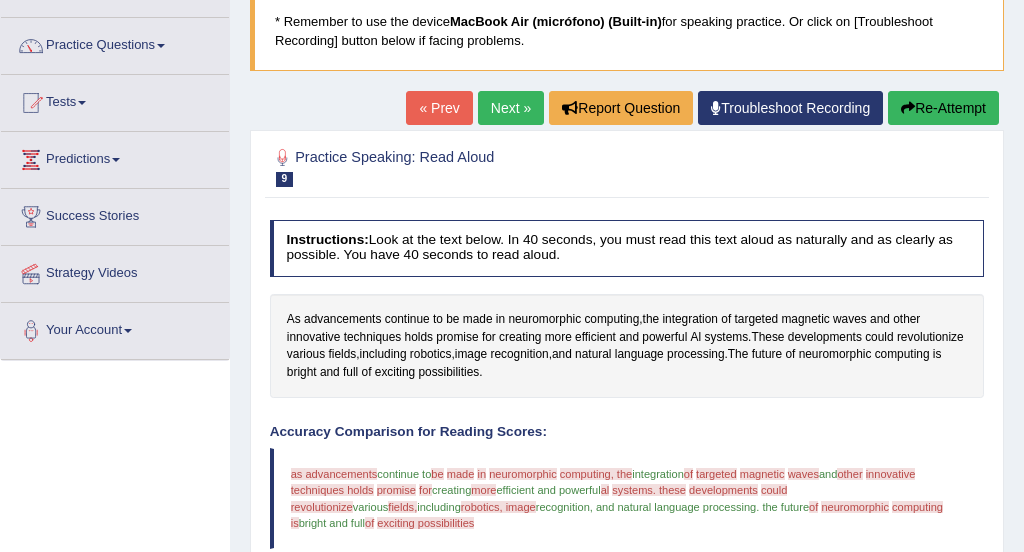 scroll, scrollTop: 101, scrollLeft: 0, axis: vertical 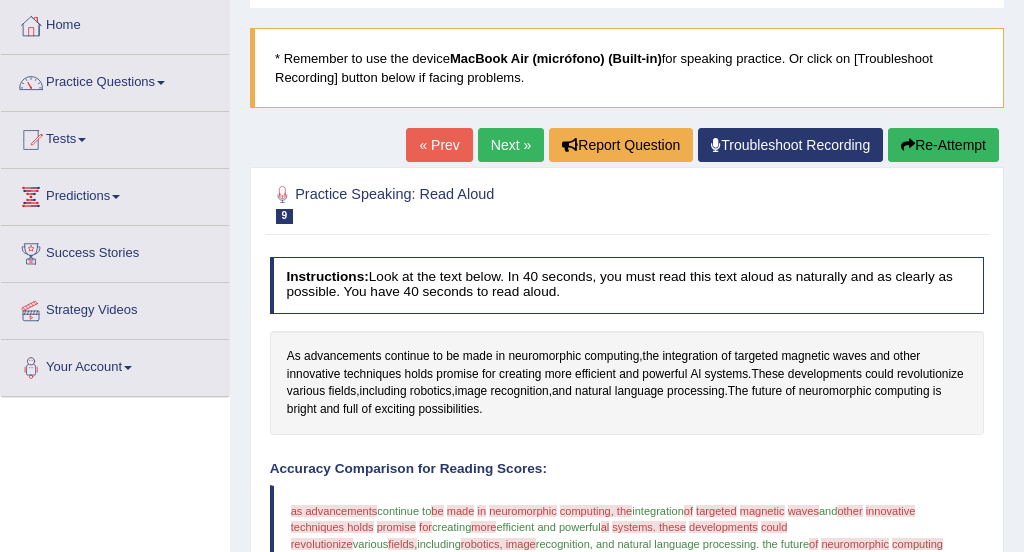 click on "Re-Attempt" at bounding box center (943, 145) 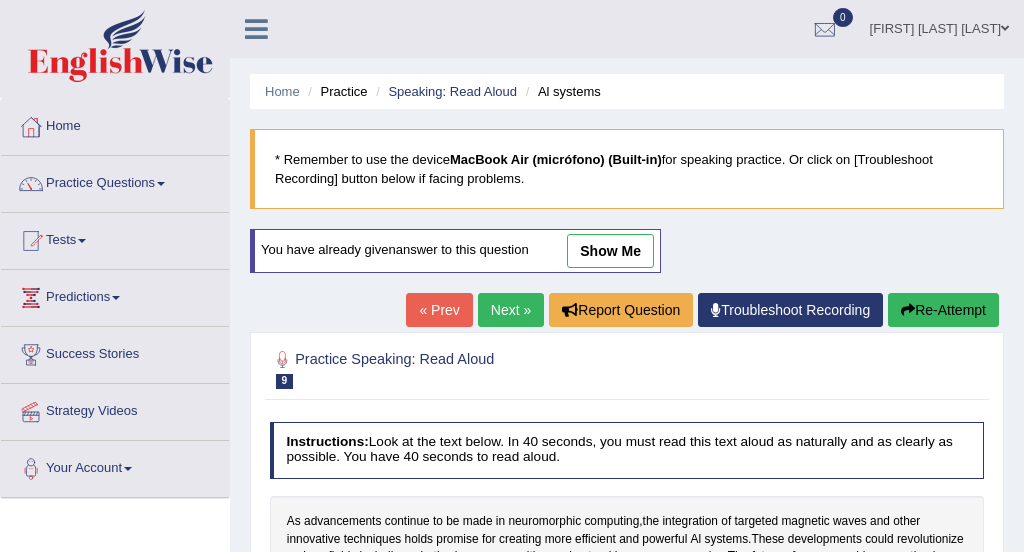 scroll, scrollTop: 101, scrollLeft: 0, axis: vertical 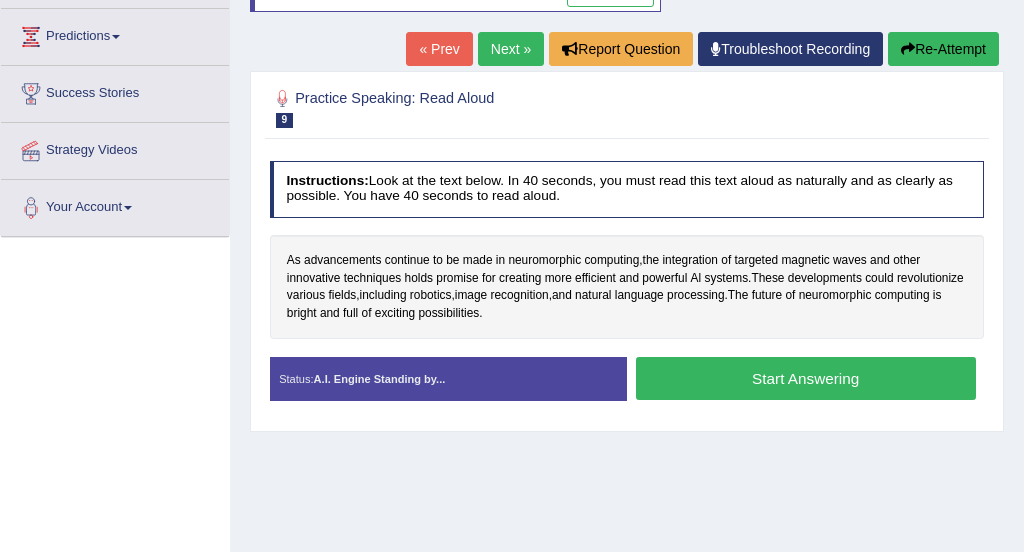 click on "Start Answering" at bounding box center [806, 378] 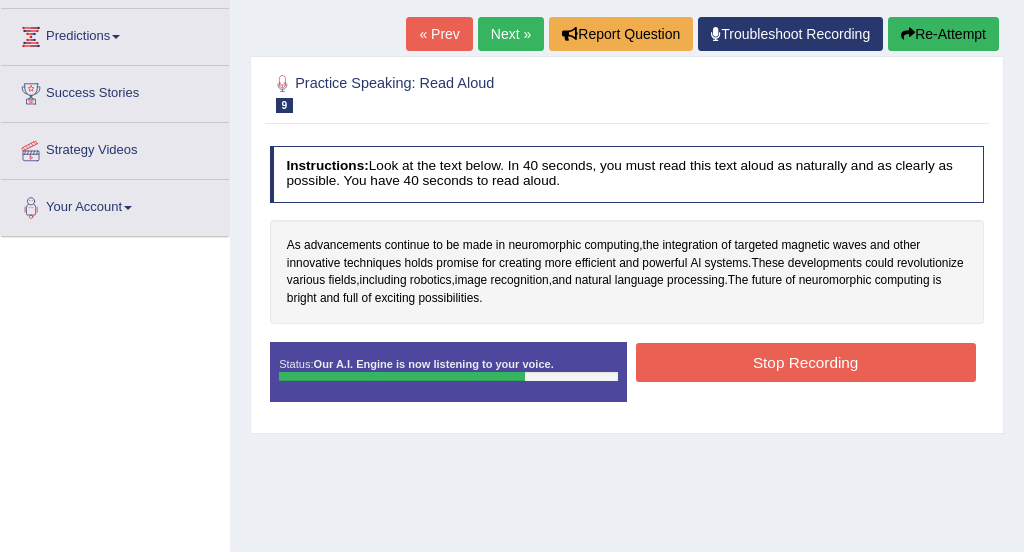 click on "Stop Recording" at bounding box center [806, 362] 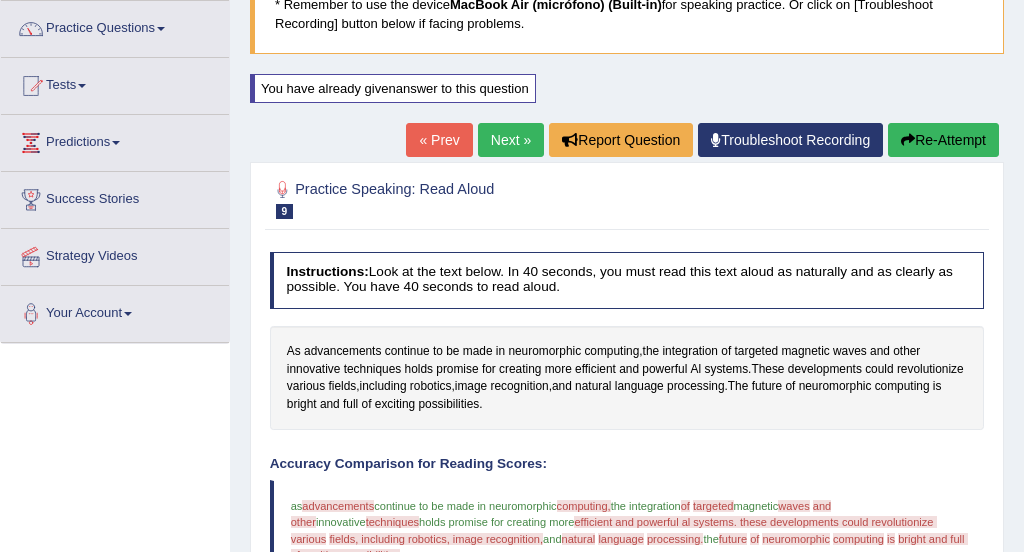 scroll, scrollTop: 150, scrollLeft: 0, axis: vertical 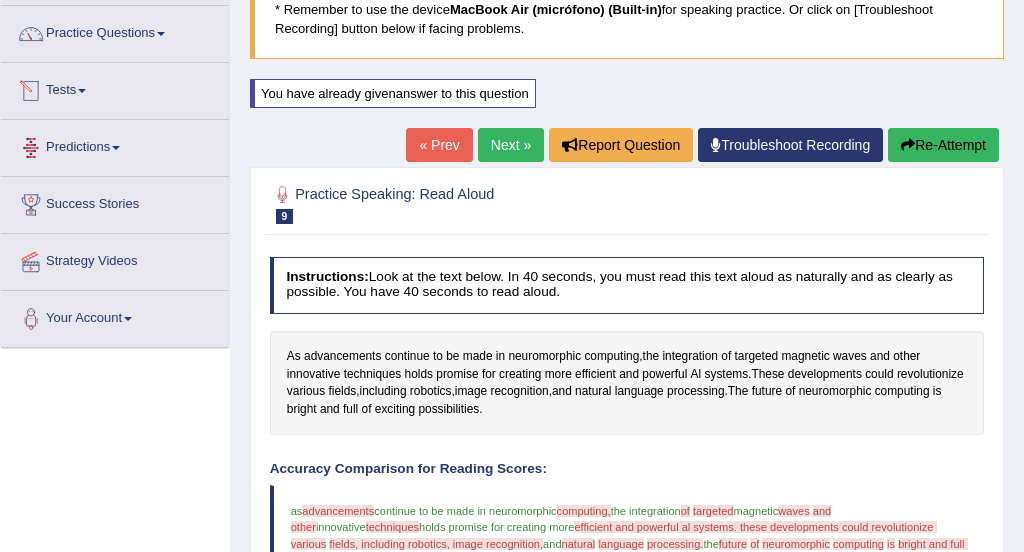 click on "Tests" at bounding box center (115, 88) 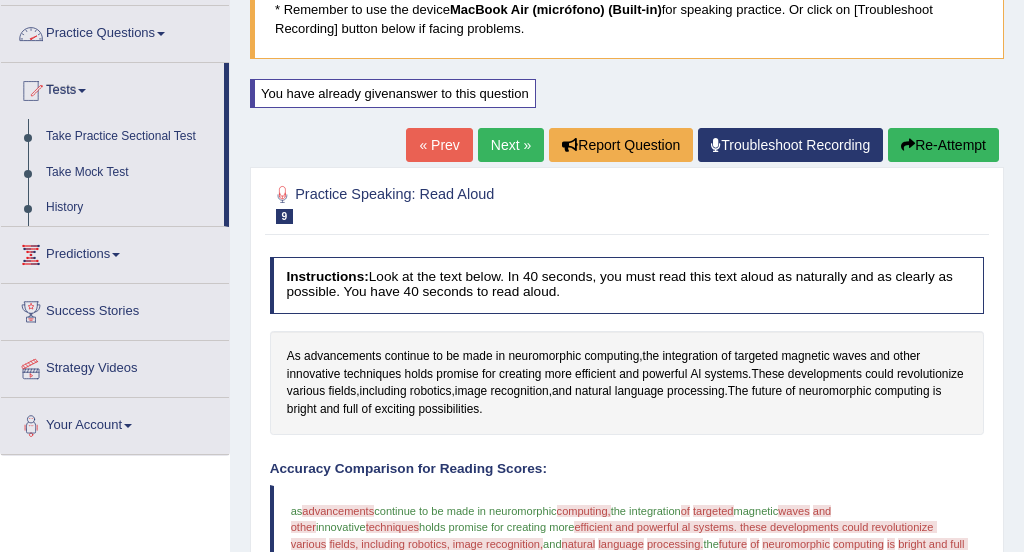 click on "Practice Questions" at bounding box center (115, 31) 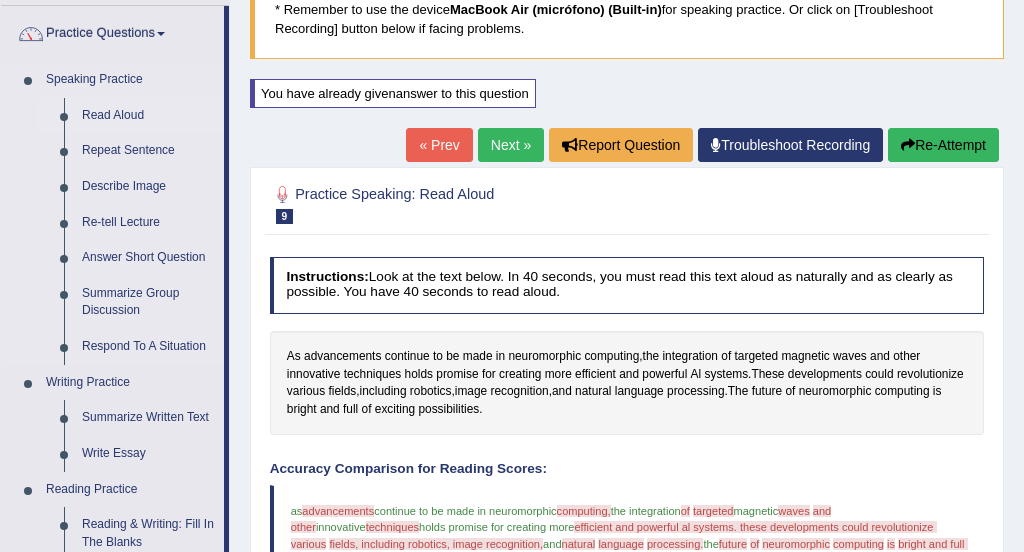 click on "Read Aloud" at bounding box center [148, 116] 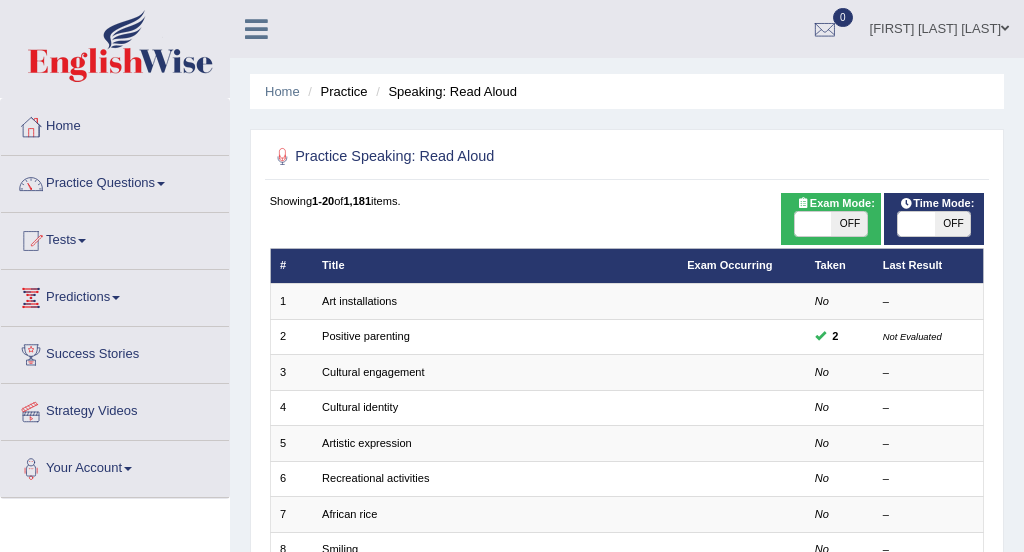scroll, scrollTop: 590, scrollLeft: 0, axis: vertical 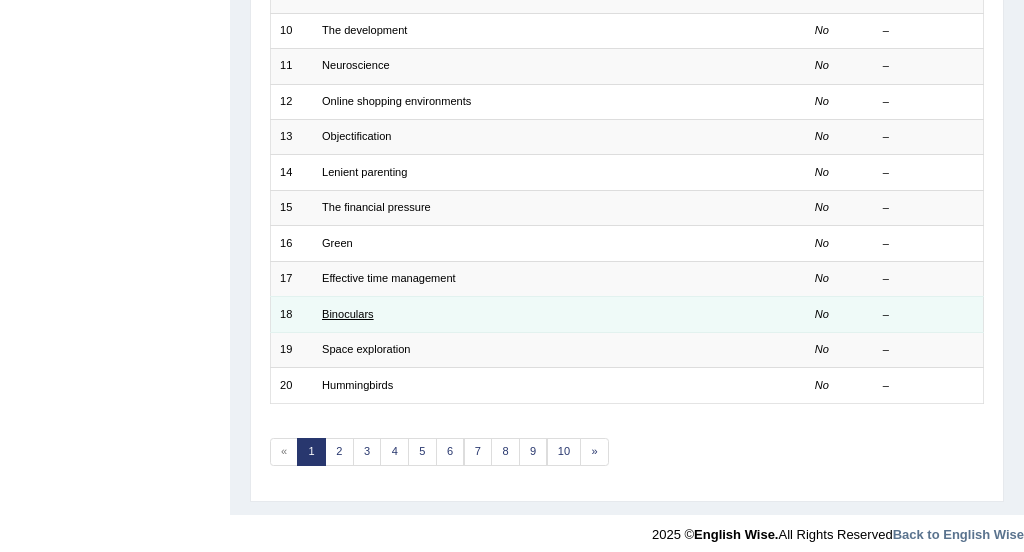 click on "Binoculars" at bounding box center [348, 314] 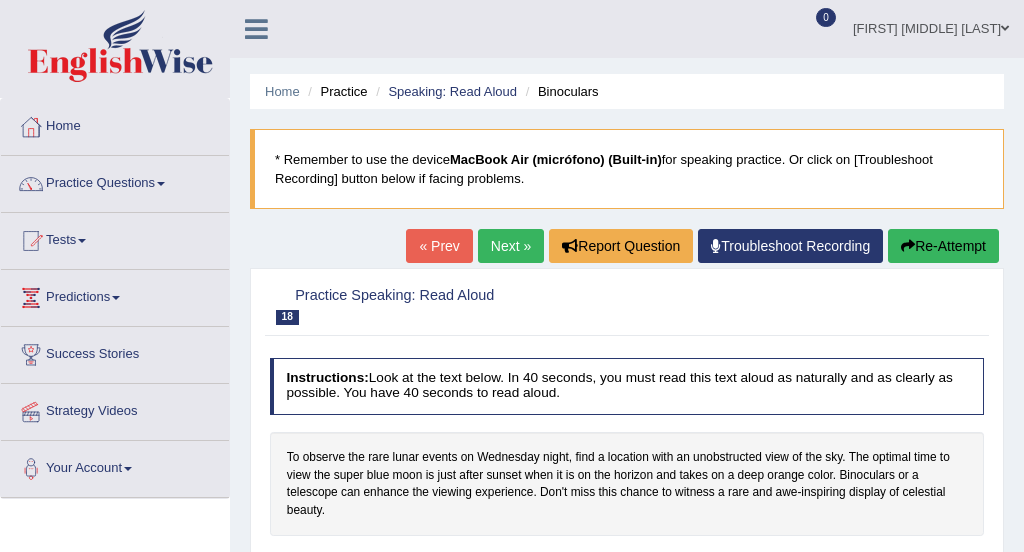 scroll, scrollTop: 0, scrollLeft: 0, axis: both 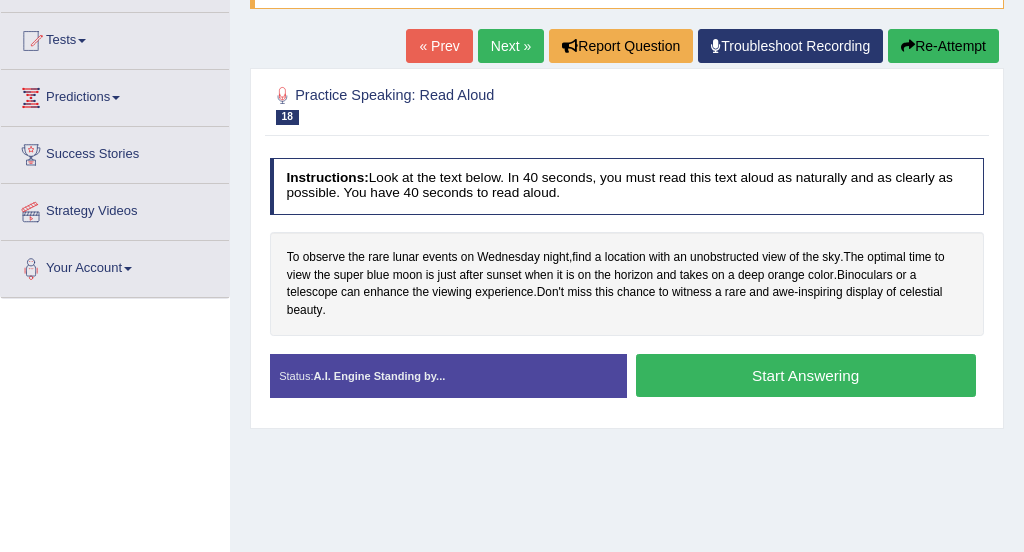 click on "Start Answering" at bounding box center [806, 375] 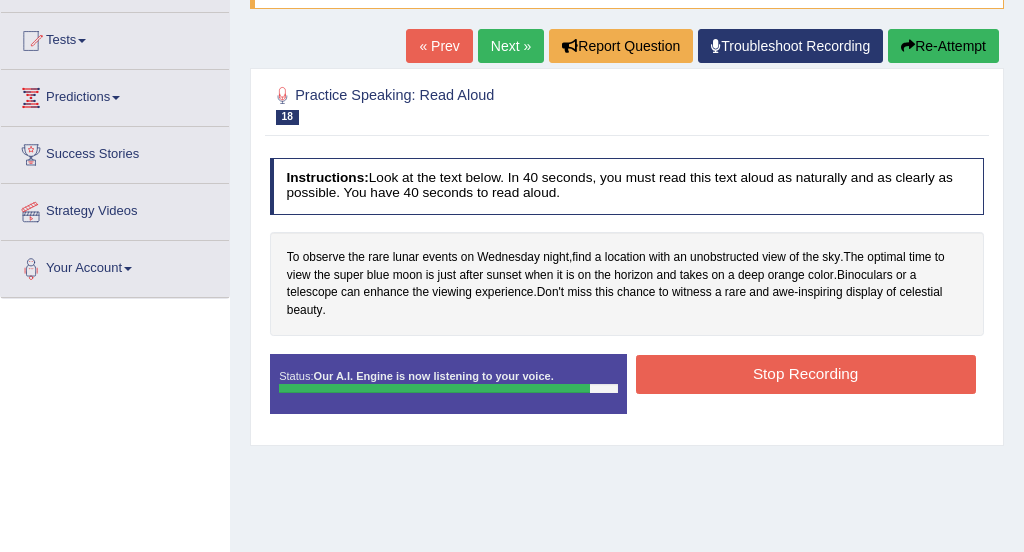 click on "Stop Recording" at bounding box center (806, 374) 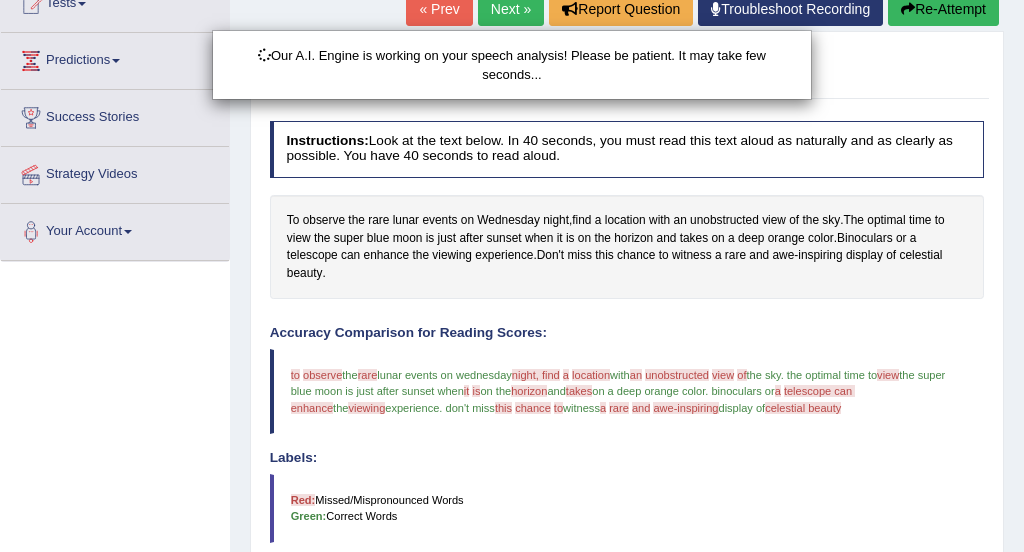 scroll, scrollTop: 240, scrollLeft: 0, axis: vertical 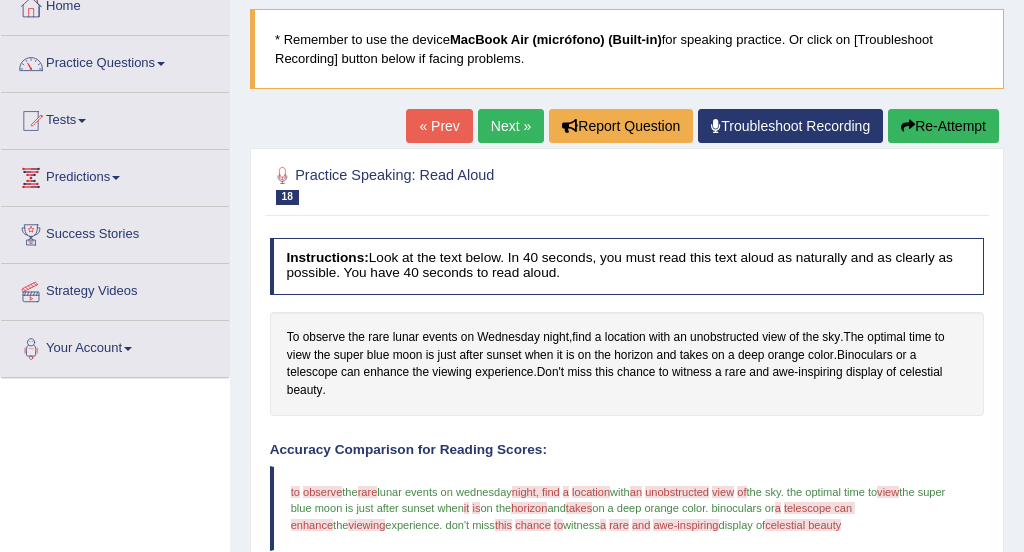click on "Re-Attempt" at bounding box center (943, 126) 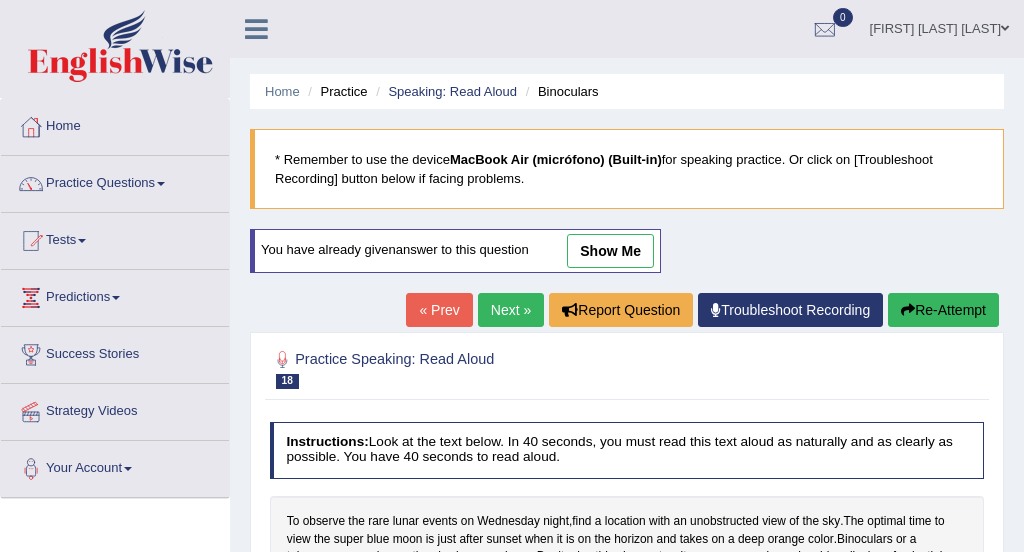 scroll, scrollTop: 124, scrollLeft: 0, axis: vertical 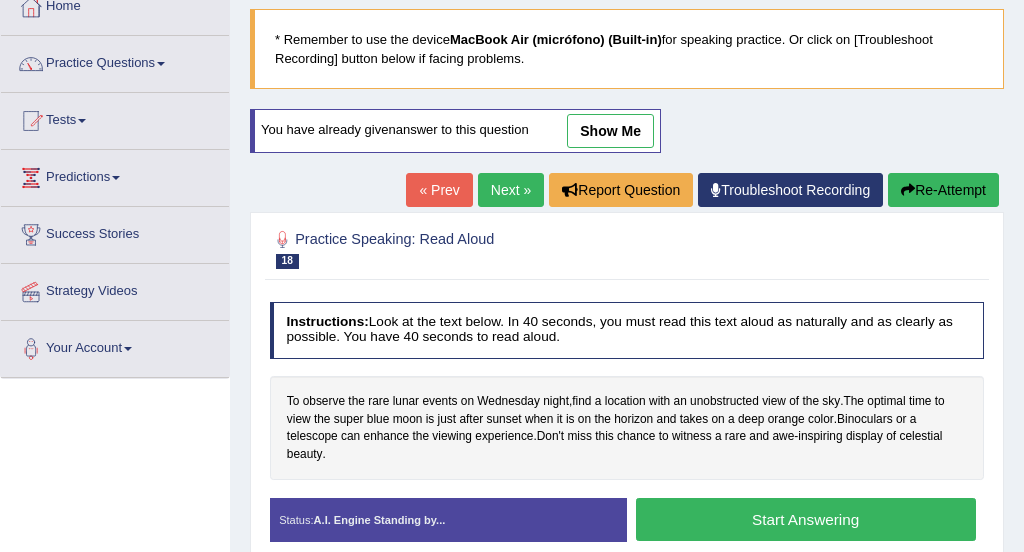 click on "Start Answering" at bounding box center (806, 519) 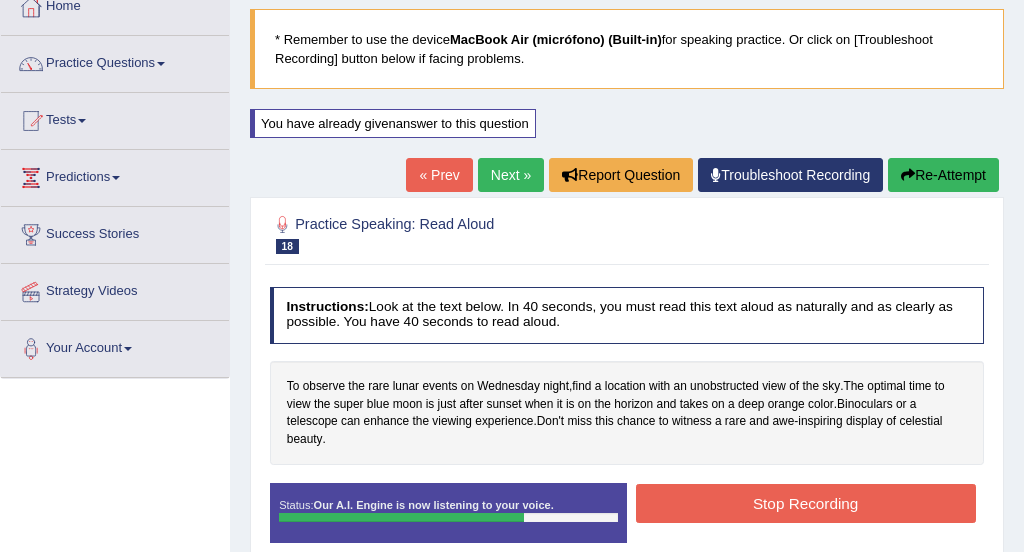 click on "Stop Recording" at bounding box center [806, 503] 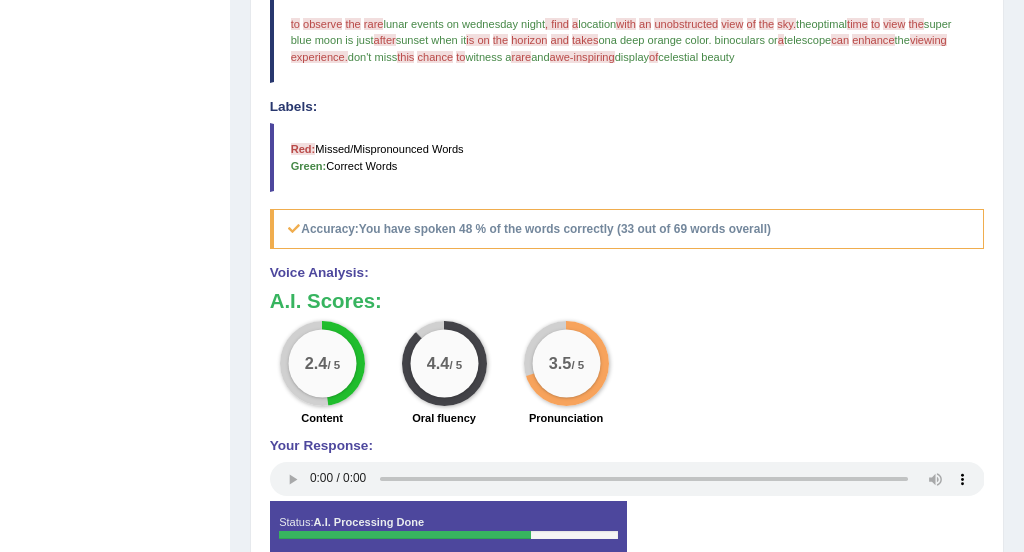 scroll, scrollTop: 640, scrollLeft: 0, axis: vertical 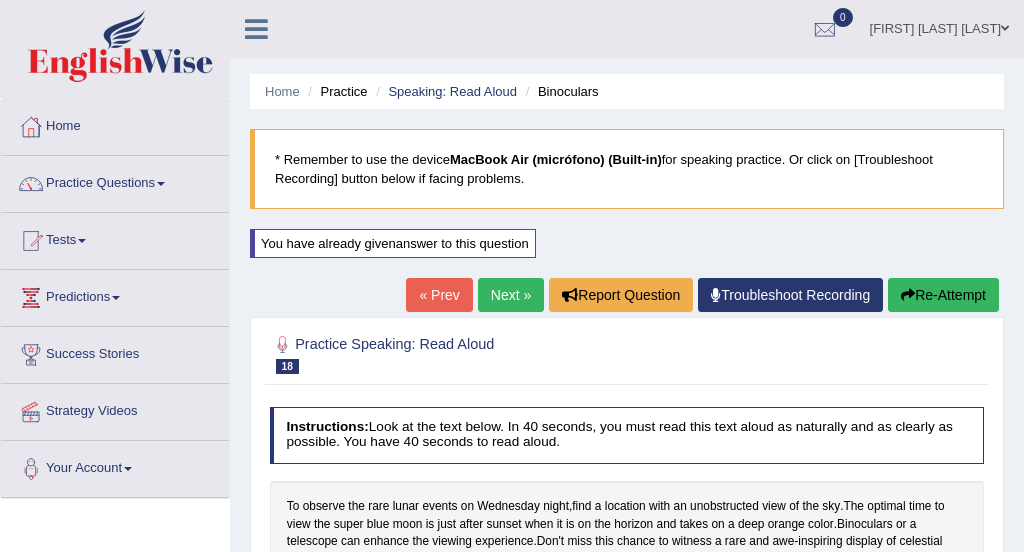 click on "Practice Questions" at bounding box center (115, 181) 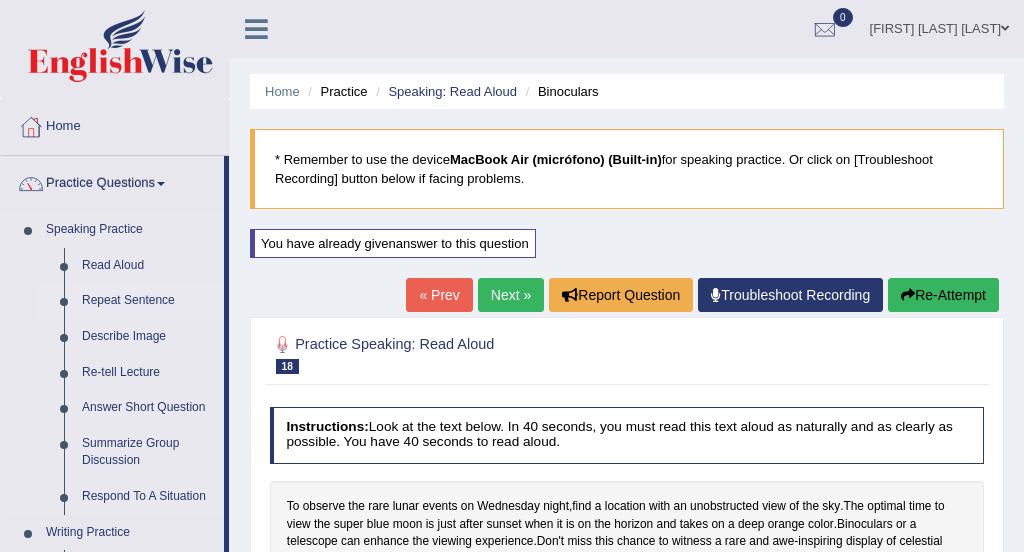 click on "Repeat Sentence" at bounding box center [148, 301] 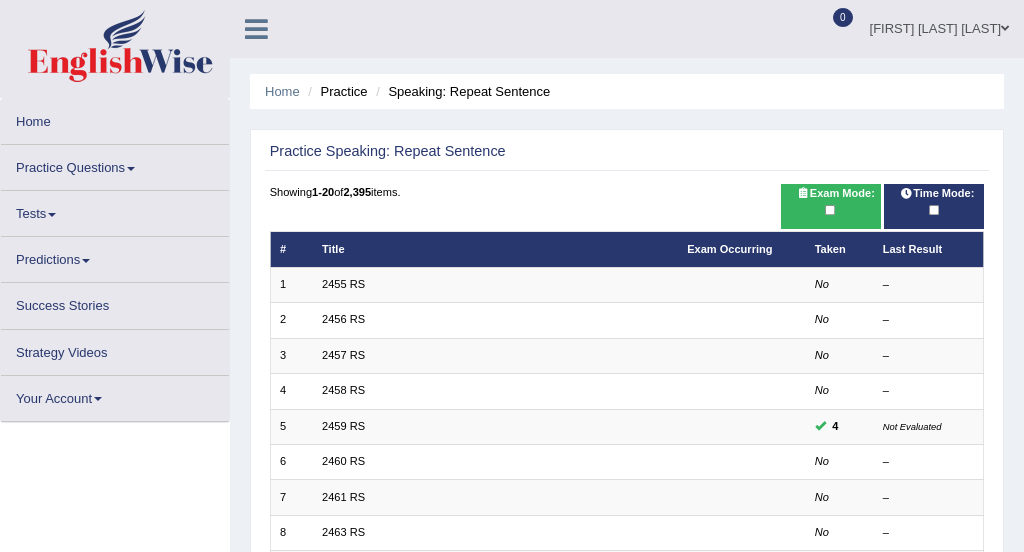scroll, scrollTop: 0, scrollLeft: 0, axis: both 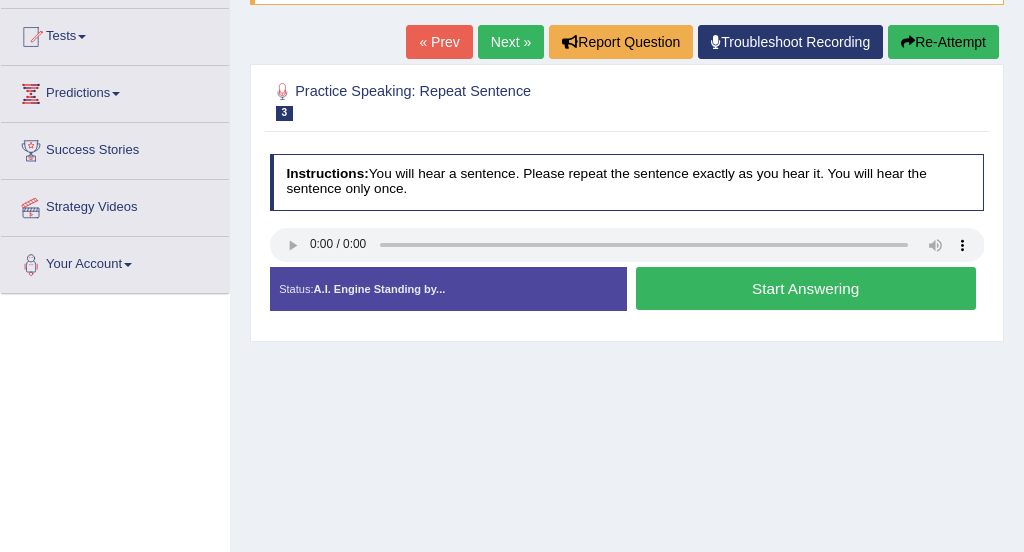 click on "Start Answering" at bounding box center [806, 288] 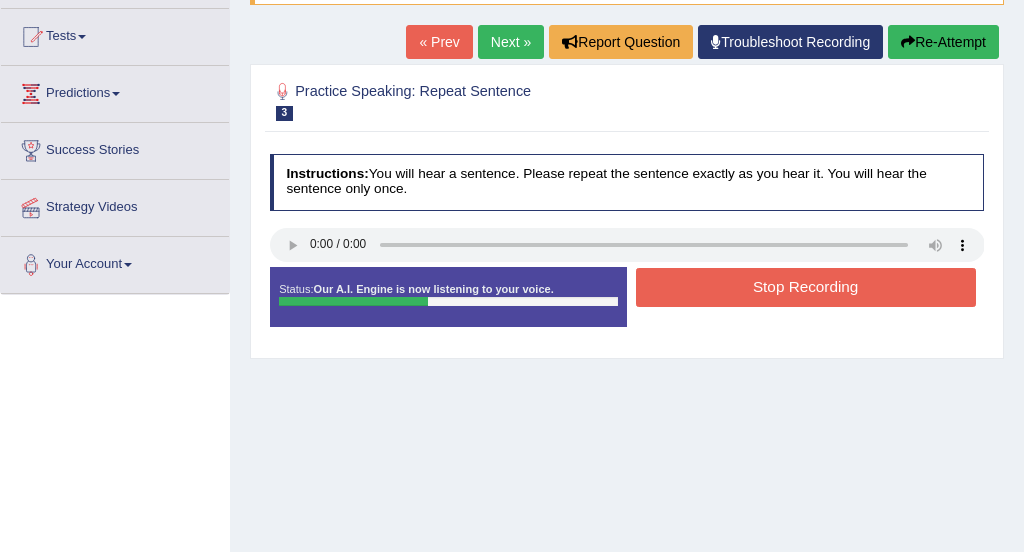 click on "Stop Recording" at bounding box center [806, 287] 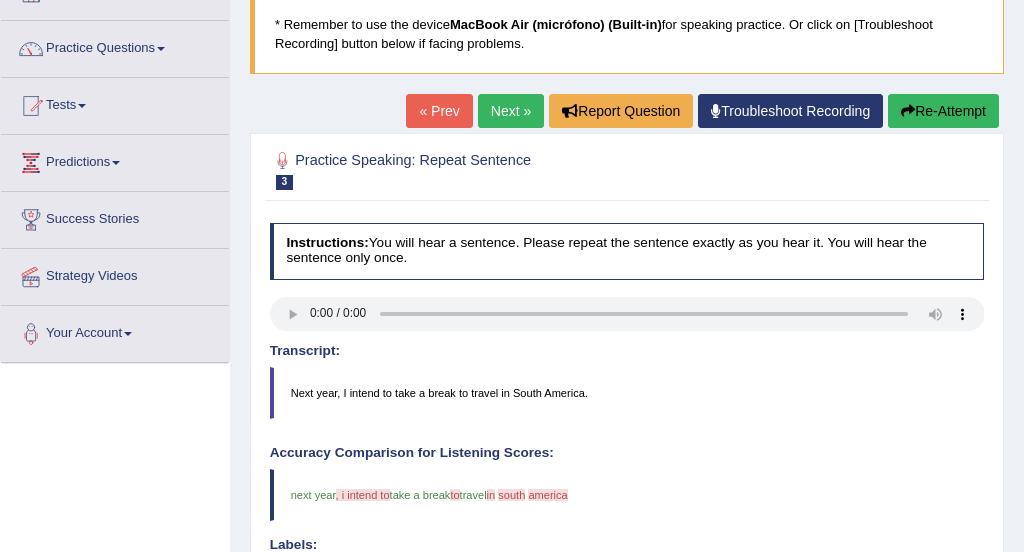 scroll, scrollTop: 124, scrollLeft: 0, axis: vertical 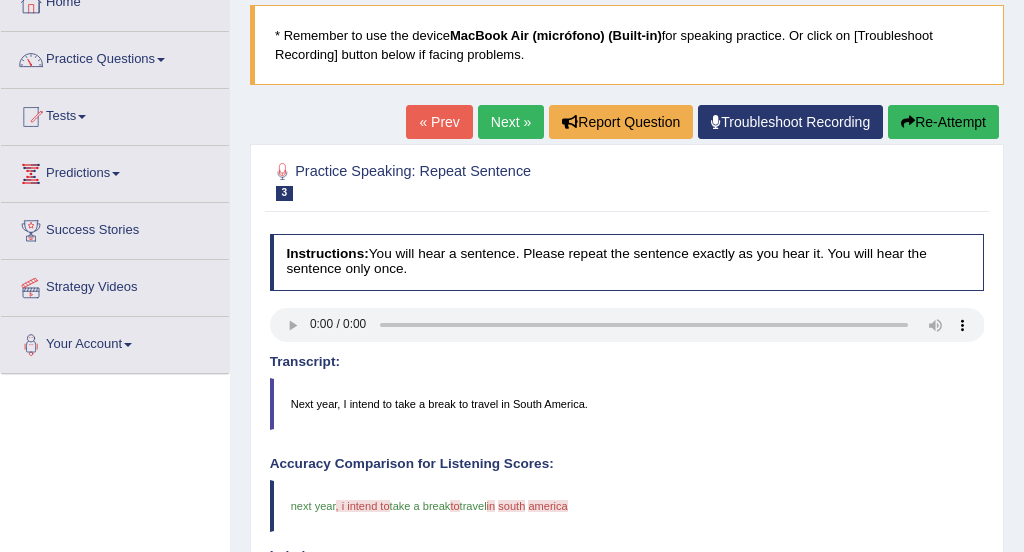 click on "Re-Attempt" at bounding box center [943, 122] 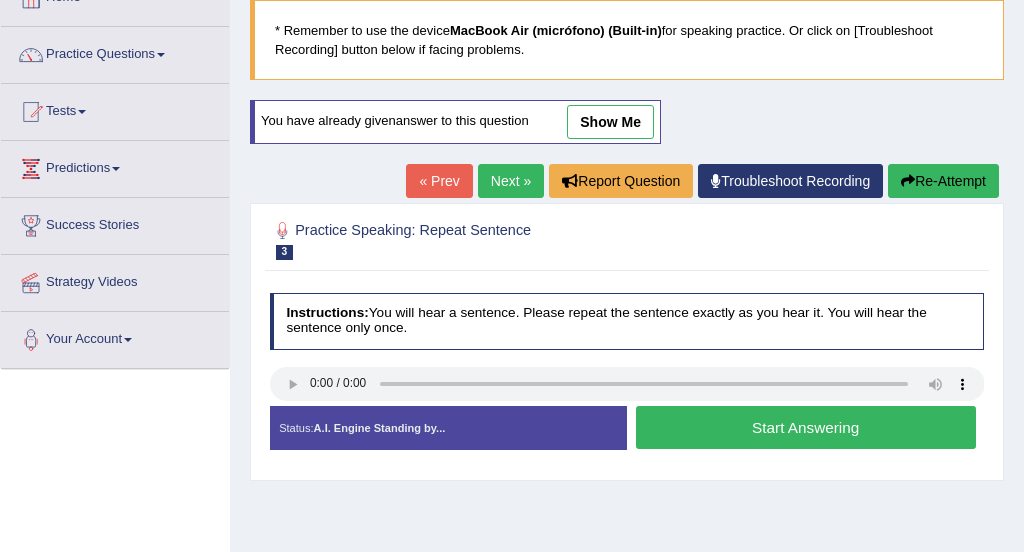 scroll, scrollTop: 129, scrollLeft: 0, axis: vertical 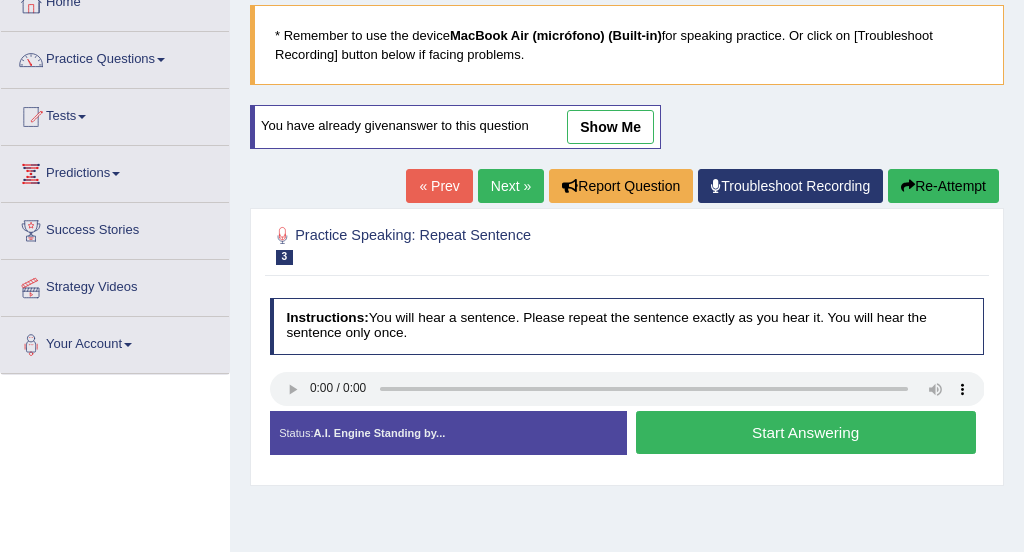 click on "Start Answering" at bounding box center [806, 432] 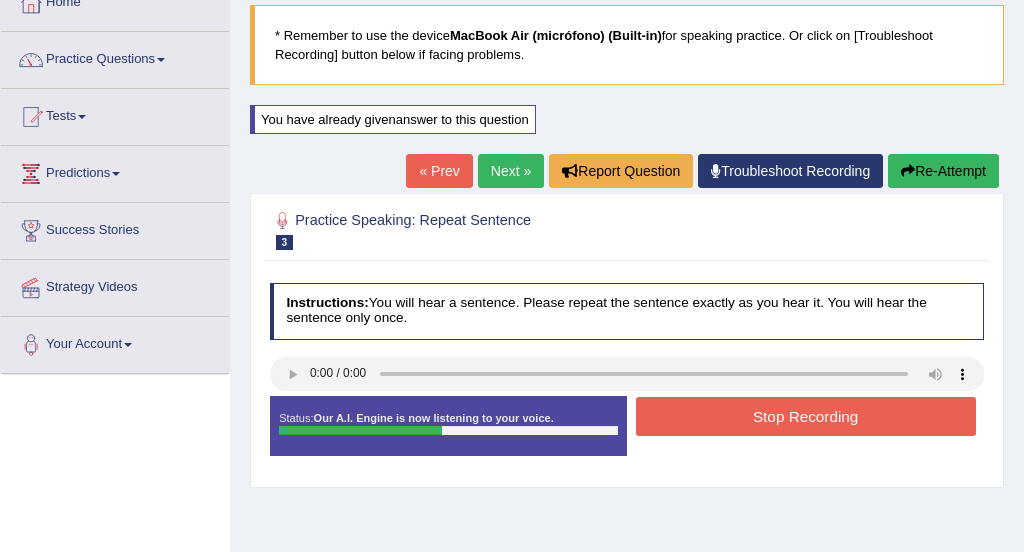 click on "Stop Recording" at bounding box center [806, 416] 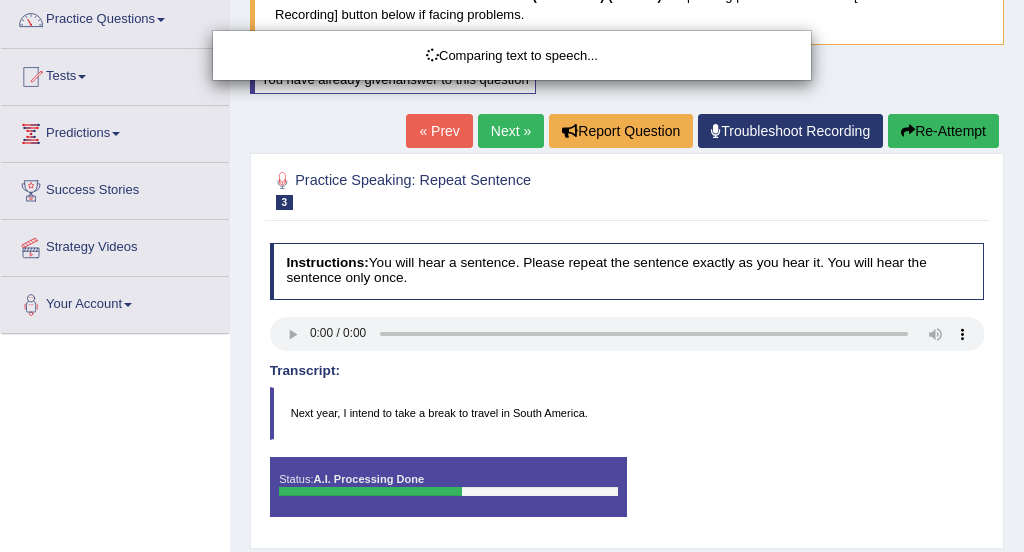 scroll, scrollTop: 164, scrollLeft: 0, axis: vertical 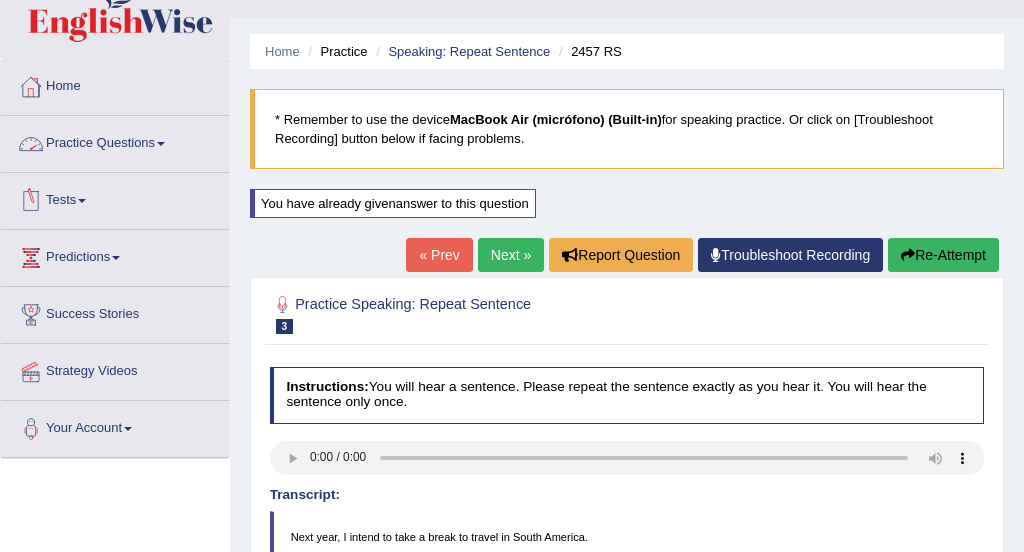 click on "Practice Questions" at bounding box center (115, 141) 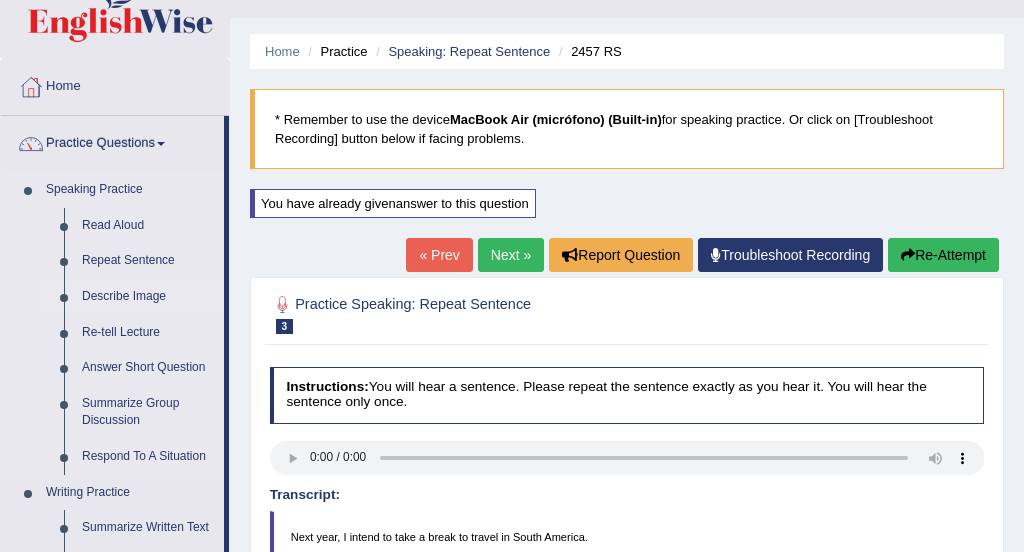 click on "Describe Image" at bounding box center (148, 297) 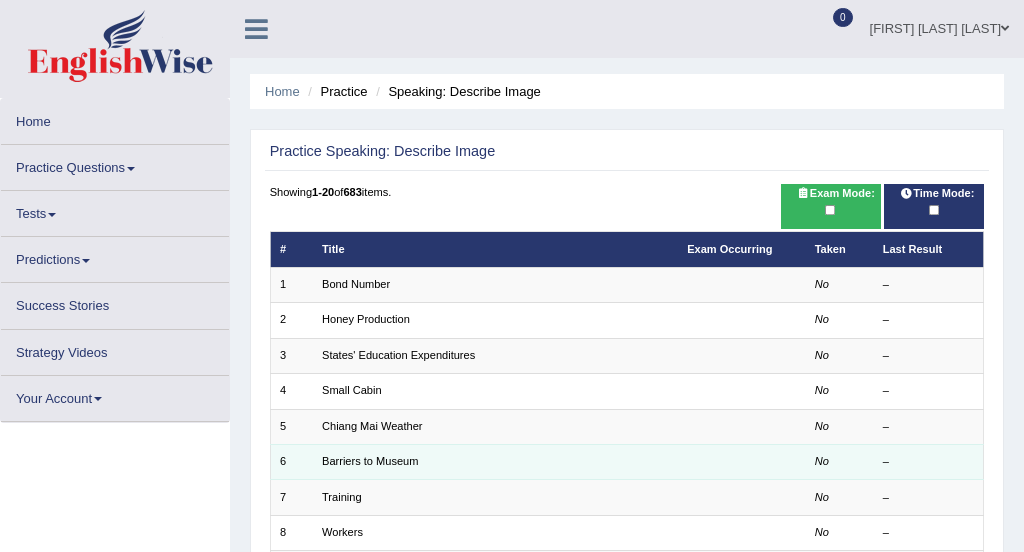scroll, scrollTop: 0, scrollLeft: 0, axis: both 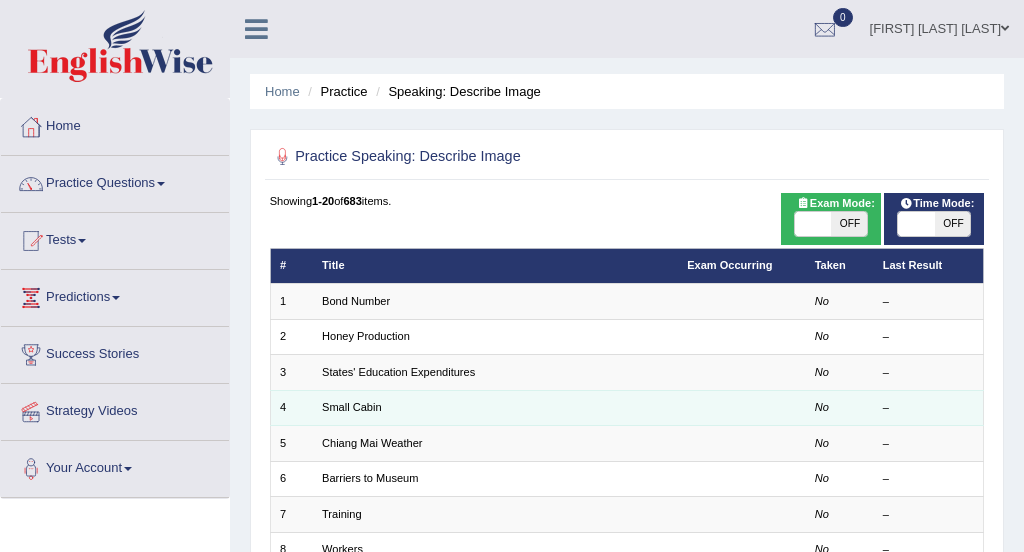 click on "Small Cabin" at bounding box center (495, 407) 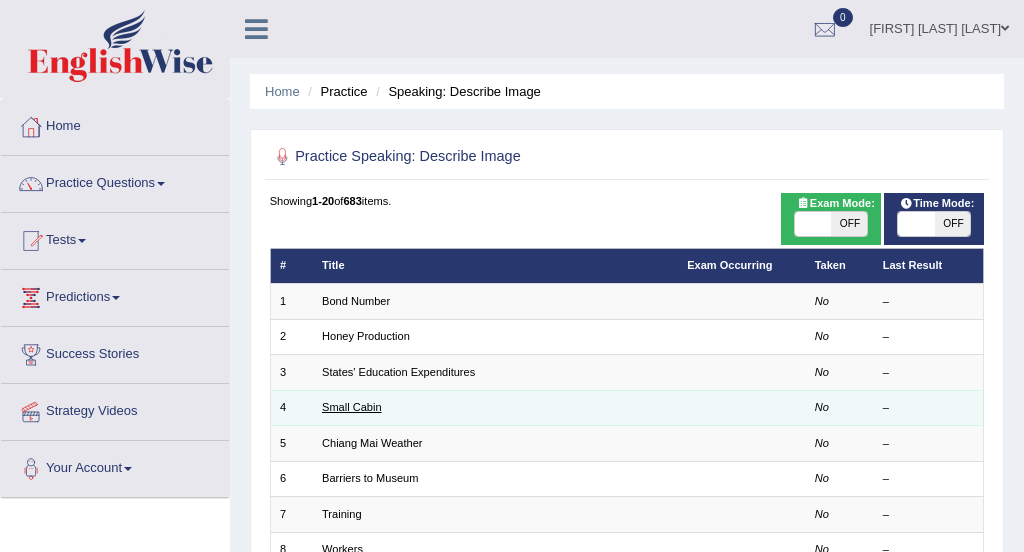 click on "Small Cabin" at bounding box center (352, 407) 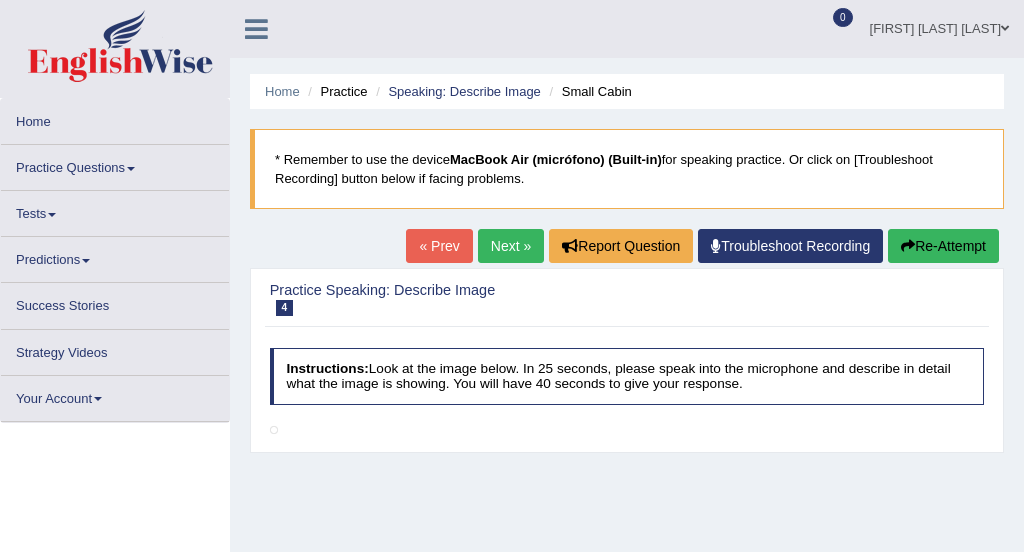 scroll, scrollTop: 0, scrollLeft: 0, axis: both 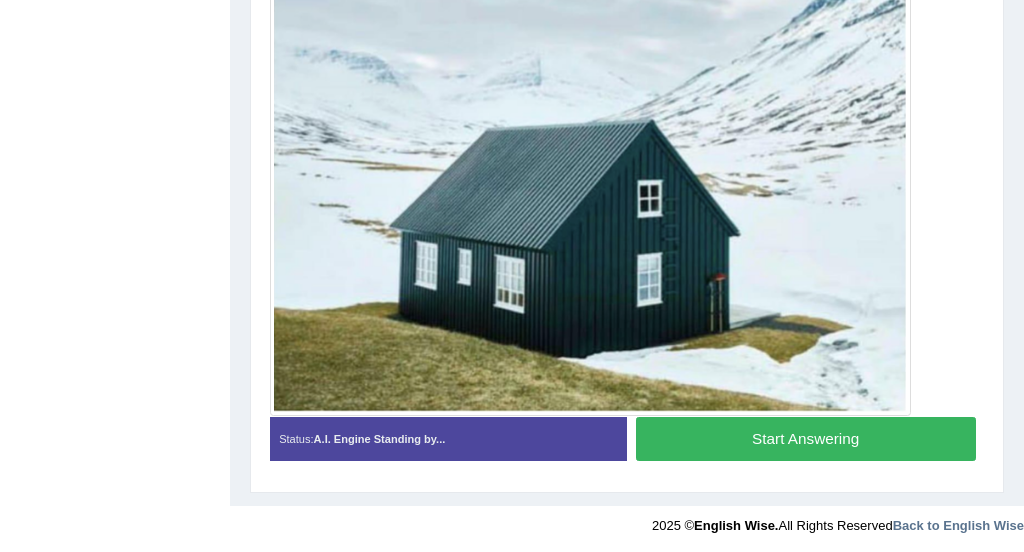 click on "Start Answering" at bounding box center [806, 438] 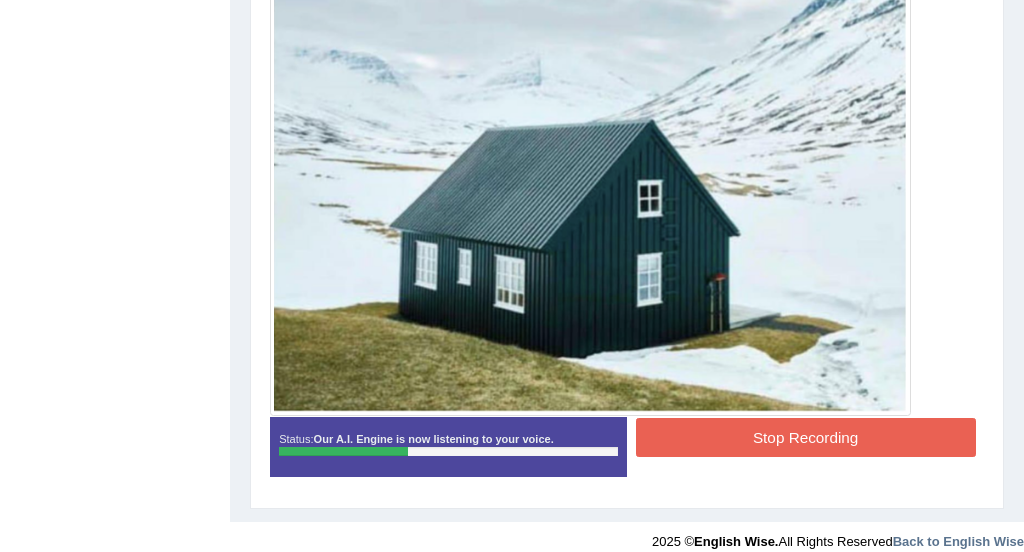 click on "Stop Recording" at bounding box center (806, 437) 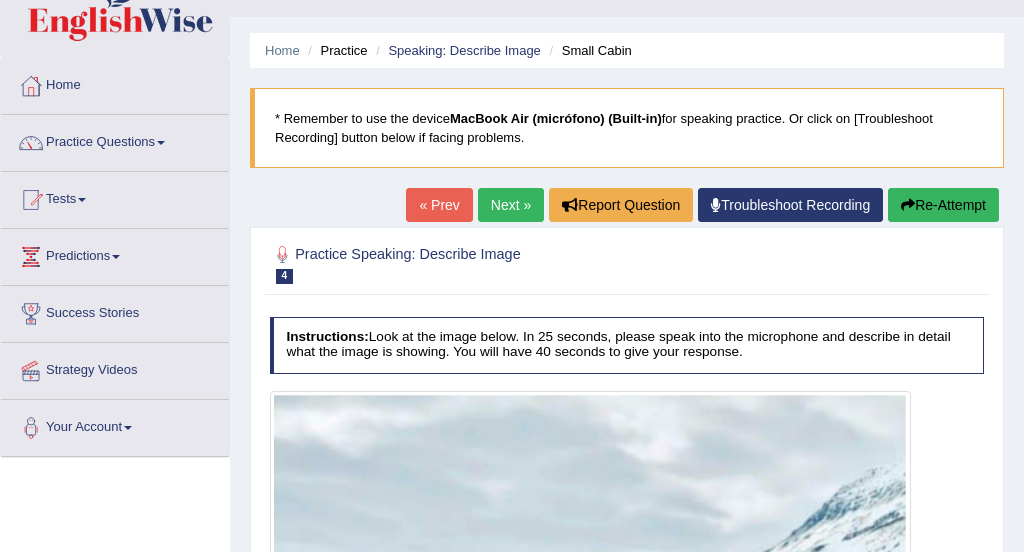 scroll, scrollTop: 34, scrollLeft: 0, axis: vertical 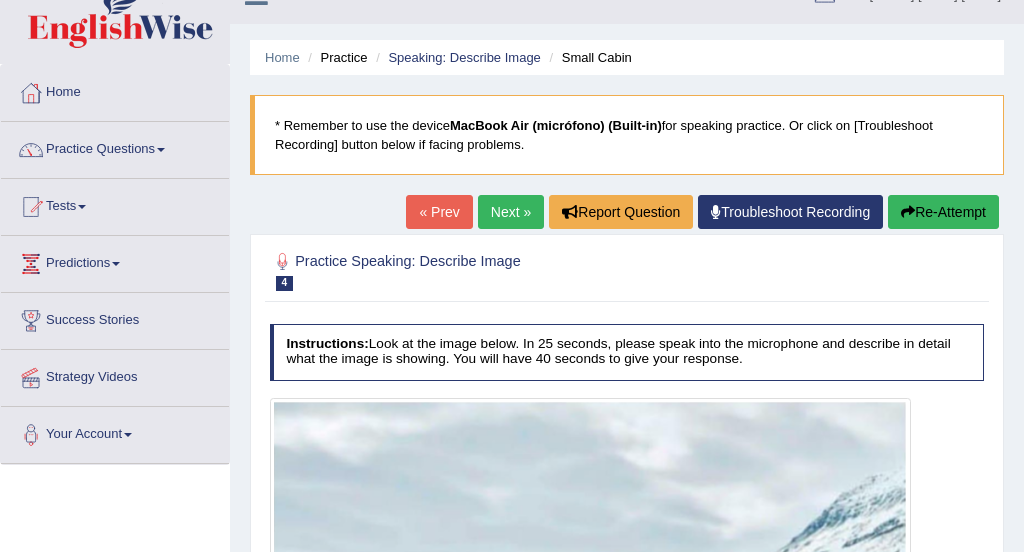 click on "Re-Attempt" at bounding box center (943, 212) 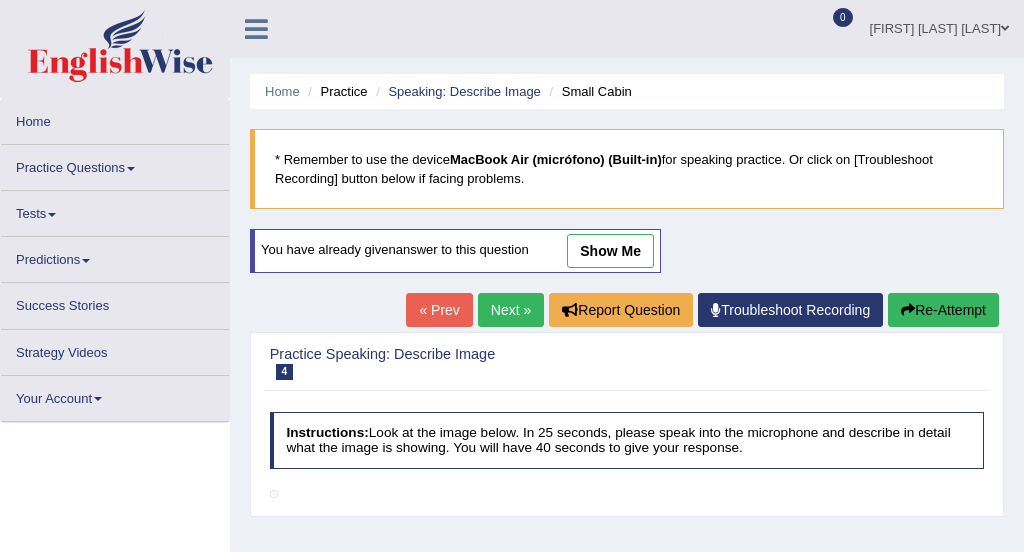 scroll, scrollTop: 34, scrollLeft: 0, axis: vertical 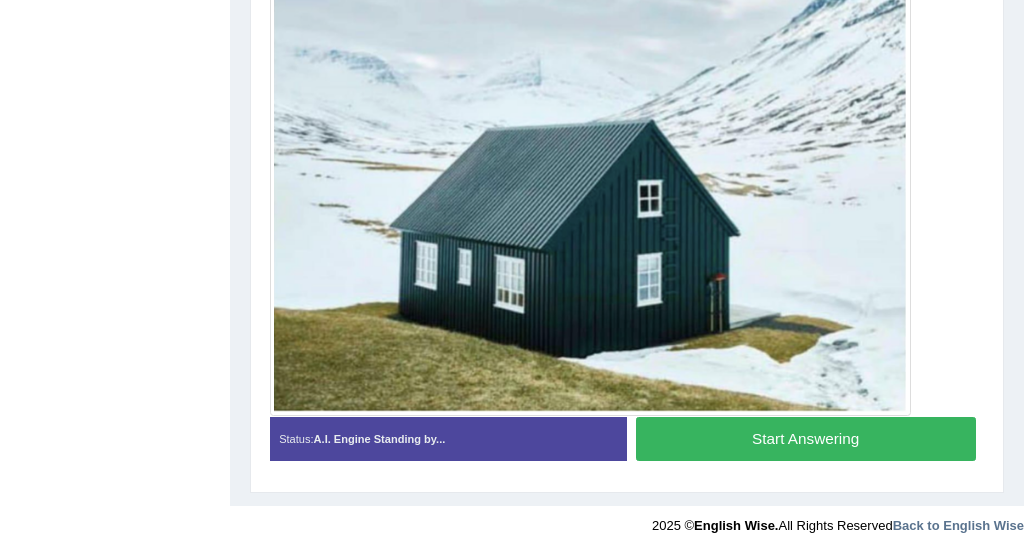 click on "Start Answering" at bounding box center [806, 438] 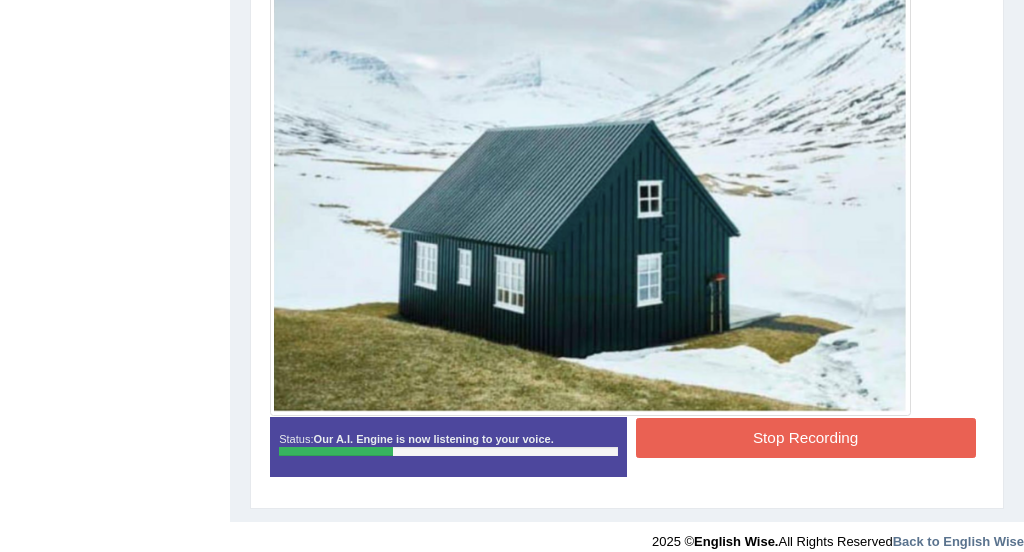 click on "Stop Recording" at bounding box center (806, 437) 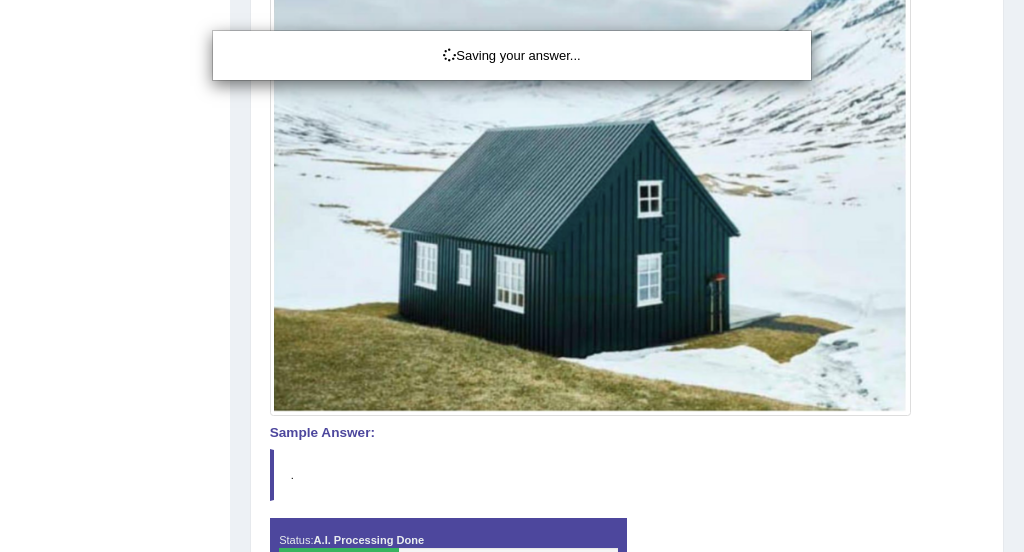 click on "Saving your answer..." at bounding box center [512, 276] 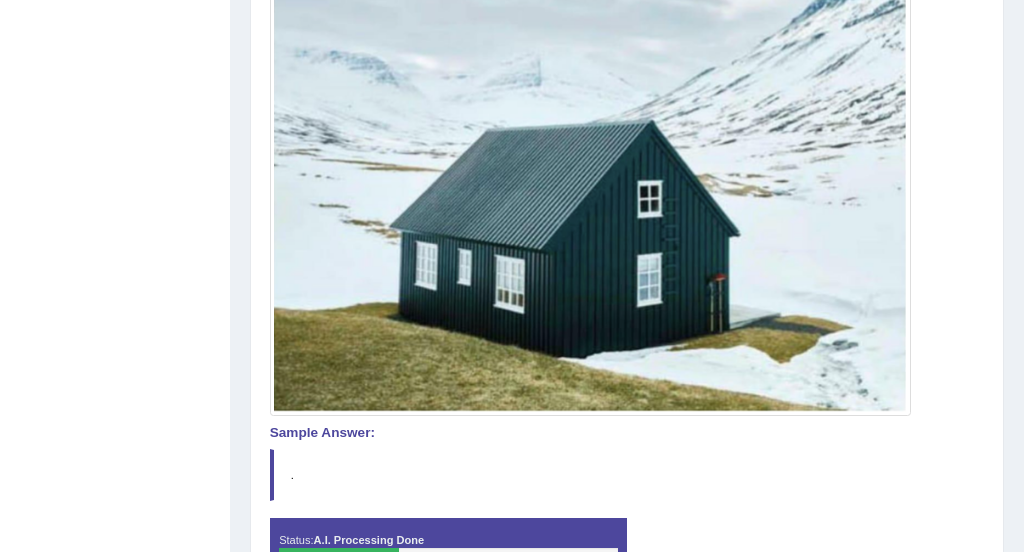 click on "Comparing text to speech..." at bounding box center (0, 0) 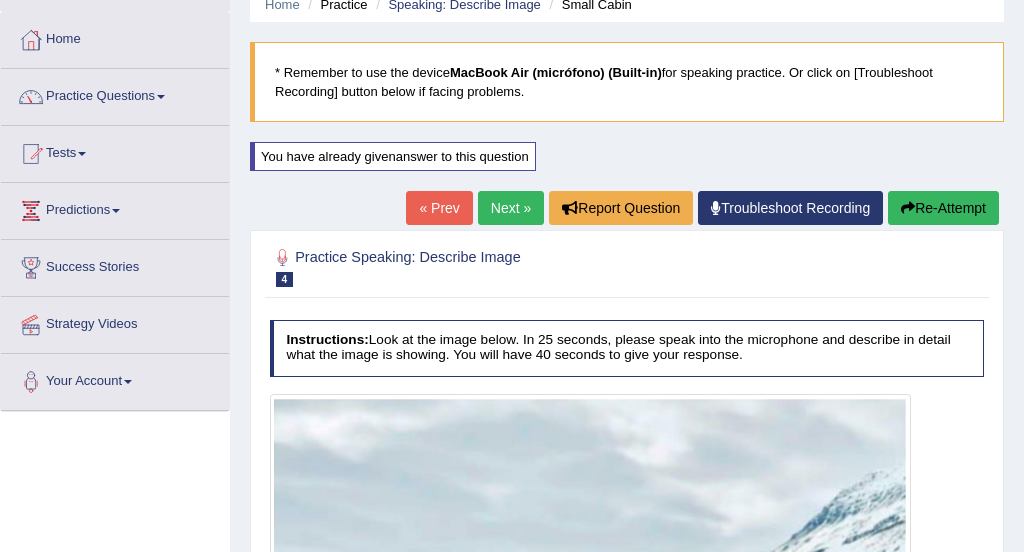scroll, scrollTop: 83, scrollLeft: 0, axis: vertical 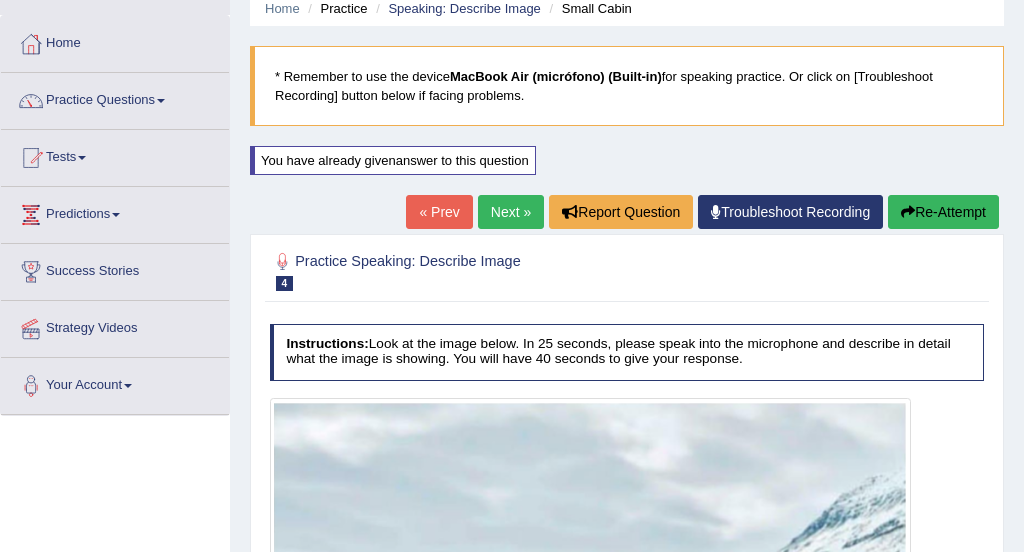click on "Re-Attempt" at bounding box center (943, 212) 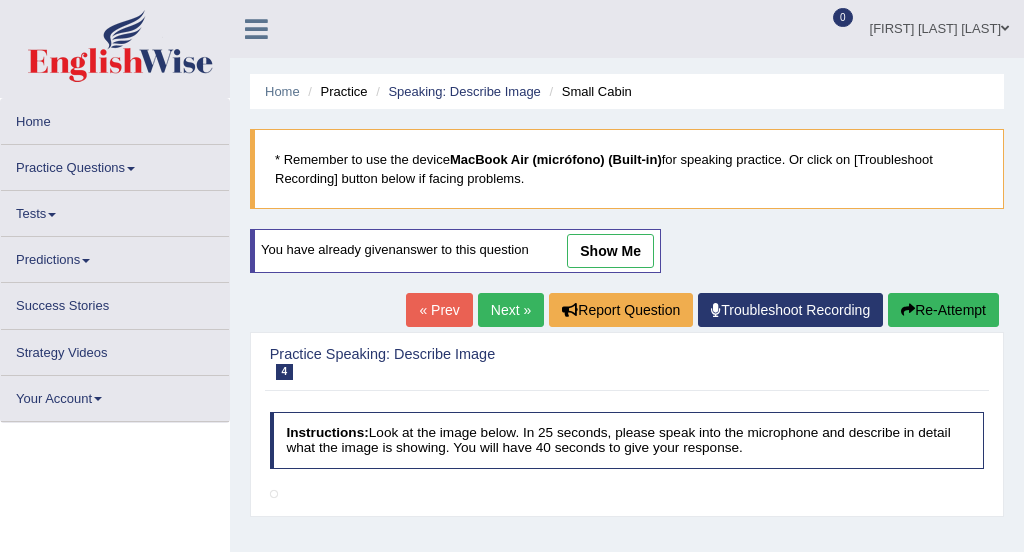 scroll, scrollTop: 83, scrollLeft: 0, axis: vertical 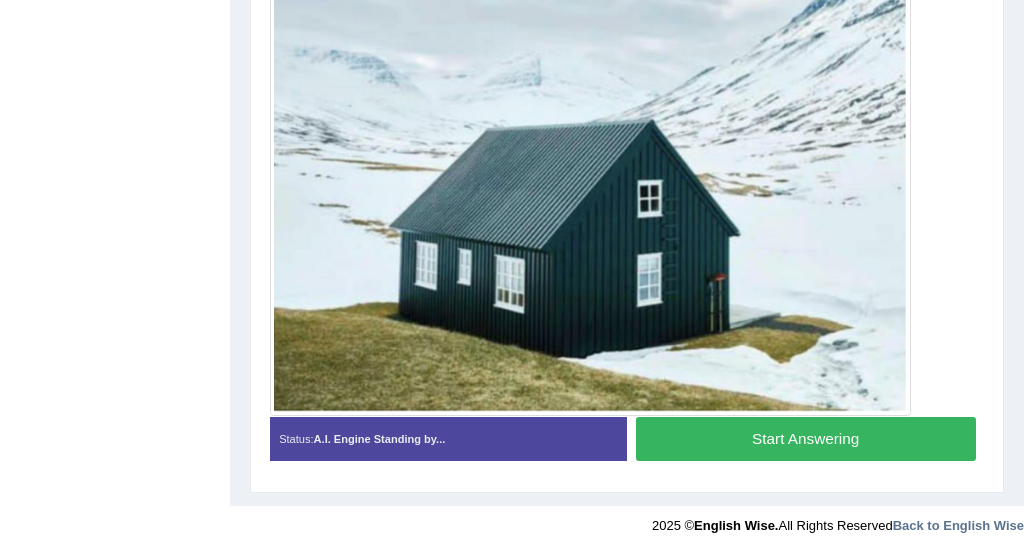 click on "Start Answering" at bounding box center (806, 438) 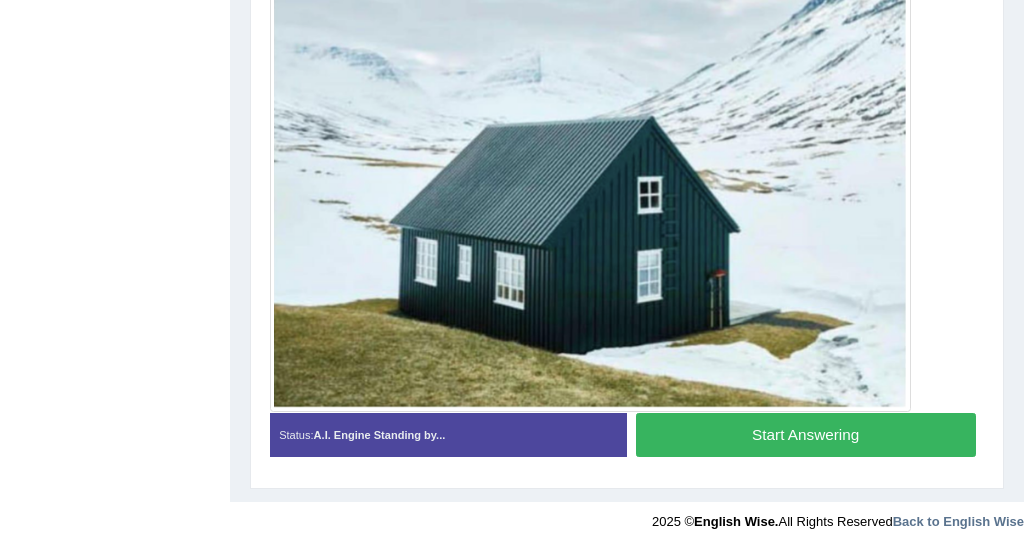 scroll, scrollTop: 603, scrollLeft: 0, axis: vertical 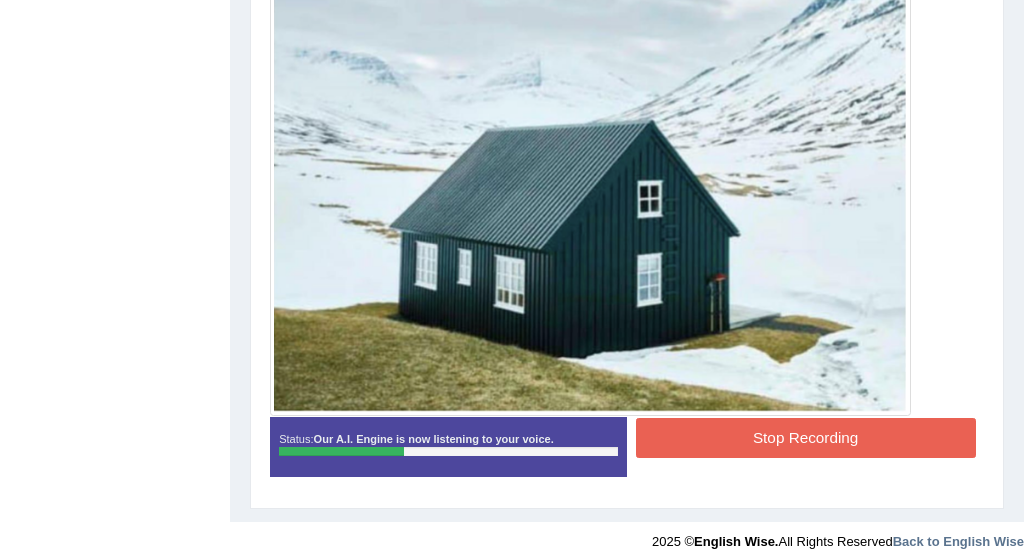 click on "Stop Recording" at bounding box center [806, 437] 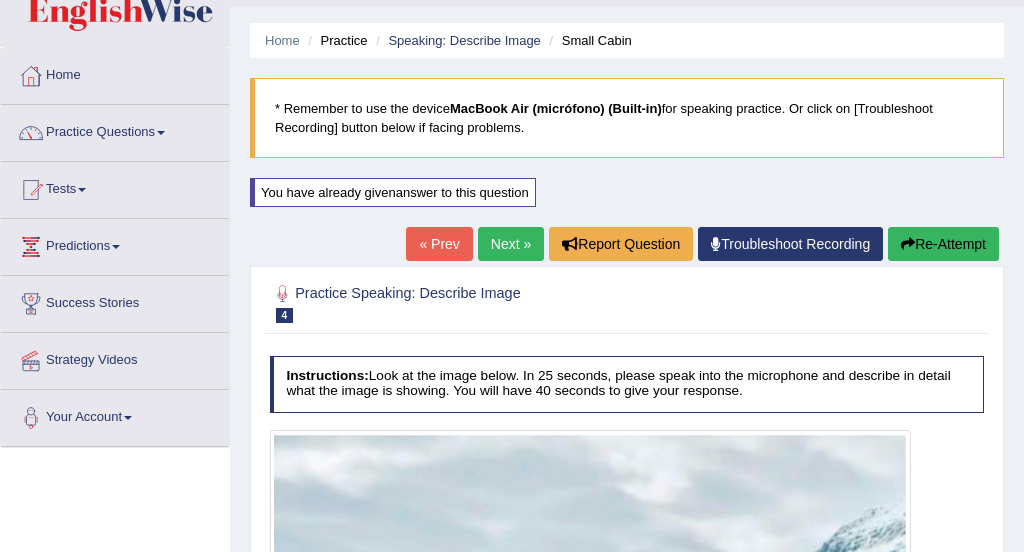scroll, scrollTop: 43, scrollLeft: 0, axis: vertical 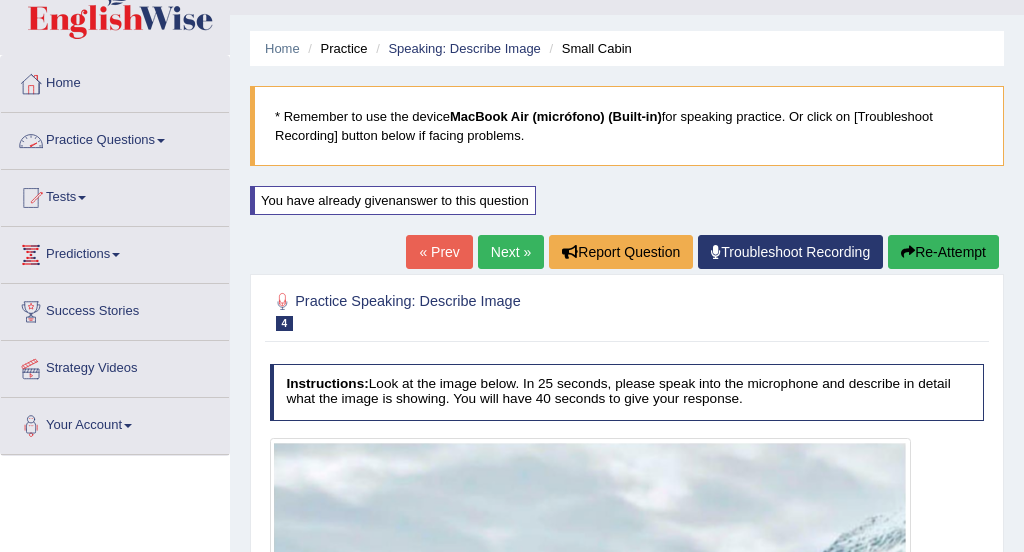 click on "Practice Questions" at bounding box center [115, 138] 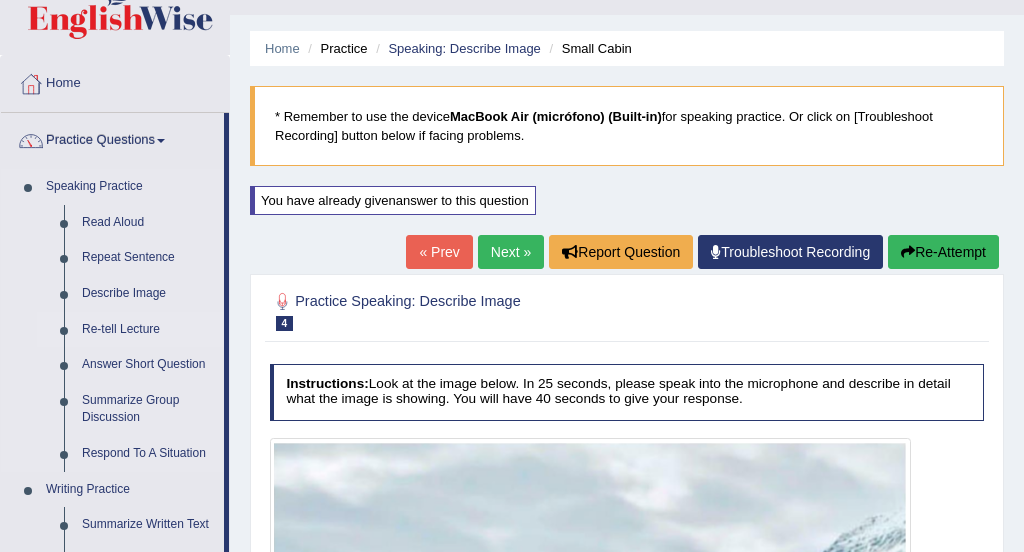 click on "Re-tell Lecture" at bounding box center [148, 330] 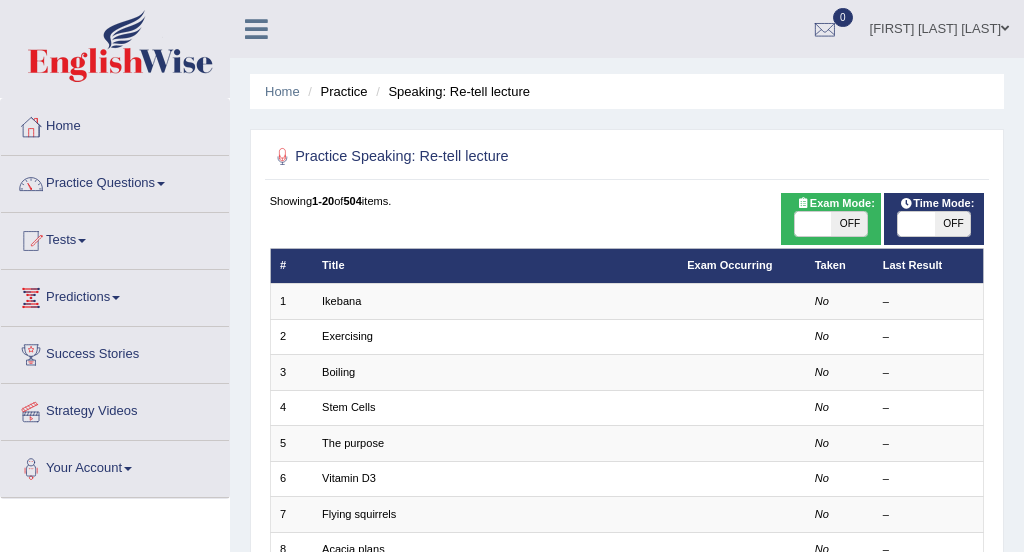 scroll, scrollTop: 0, scrollLeft: 0, axis: both 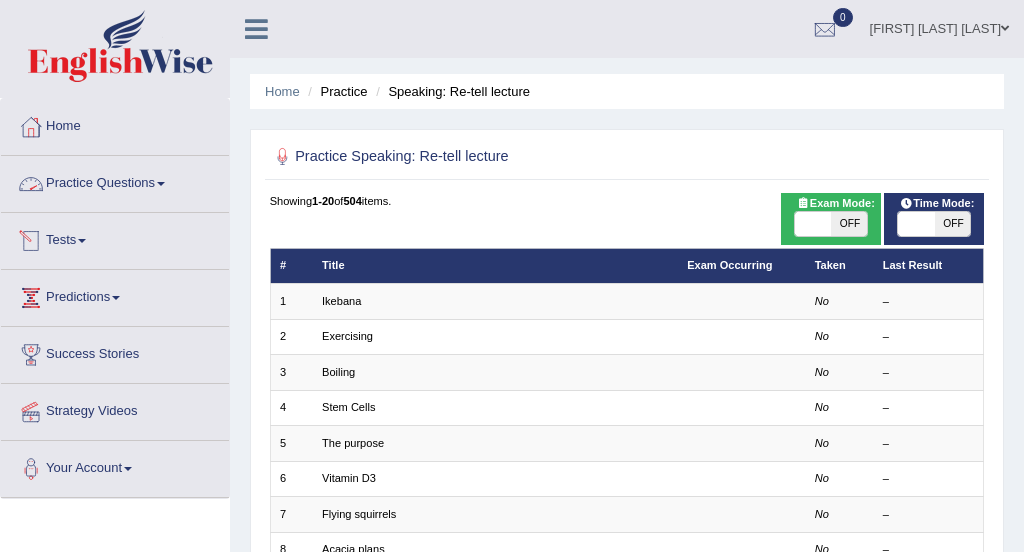 click on "Practice Questions" at bounding box center (115, 181) 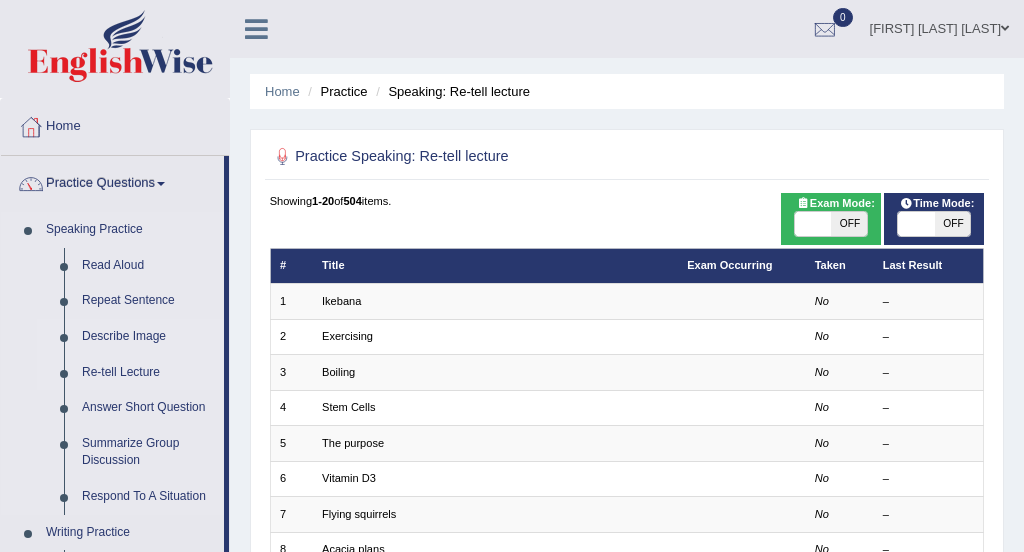 click on "Describe Image" at bounding box center (148, 337) 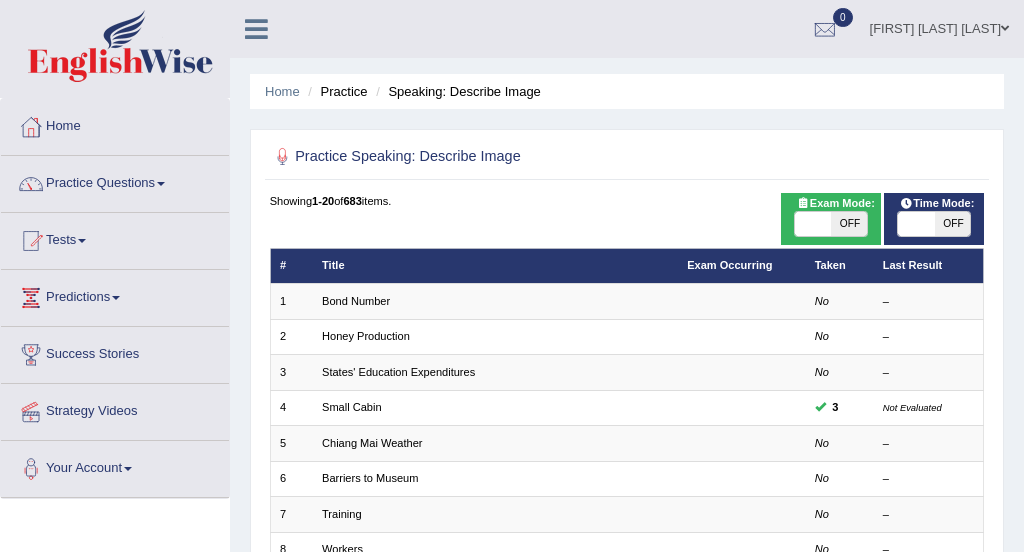 scroll, scrollTop: 0, scrollLeft: 0, axis: both 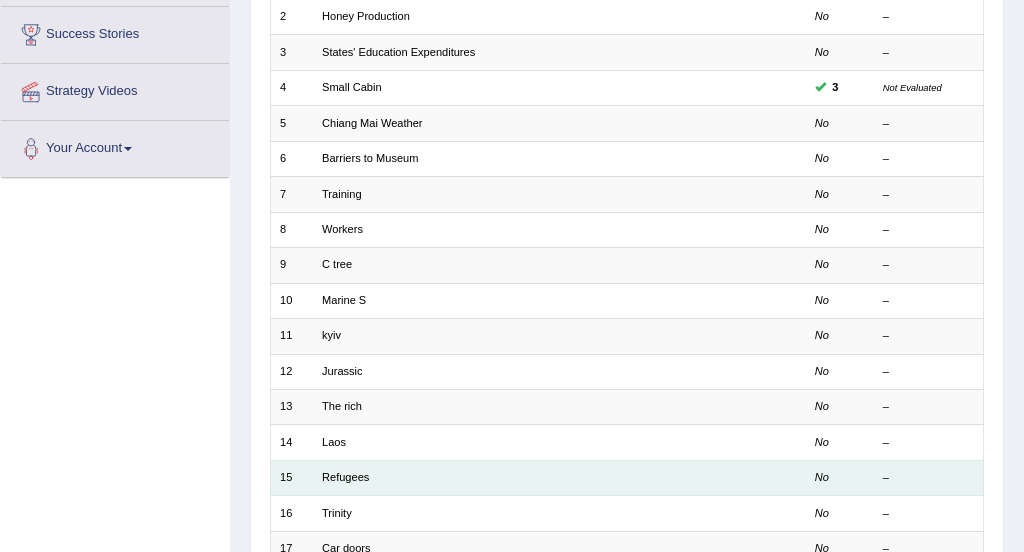 click on "Refugees" at bounding box center (495, 477) 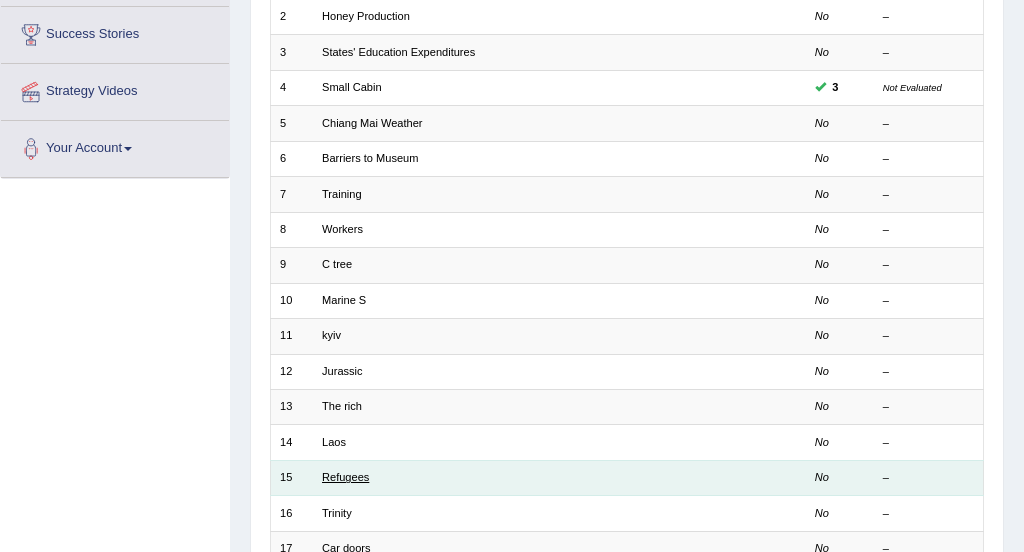 click on "Refugees" at bounding box center (345, 477) 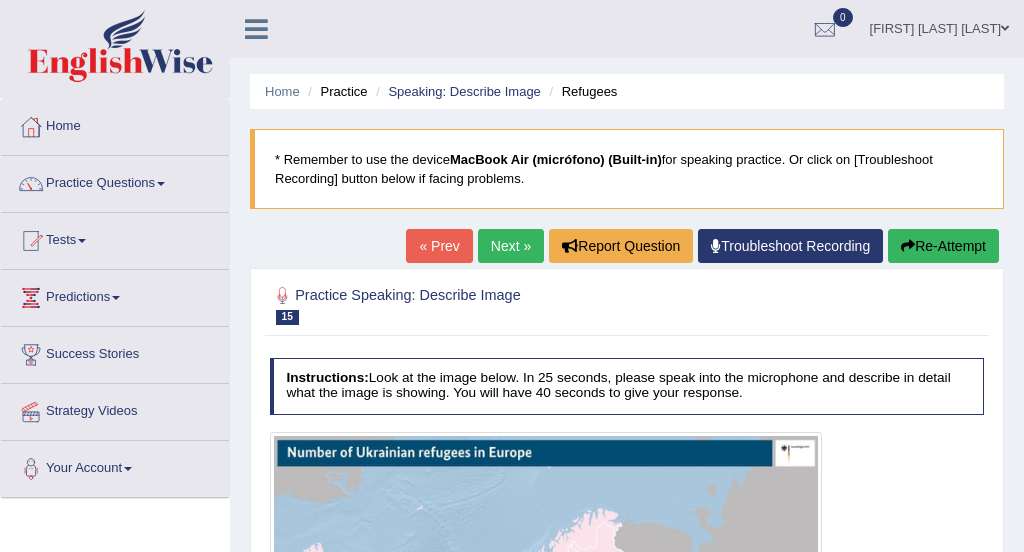 scroll, scrollTop: 512, scrollLeft: 0, axis: vertical 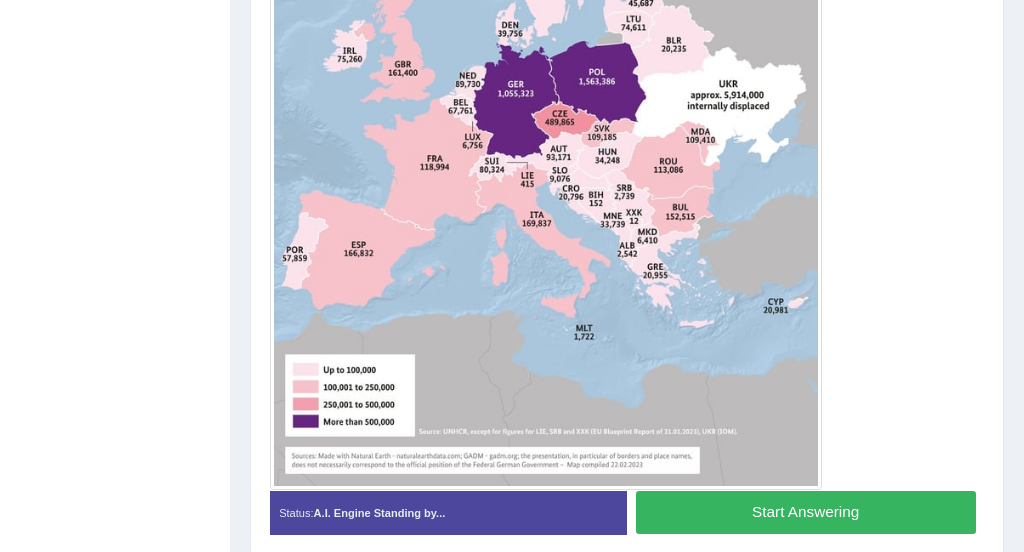 click on "Start Answering" at bounding box center [806, 512] 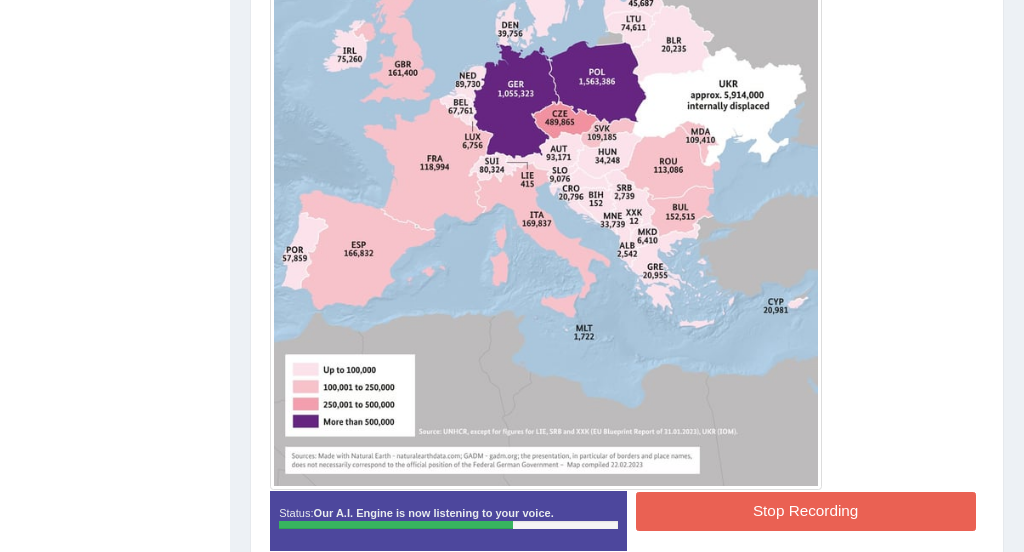 click on "Stop Recording" at bounding box center [806, 511] 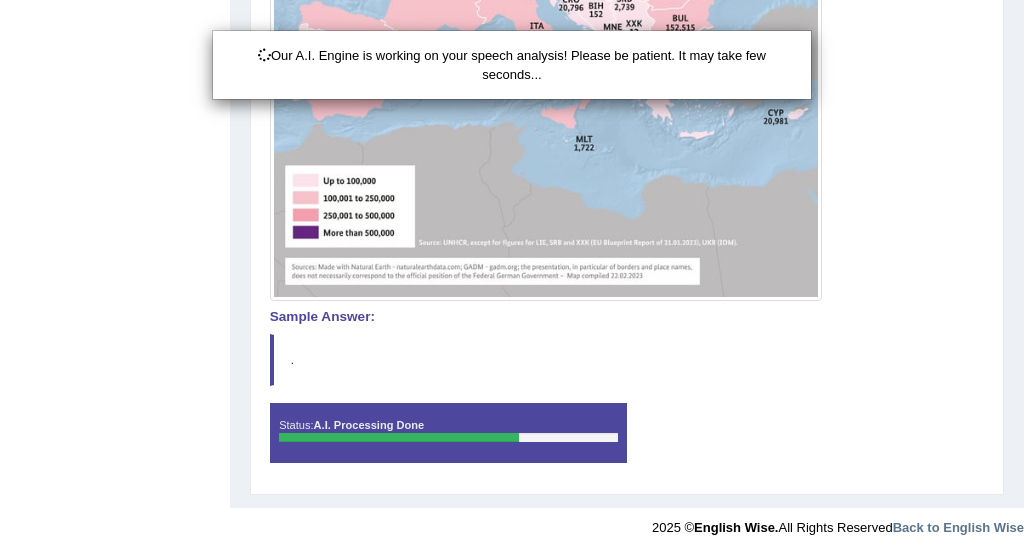 scroll, scrollTop: 911, scrollLeft: 0, axis: vertical 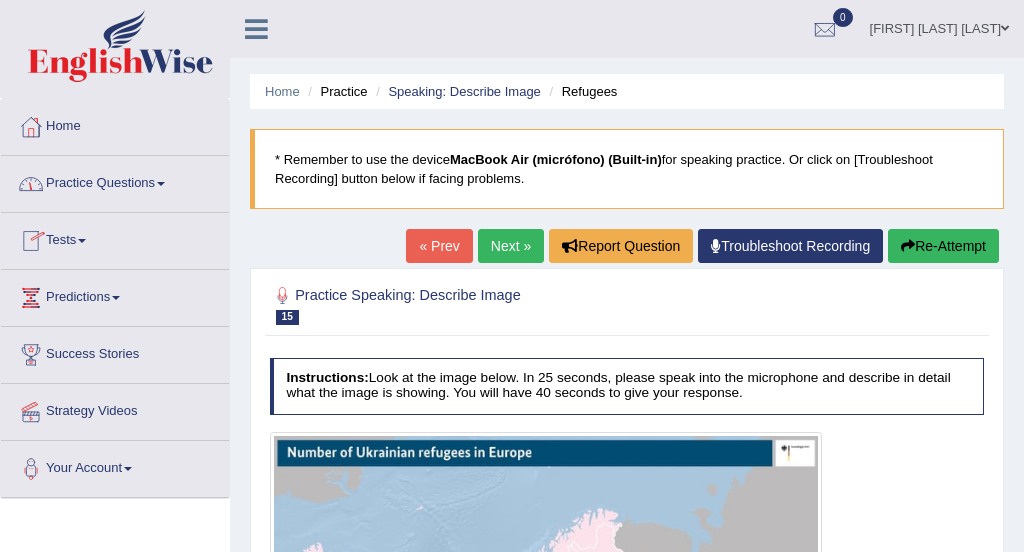click on "Practice Questions" at bounding box center [115, 181] 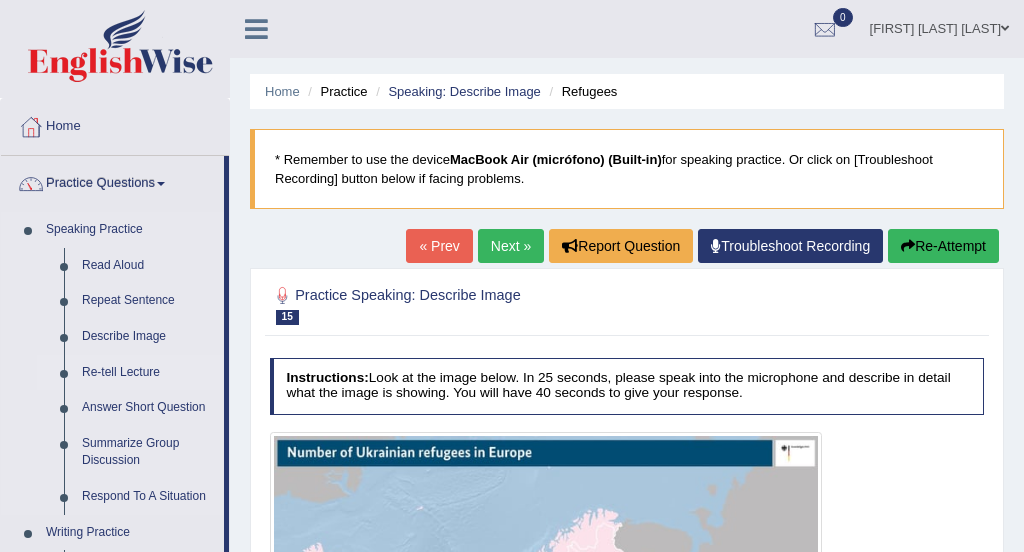 click on "Re-tell Lecture" at bounding box center [148, 373] 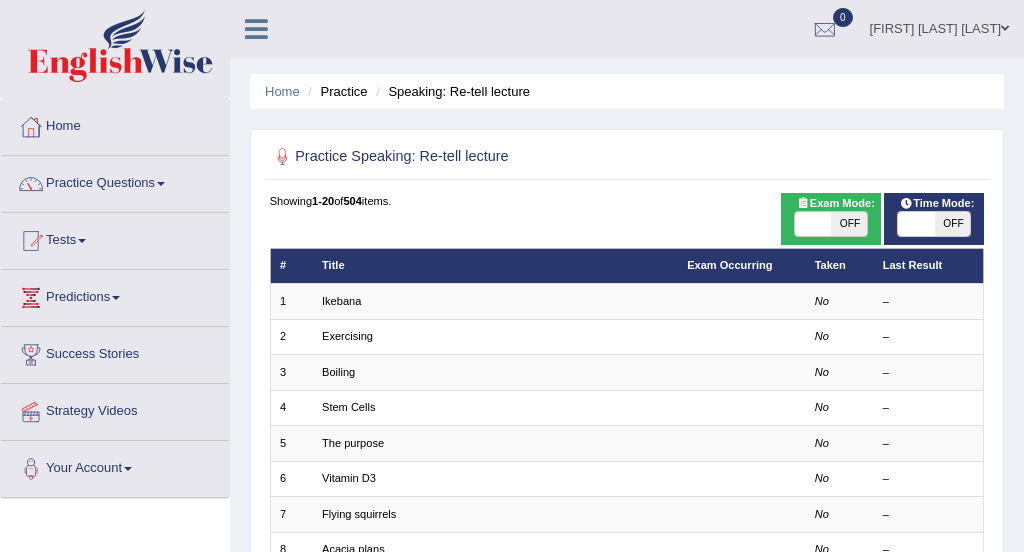 scroll, scrollTop: 0, scrollLeft: 0, axis: both 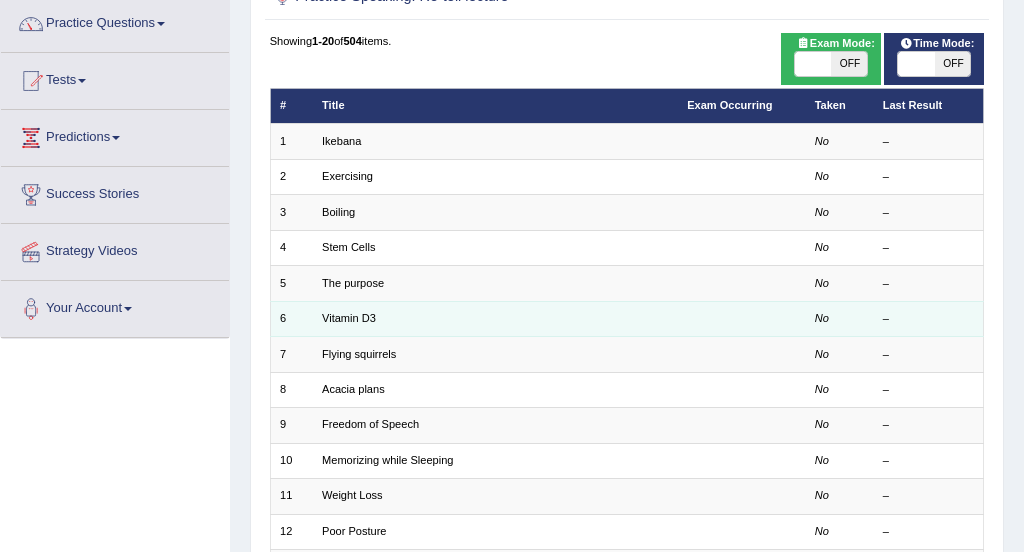 click on "Vitamin D3" at bounding box center (495, 318) 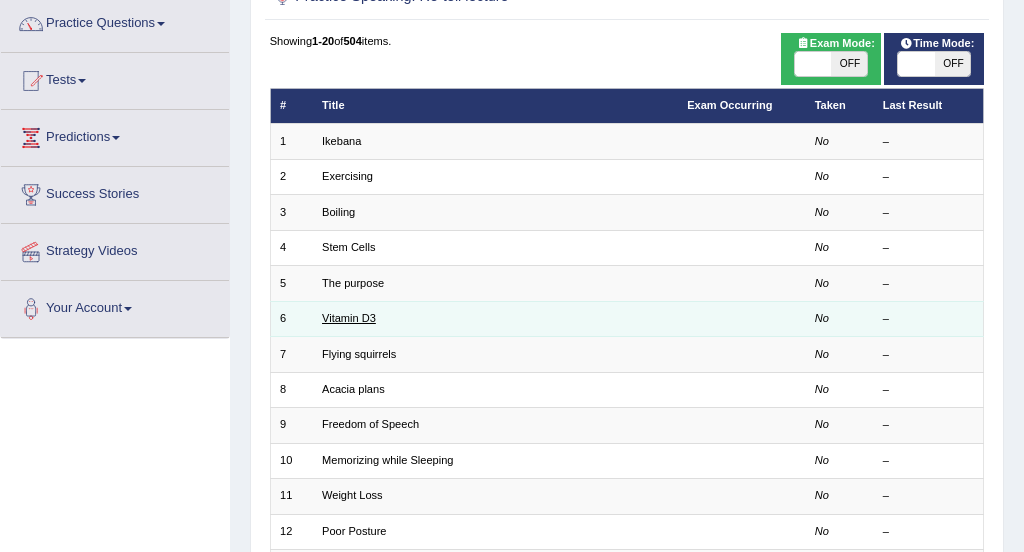click on "Vitamin D3" at bounding box center [349, 318] 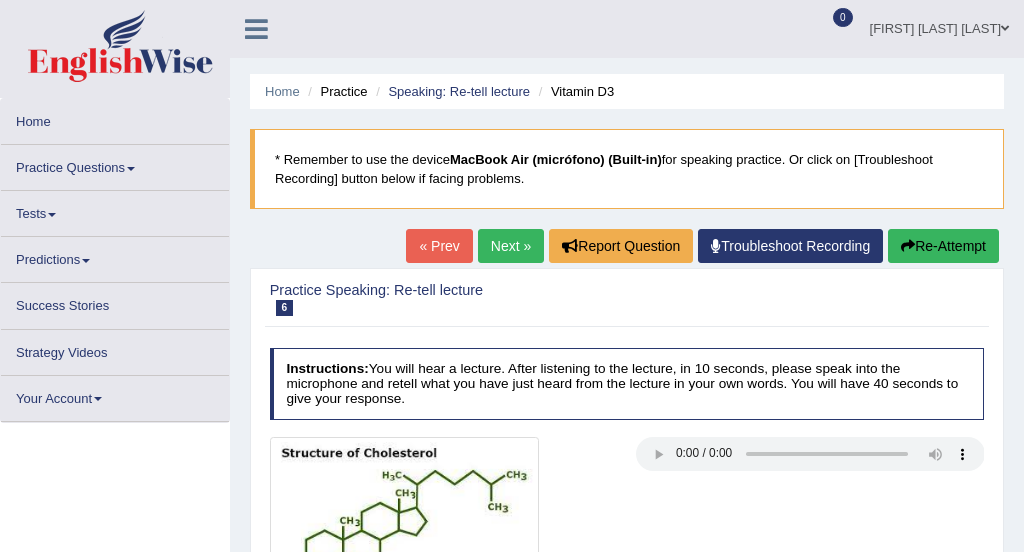 scroll, scrollTop: 0, scrollLeft: 0, axis: both 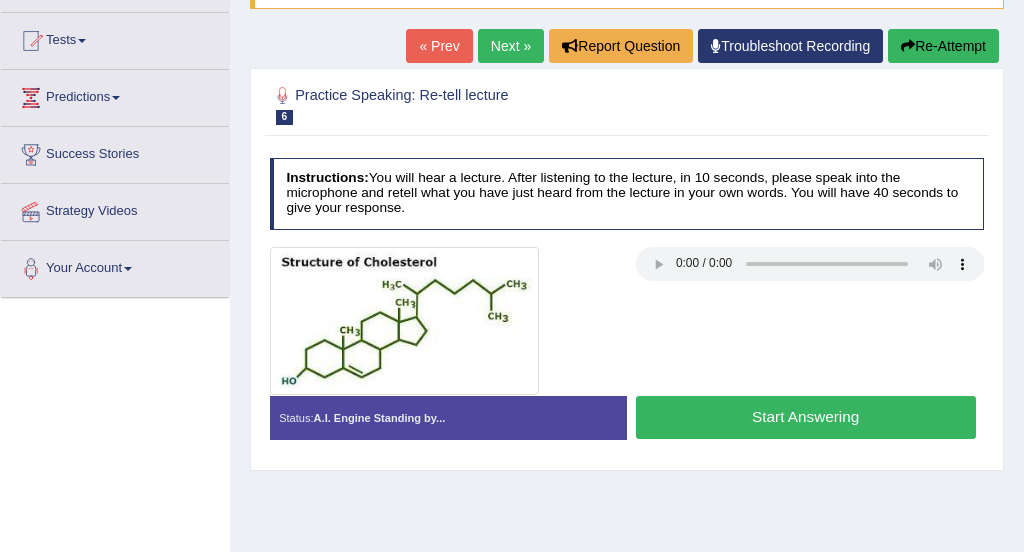 click on "Start Answering" at bounding box center (806, 417) 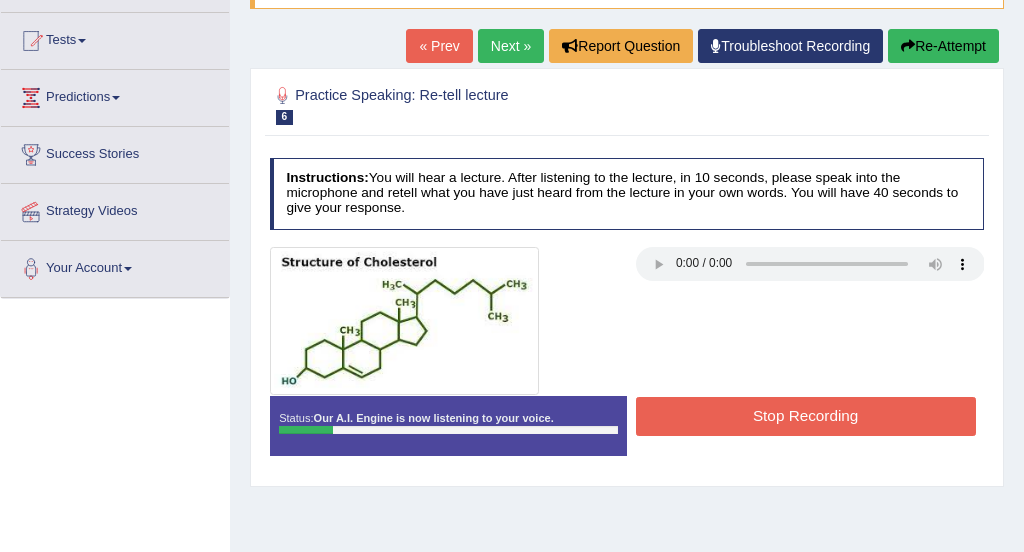 click on "Stop Recording" at bounding box center [806, 416] 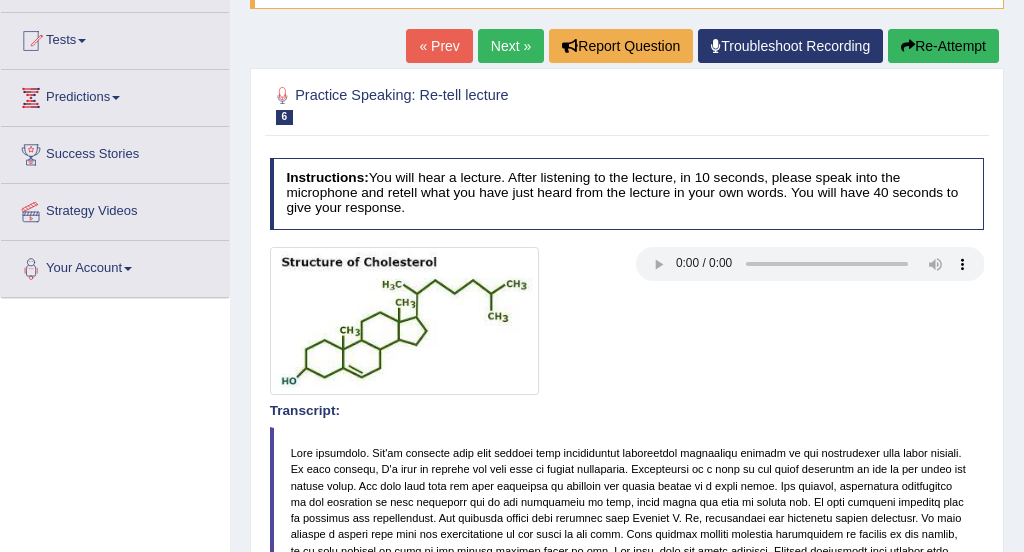 click on "Re-Attempt" at bounding box center [943, 46] 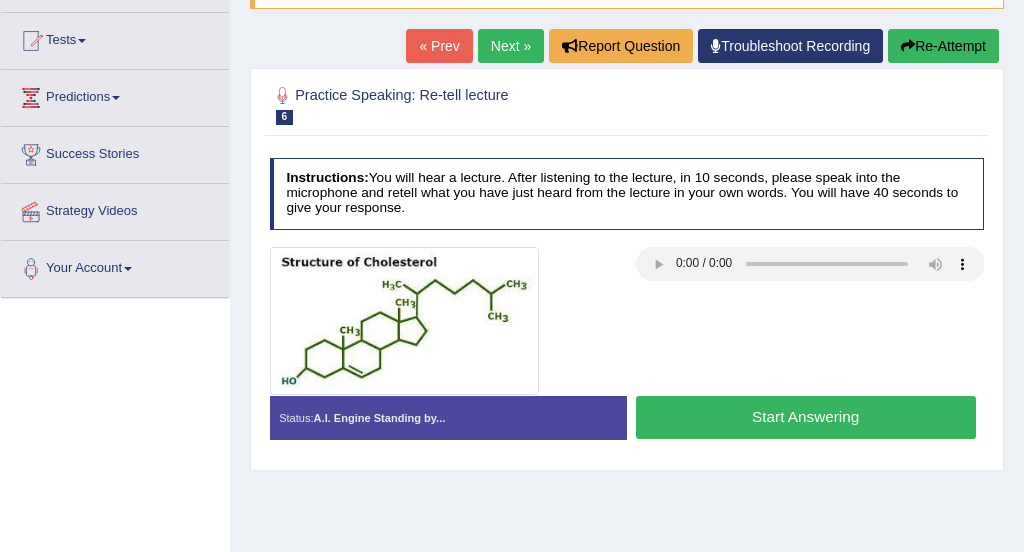 scroll, scrollTop: 200, scrollLeft: 0, axis: vertical 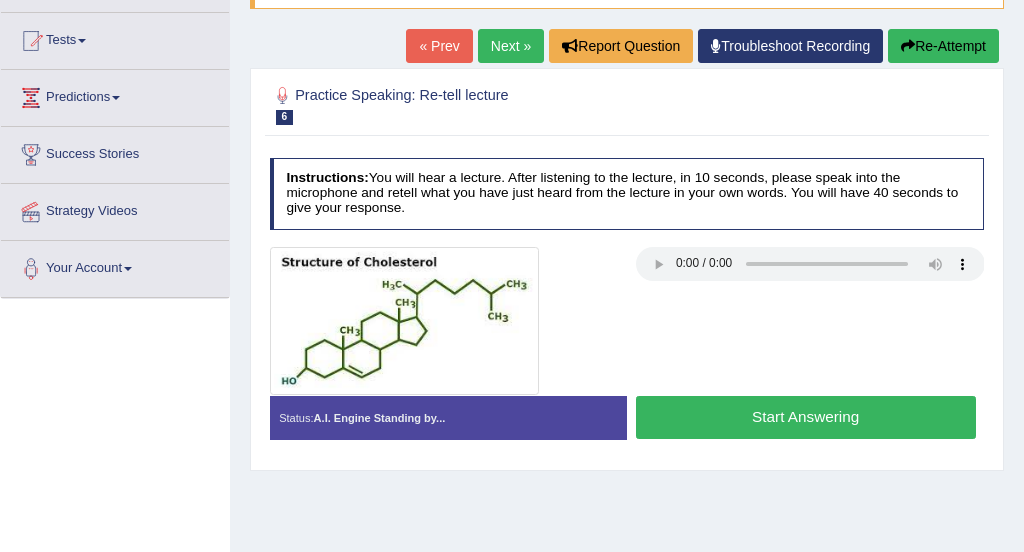 click on "Start Answering" at bounding box center (806, 417) 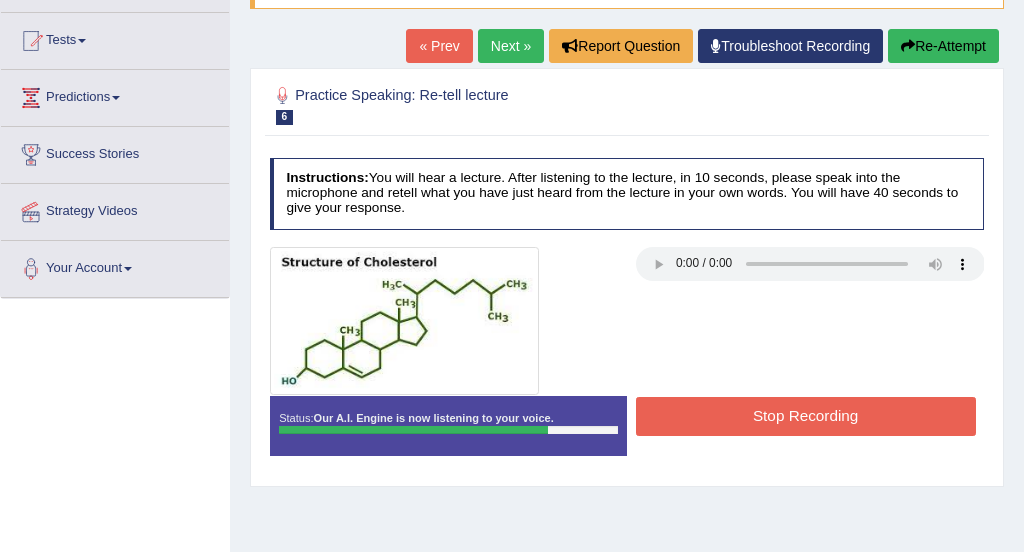 click on "Stop Recording" at bounding box center [806, 416] 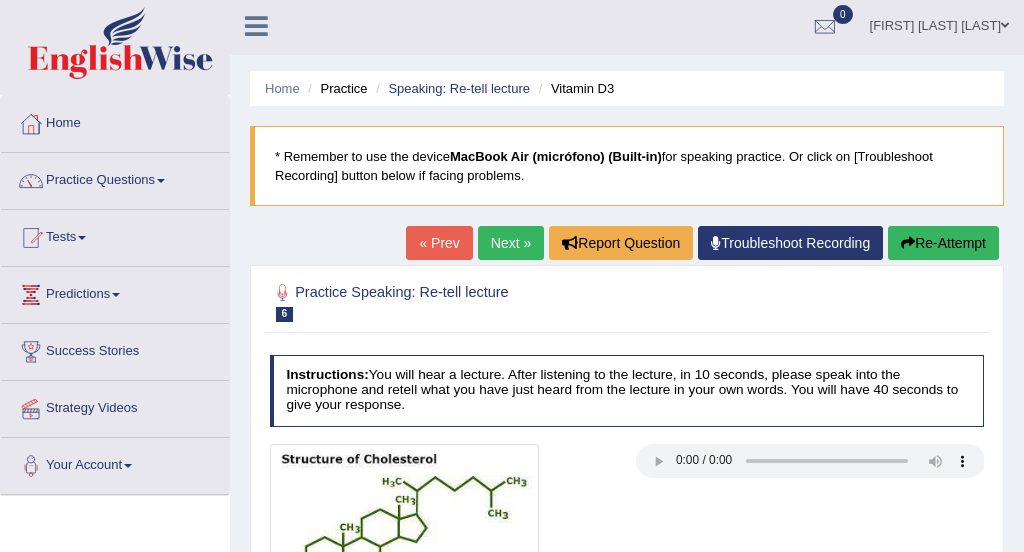 scroll, scrollTop: 0, scrollLeft: 0, axis: both 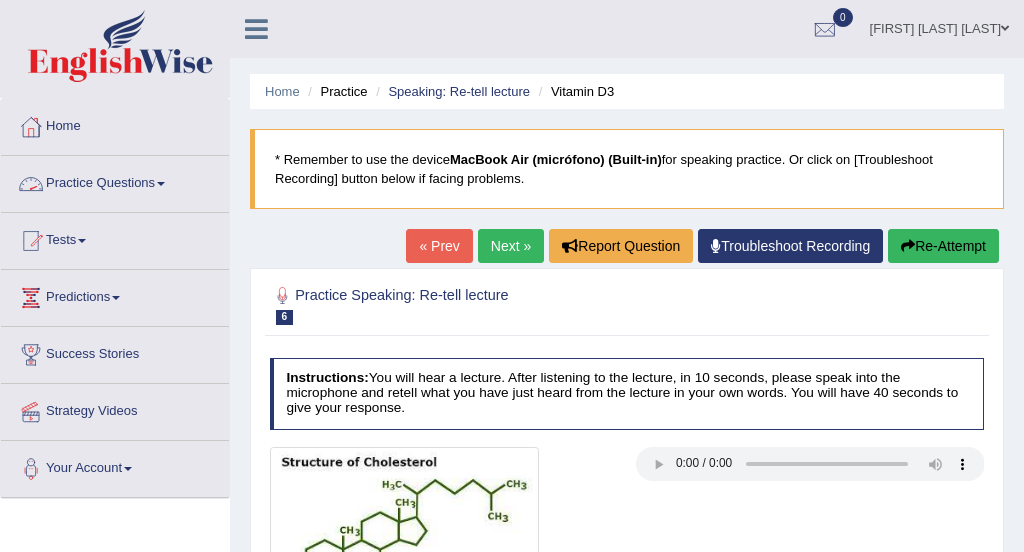 click on "Practice Questions" at bounding box center [115, 181] 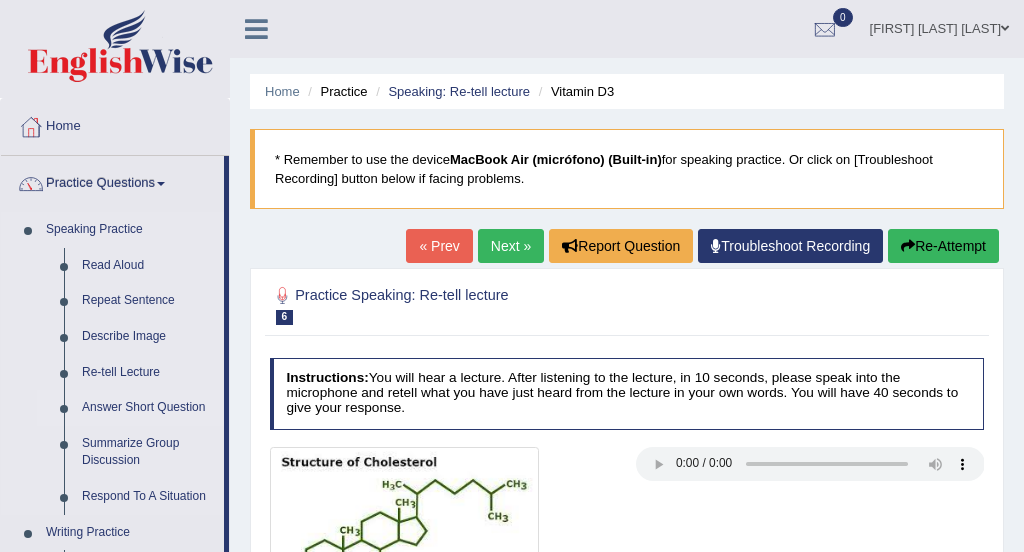 click on "Answer Short Question" at bounding box center (148, 408) 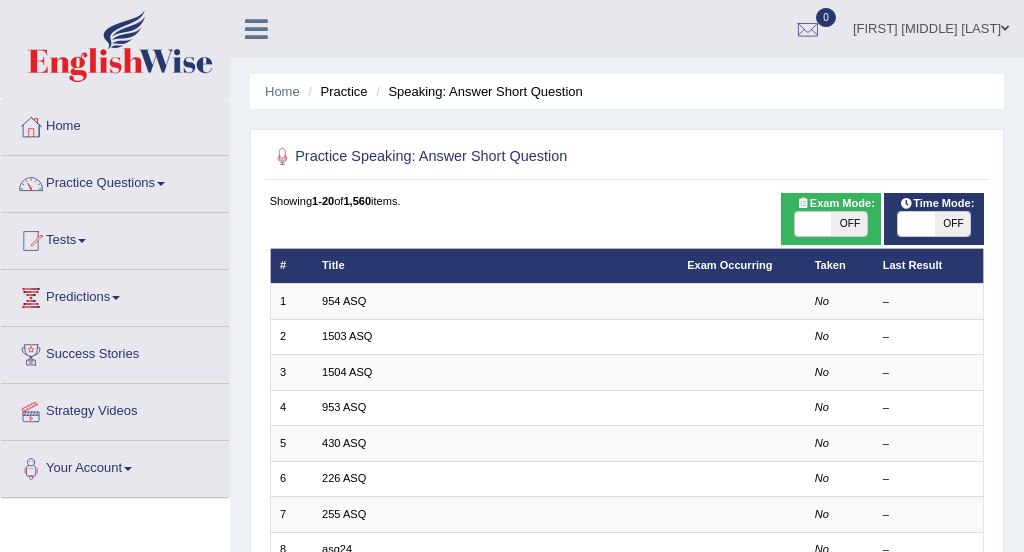 scroll, scrollTop: 0, scrollLeft: 0, axis: both 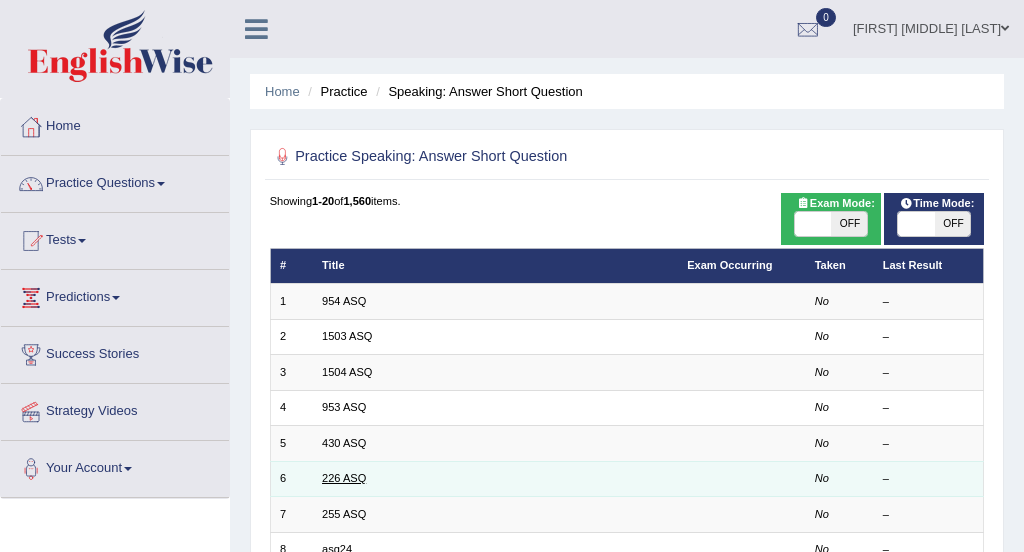 click on "226 ASQ" at bounding box center [344, 478] 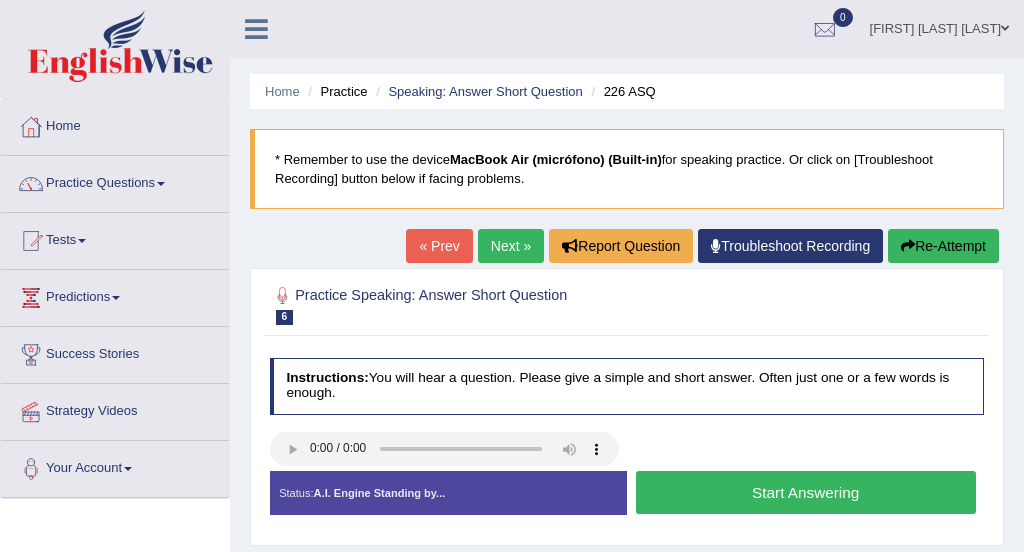 scroll, scrollTop: 0, scrollLeft: 0, axis: both 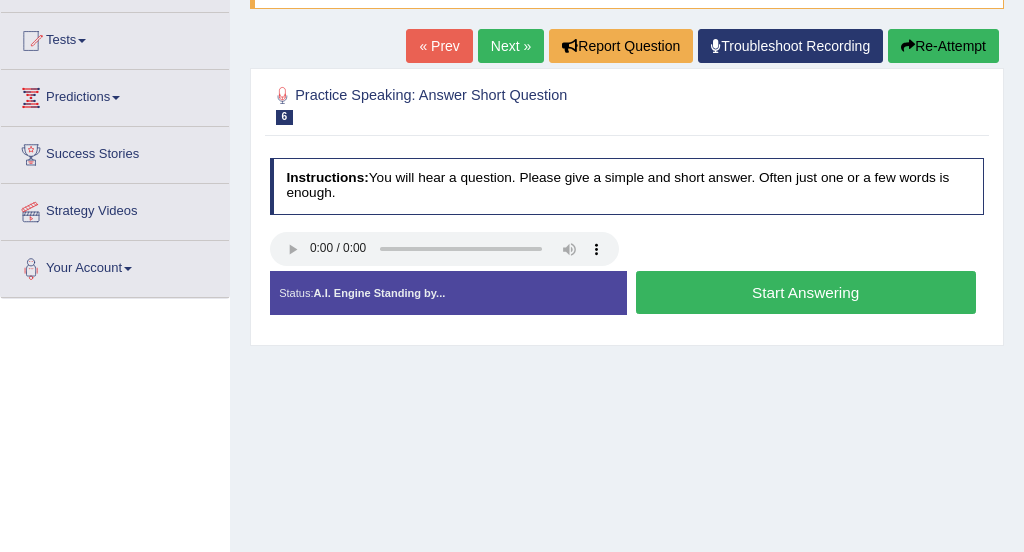 click on "Start Answering" at bounding box center (806, 292) 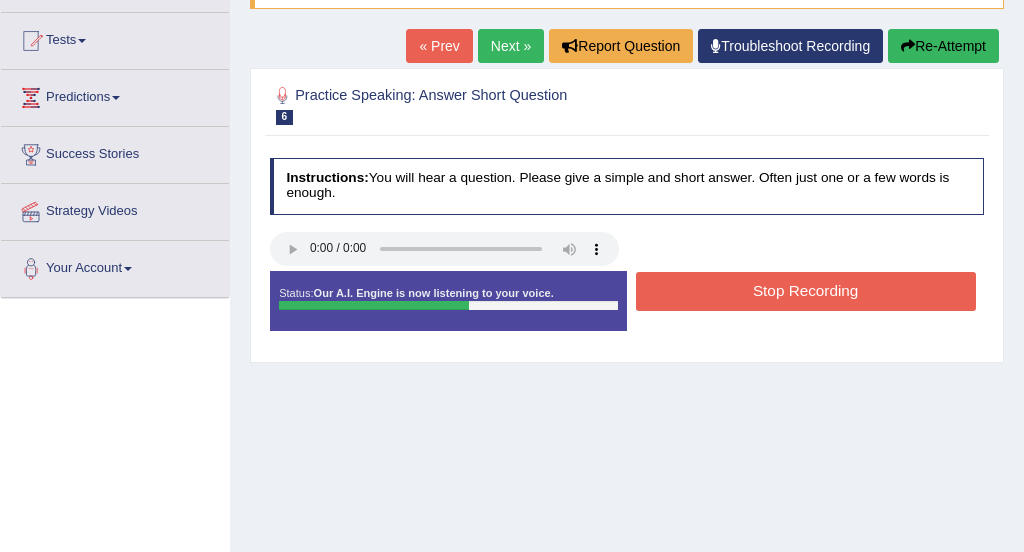 click on "Stop Recording" at bounding box center (806, 291) 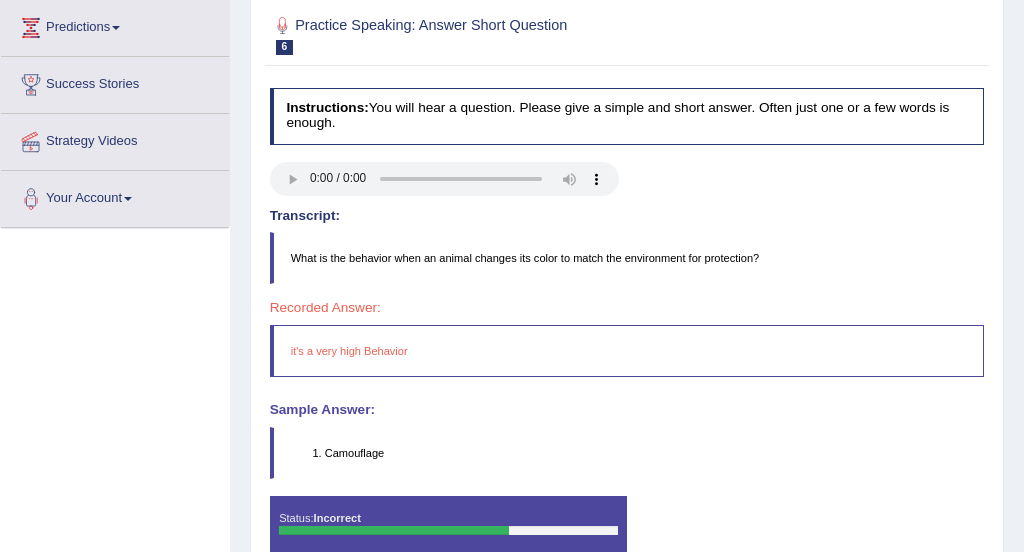 scroll, scrollTop: 240, scrollLeft: 0, axis: vertical 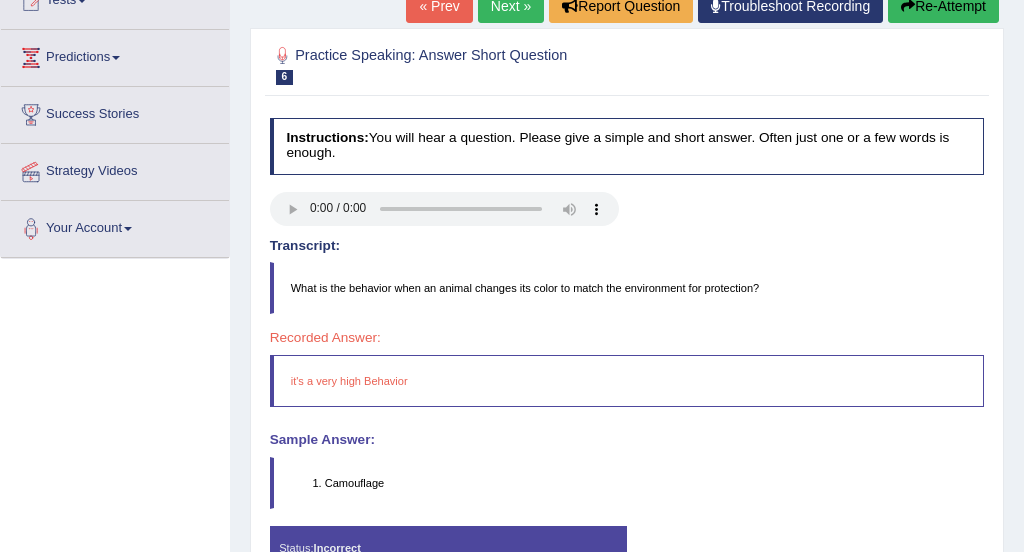 click on "Transcript: What is the behavior when an animal changes its color to match the environment for protection?" at bounding box center [627, 277] 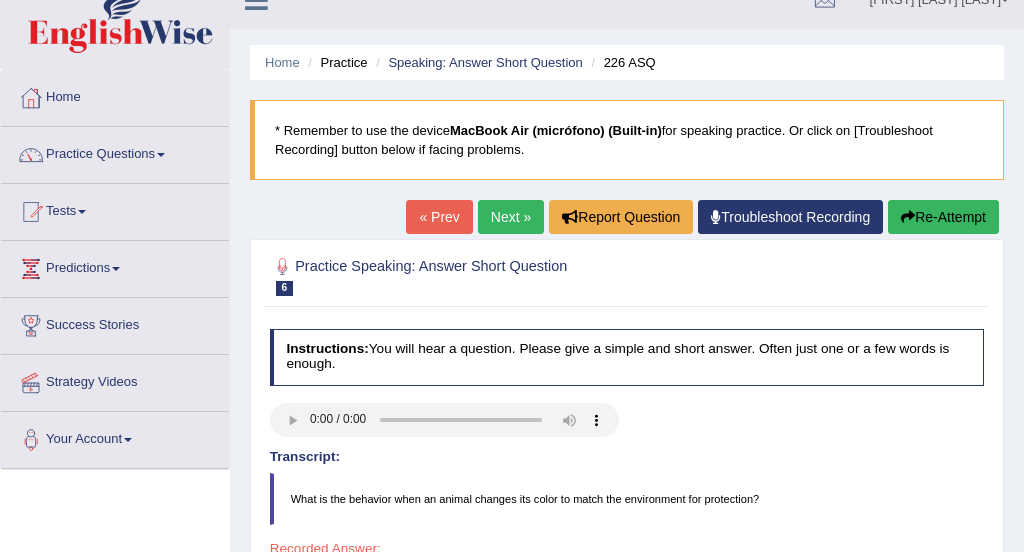 scroll, scrollTop: 0, scrollLeft: 0, axis: both 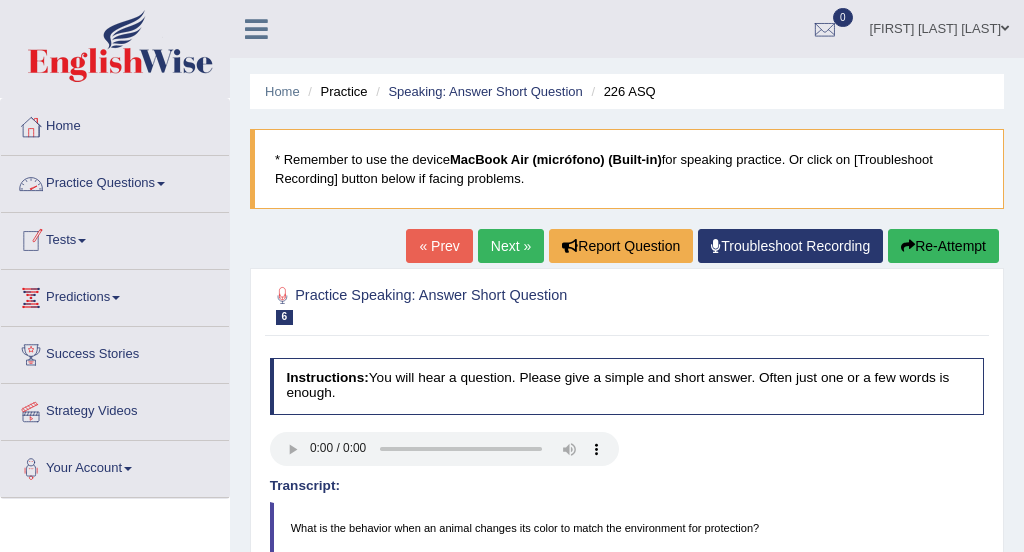 click on "Practice Questions" at bounding box center (115, 181) 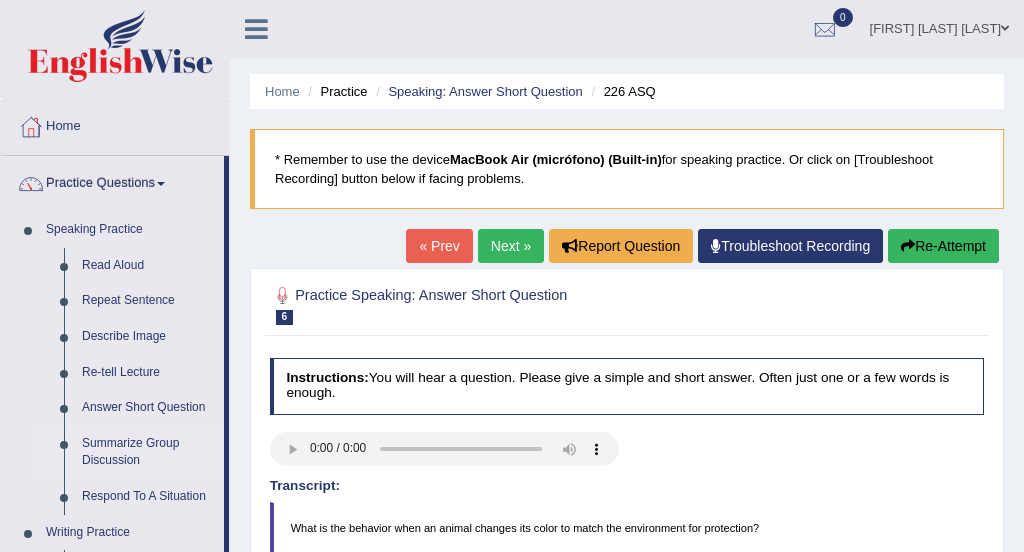 click on "Summarize Group Discussion" at bounding box center (148, 452) 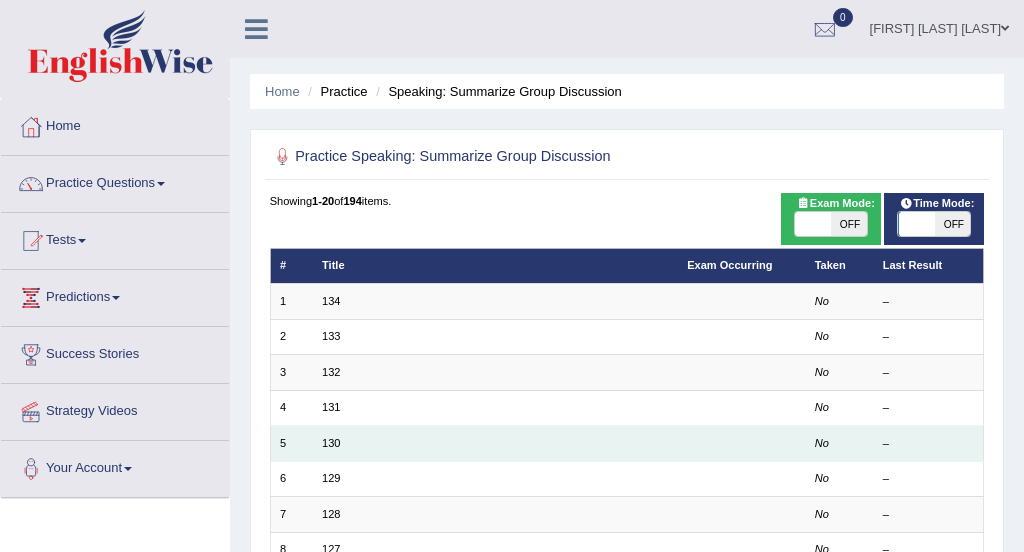scroll, scrollTop: 0, scrollLeft: 0, axis: both 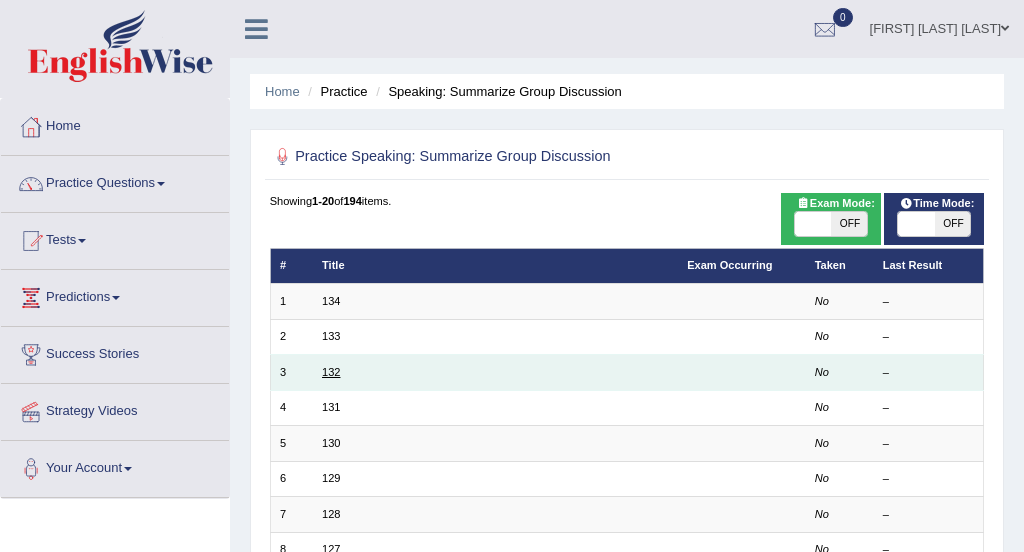 click on "132" at bounding box center [331, 372] 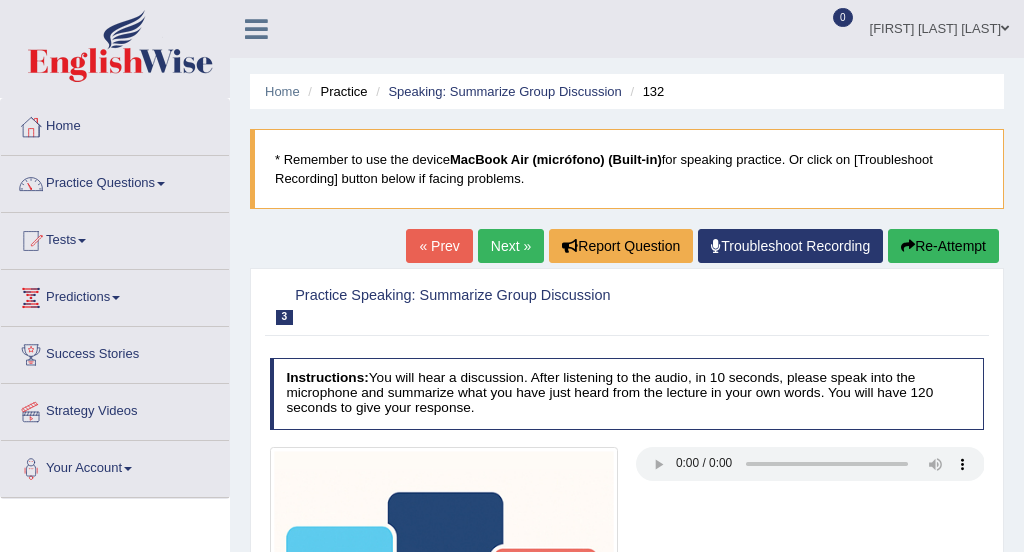 scroll, scrollTop: 0, scrollLeft: 0, axis: both 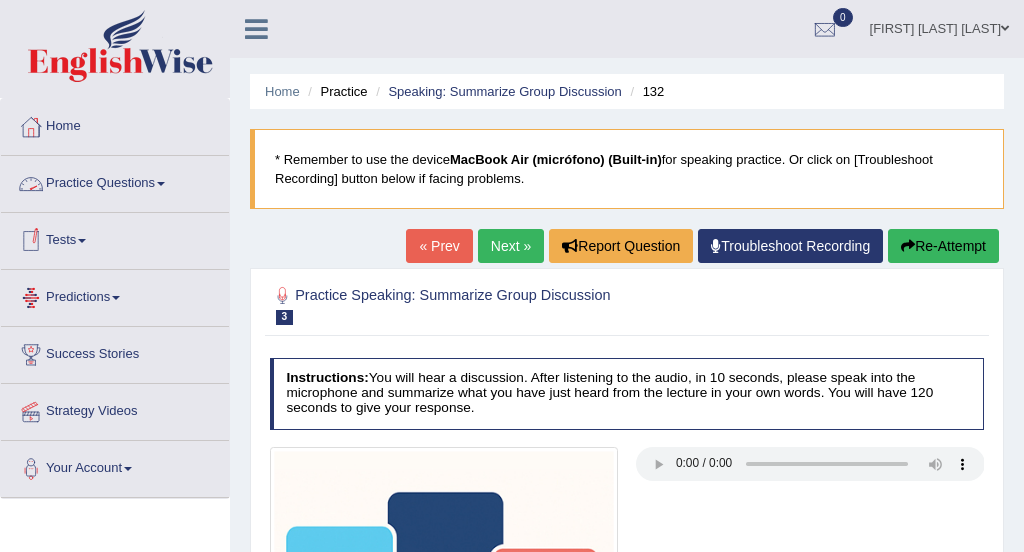 click on "Practice Questions" at bounding box center [115, 181] 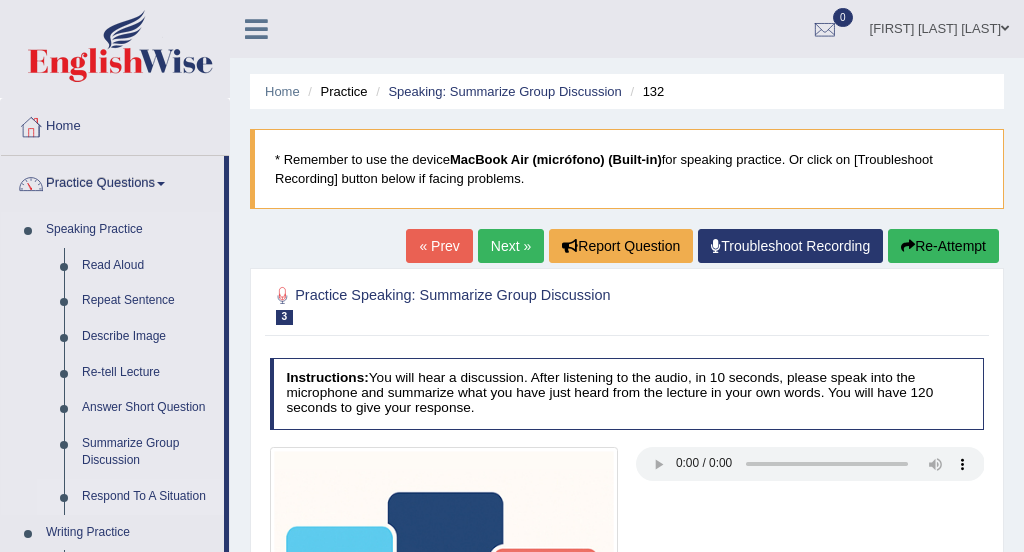 click on "Respond To A Situation" at bounding box center (148, 497) 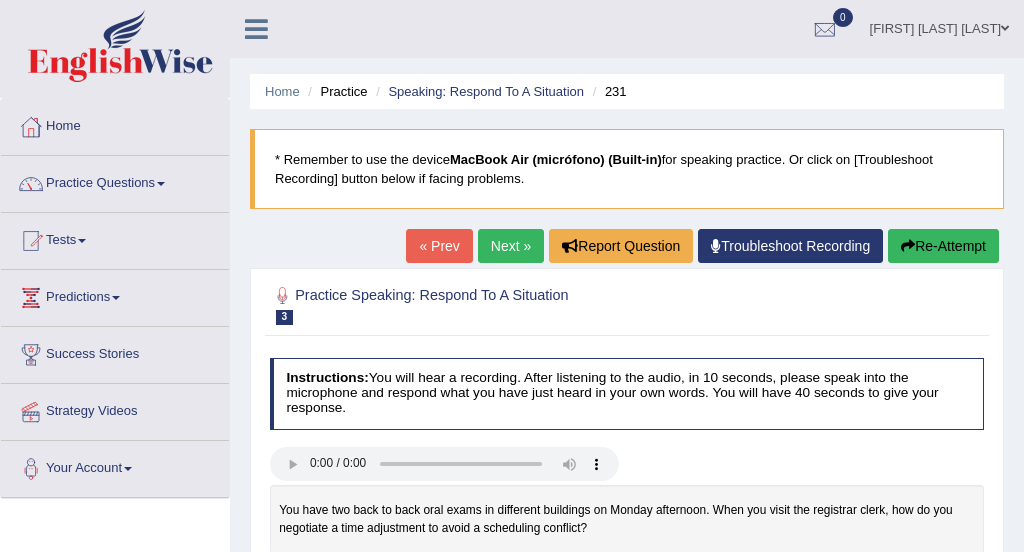 scroll, scrollTop: 0, scrollLeft: 0, axis: both 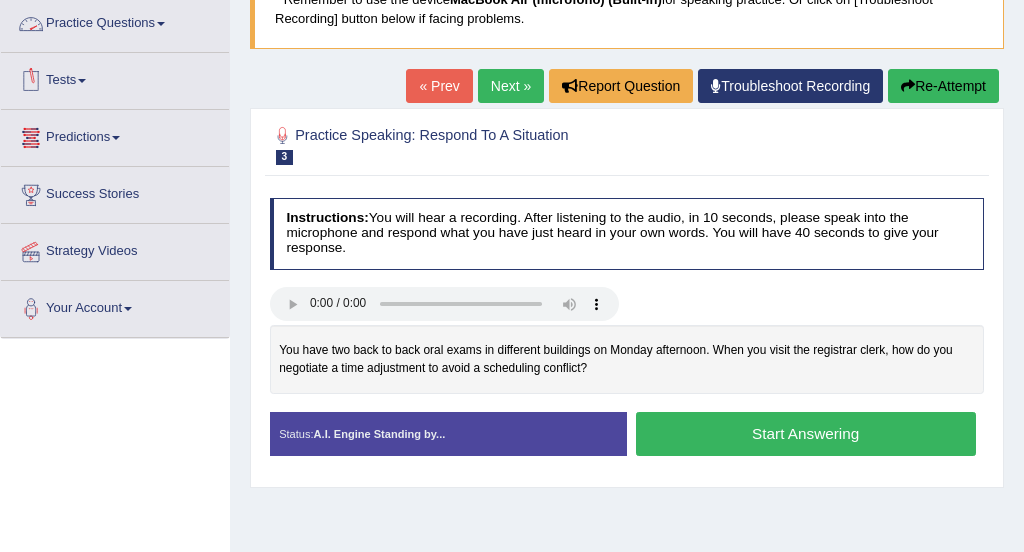 click on "Practice Questions" at bounding box center (115, 21) 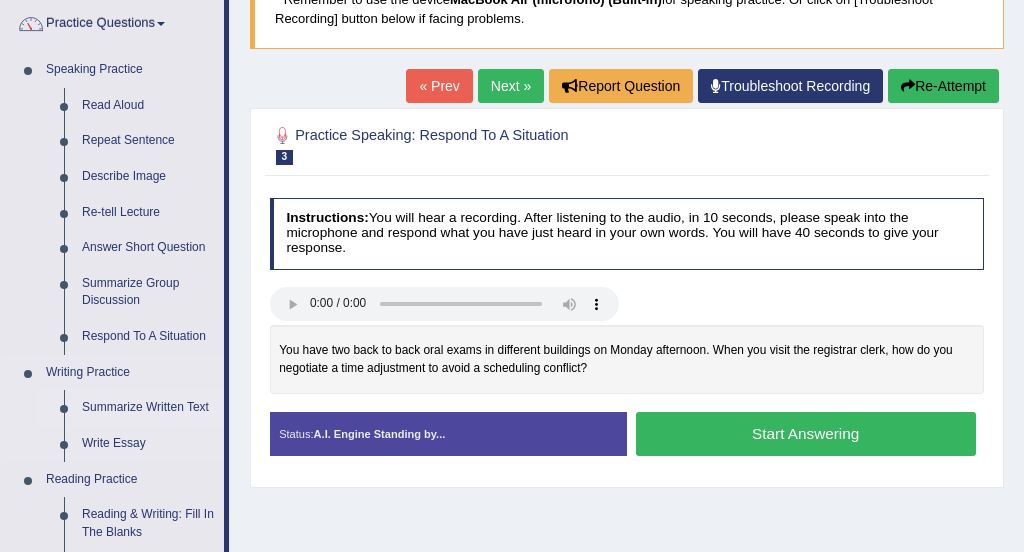 click on "Summarize Written Text" at bounding box center (148, 408) 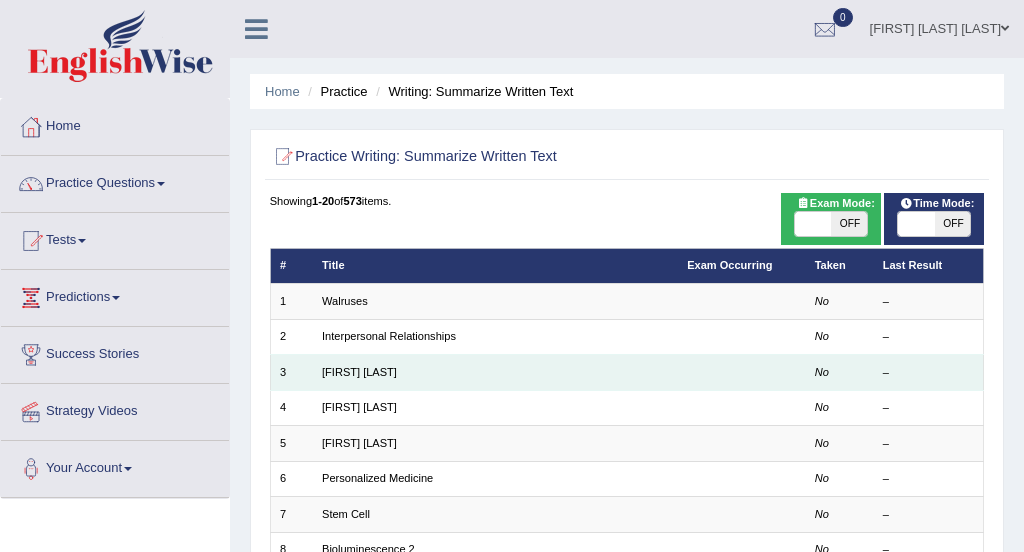 scroll, scrollTop: 0, scrollLeft: 0, axis: both 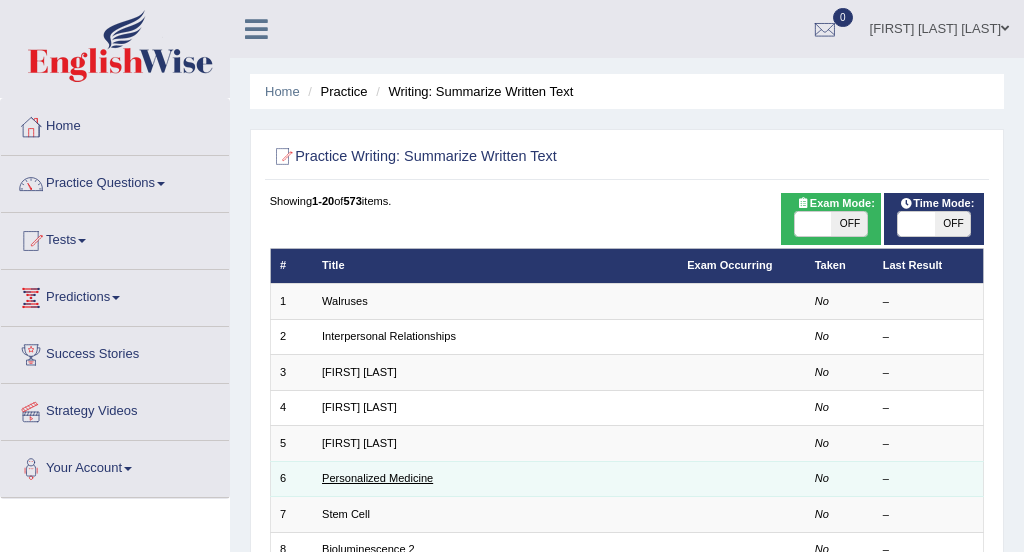 click on "Personalized Medicine" at bounding box center (377, 478) 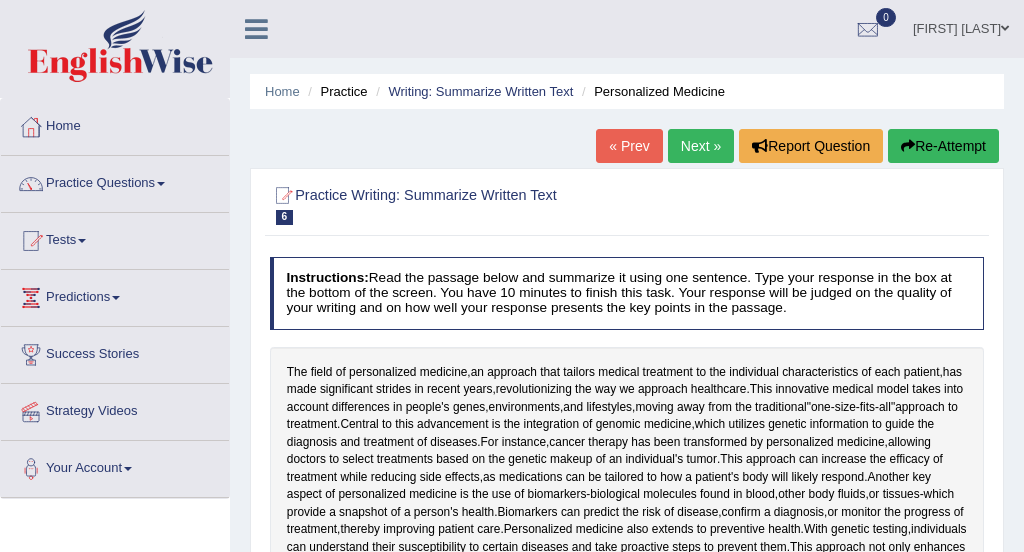 scroll, scrollTop: 0, scrollLeft: 0, axis: both 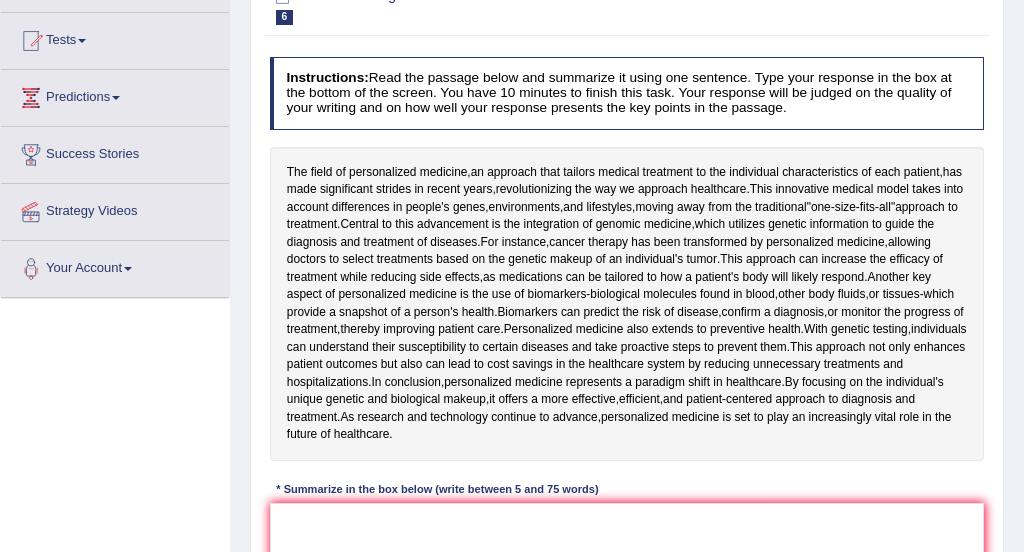 click on "The   field   of   personalized   medicine ,  an   approach   that   tailors   medical   treatment   to   the   individual   characteristics   of   each   patient ,  has   made   significant   strides   in   recent   years ,  revolutionizing   the   way   we   approach   healthcare .  This   innovative   medical   model   takes   into   account   differences   in   people's   genes ,  environments ,  and   lifestyles ,  moving   away   from   the   traditional  " one - size - fits - all "  approach   to   treatment .  Central   to   this   advancement   is   the   integration   of   genomic   medicine ,  which   utilizes   genetic   information   to   guide   the   diagnosis   and   treatment   of   diseases .  For   instance ,  cancer   therapy   has   been   transformed   by   personalized   medicine ,  allowing   doctors   to   select   treatments   based   on   the   genetic   makeup   of   an   individual's   tumor .  This   approach   can   increase   the   efficacy   of   treatment   while   reducing" at bounding box center (627, 304) 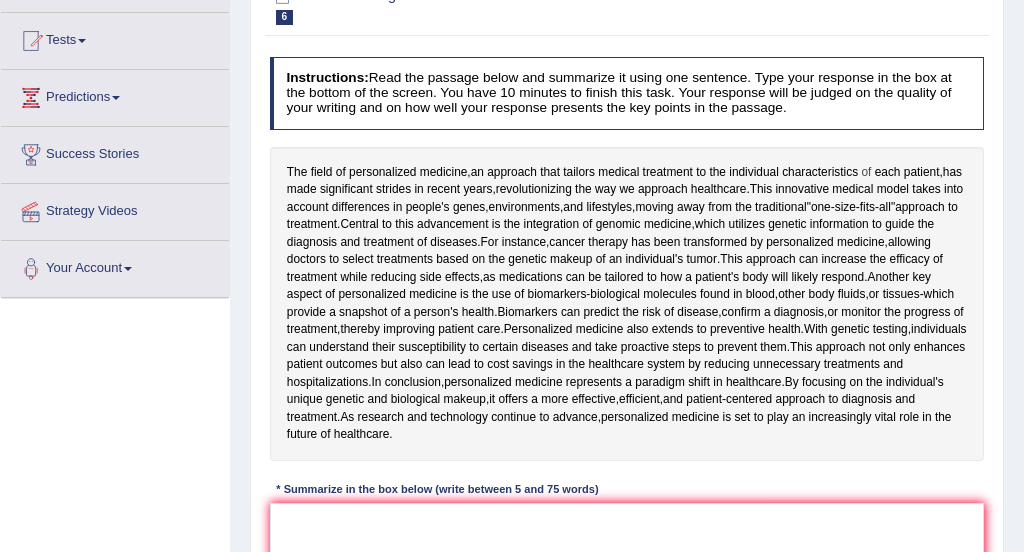 drag, startPoint x: 965, startPoint y: 169, endPoint x: 871, endPoint y: 165, distance: 94.08507 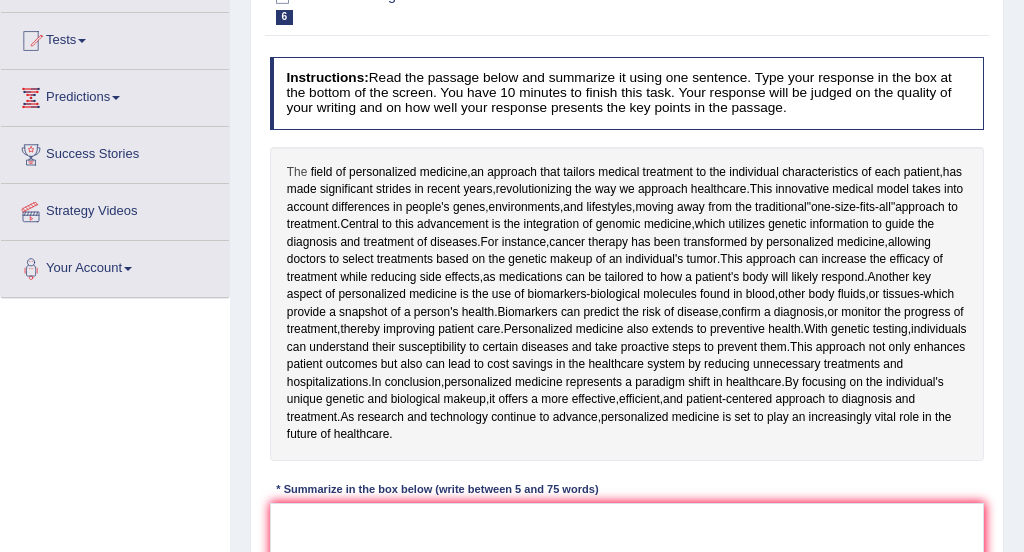 drag, startPoint x: 282, startPoint y: 167, endPoint x: 292, endPoint y: 168, distance: 10.049875 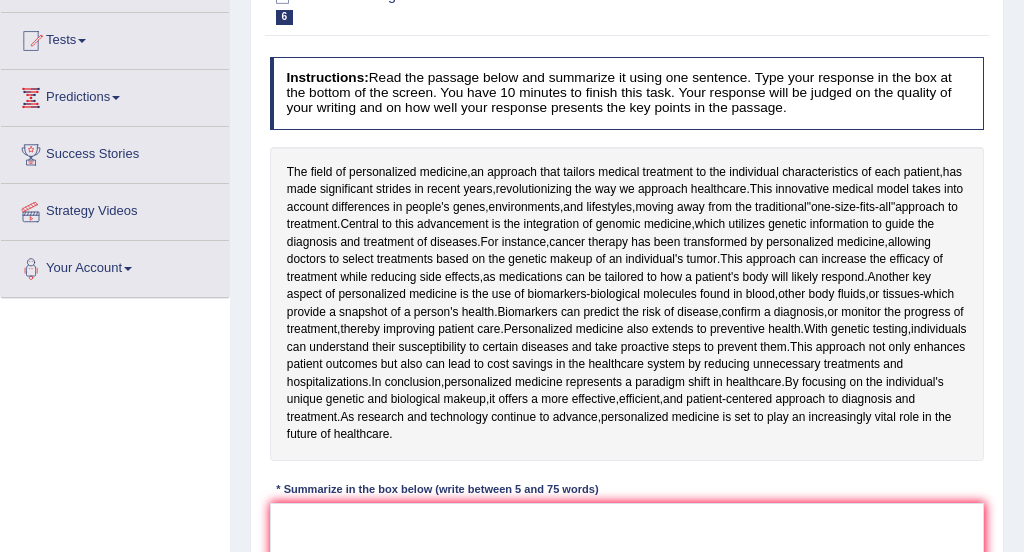 drag, startPoint x: 289, startPoint y: 167, endPoint x: 417, endPoint y: 166, distance: 128.0039 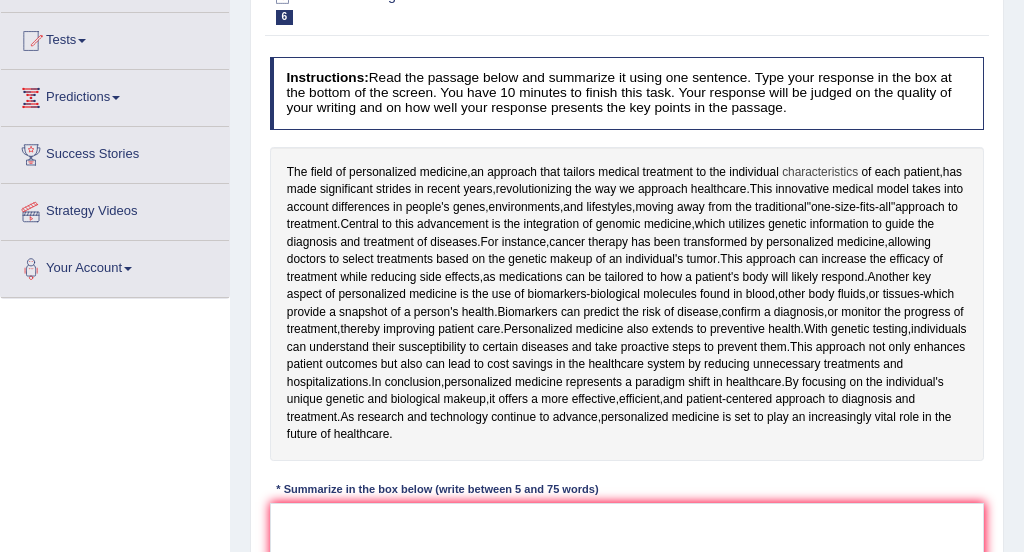drag, startPoint x: 951, startPoint y: 170, endPoint x: 854, endPoint y: 169, distance: 97.00516 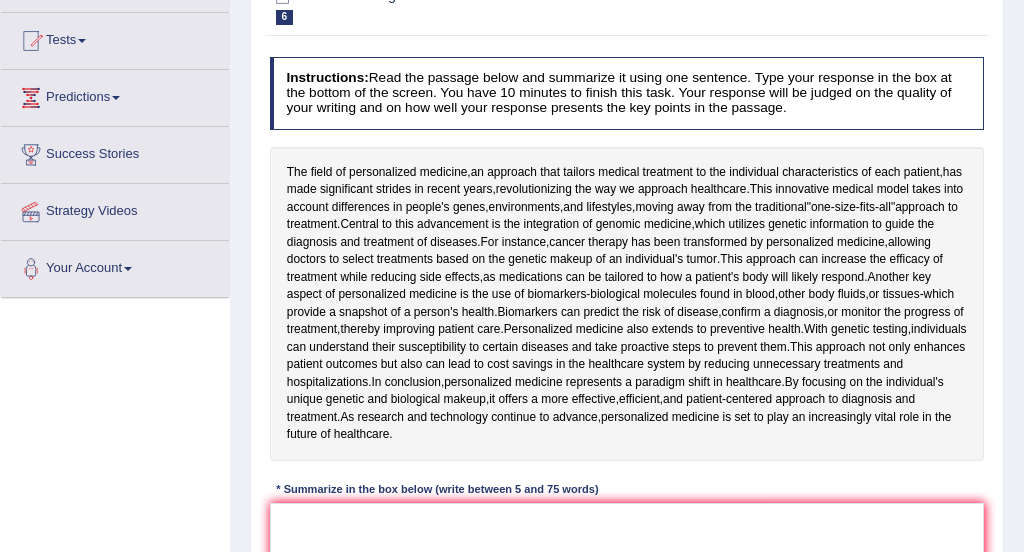 drag, startPoint x: 286, startPoint y: 165, endPoint x: 316, endPoint y: 159, distance: 30.594116 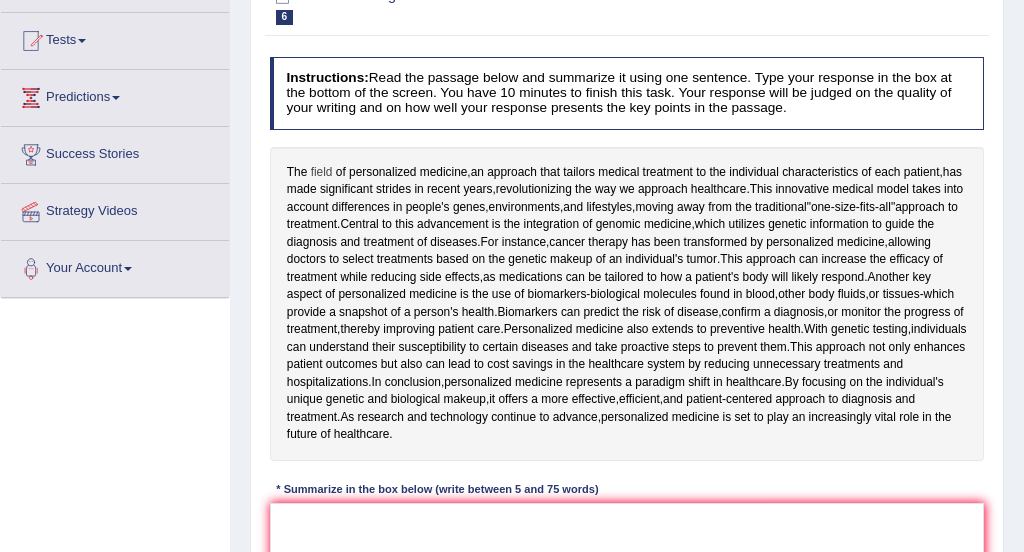 click on "field" at bounding box center [322, 173] 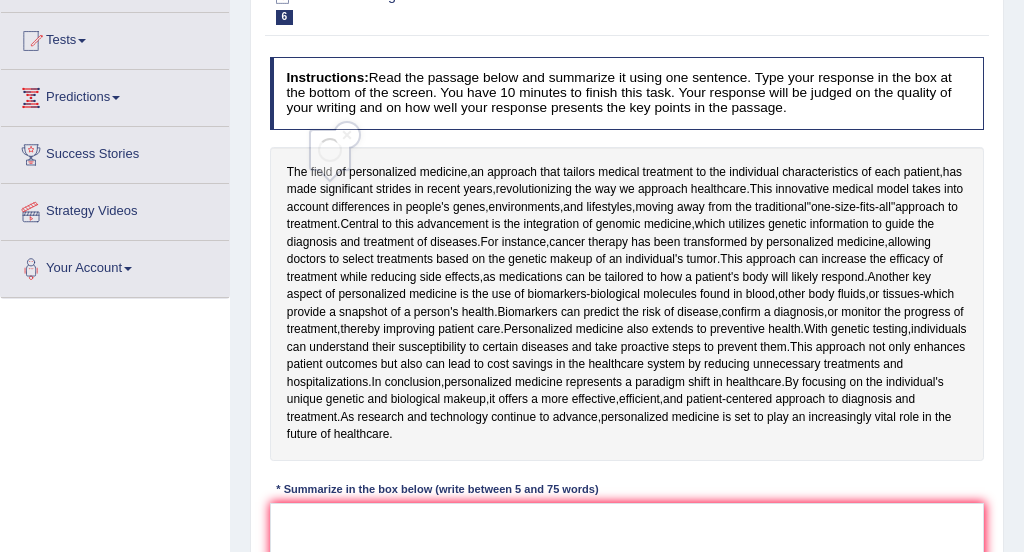 click at bounding box center [330, 176] 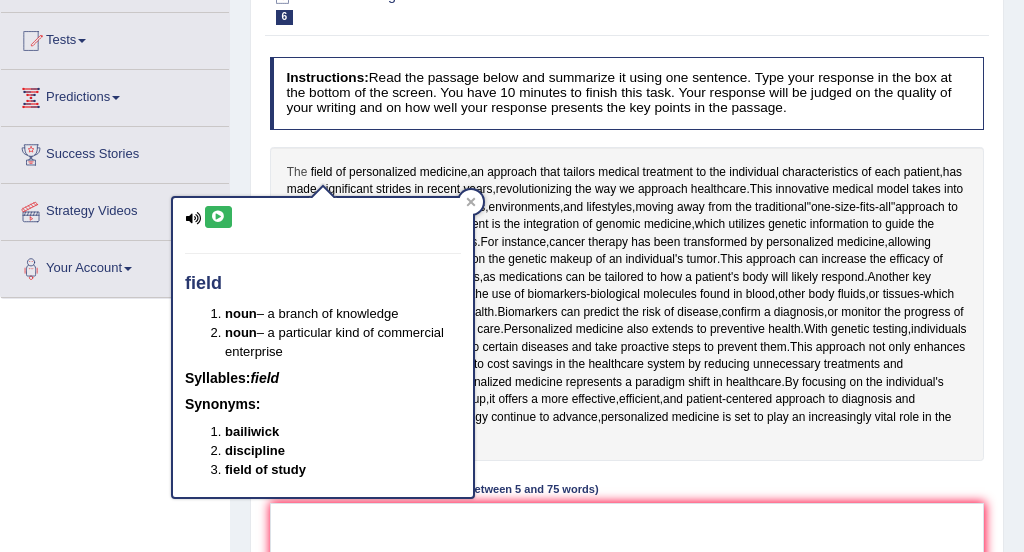 click on "The" at bounding box center [297, 173] 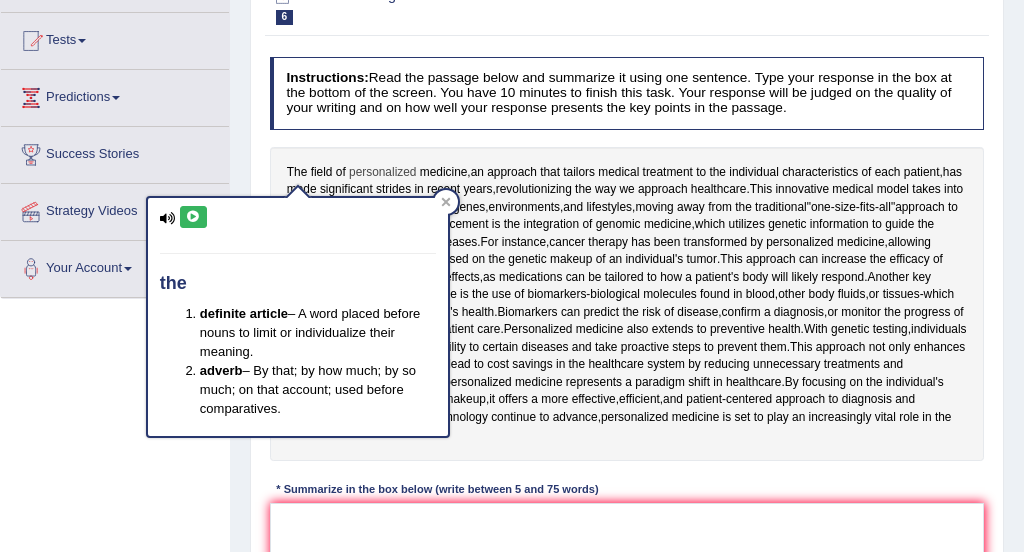 drag, startPoint x: 292, startPoint y: 168, endPoint x: 380, endPoint y: 163, distance: 88.14193 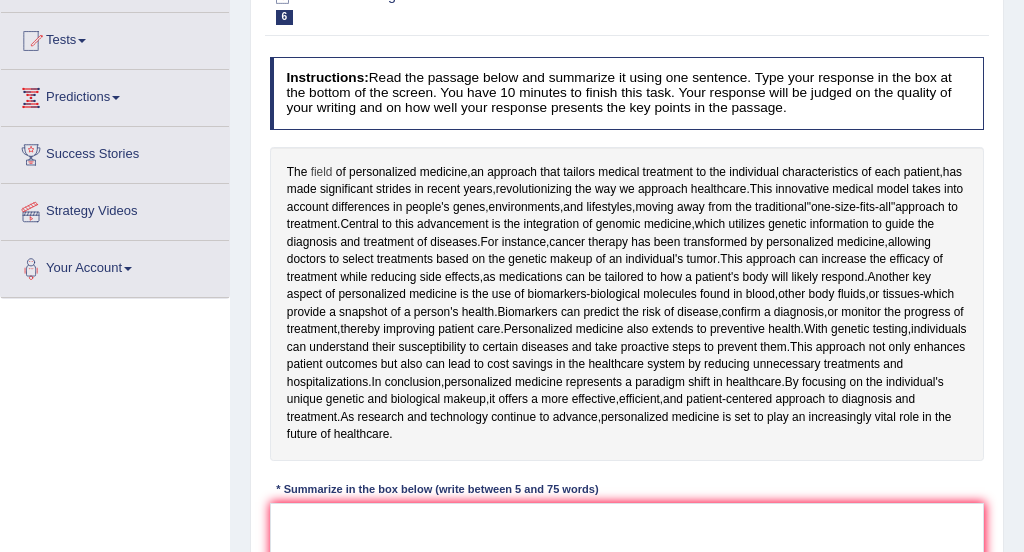 drag, startPoint x: 286, startPoint y: 164, endPoint x: 311, endPoint y: 164, distance: 25 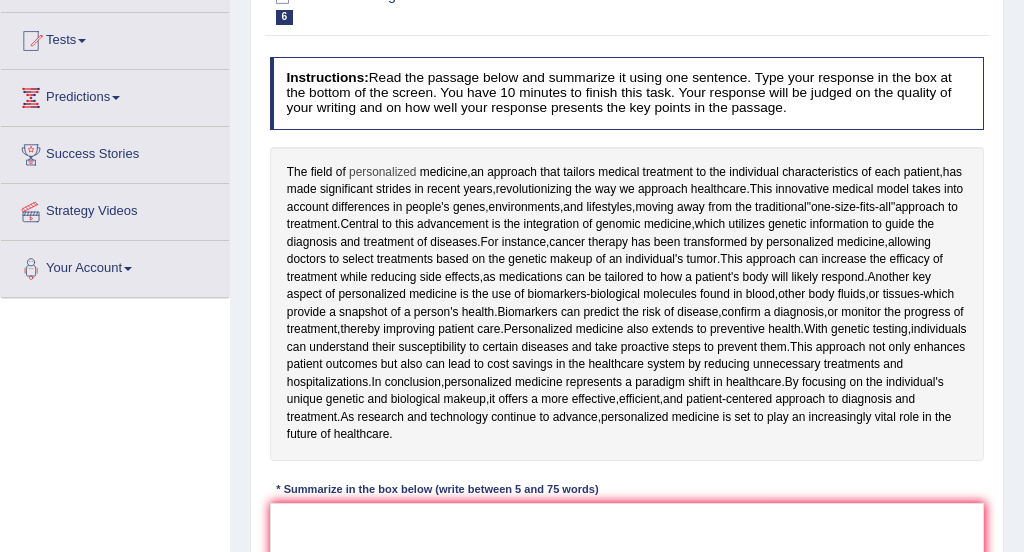 drag, startPoint x: 293, startPoint y: 166, endPoint x: 369, endPoint y: 173, distance: 76.321686 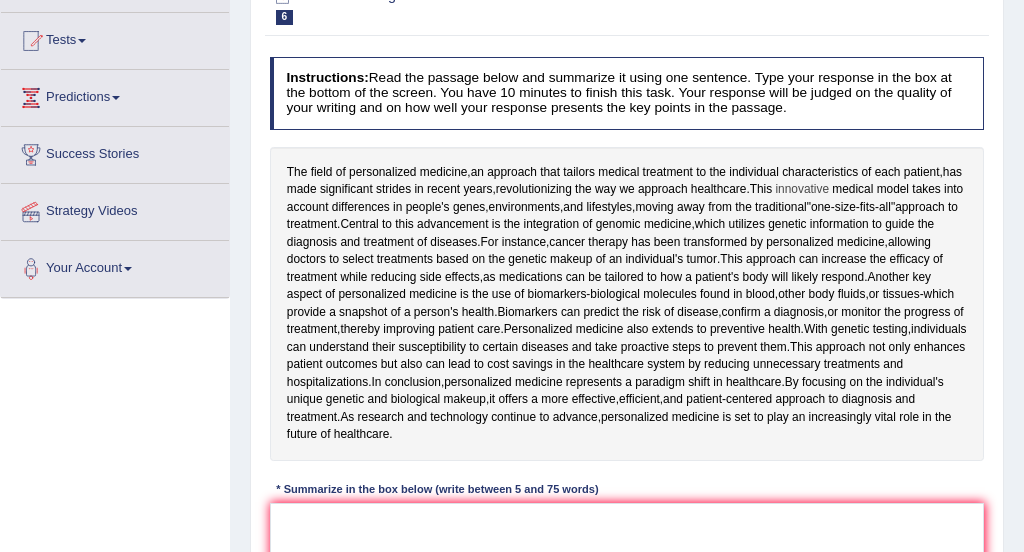 drag, startPoint x: 964, startPoint y: 176, endPoint x: 811, endPoint y: 192, distance: 153.83432 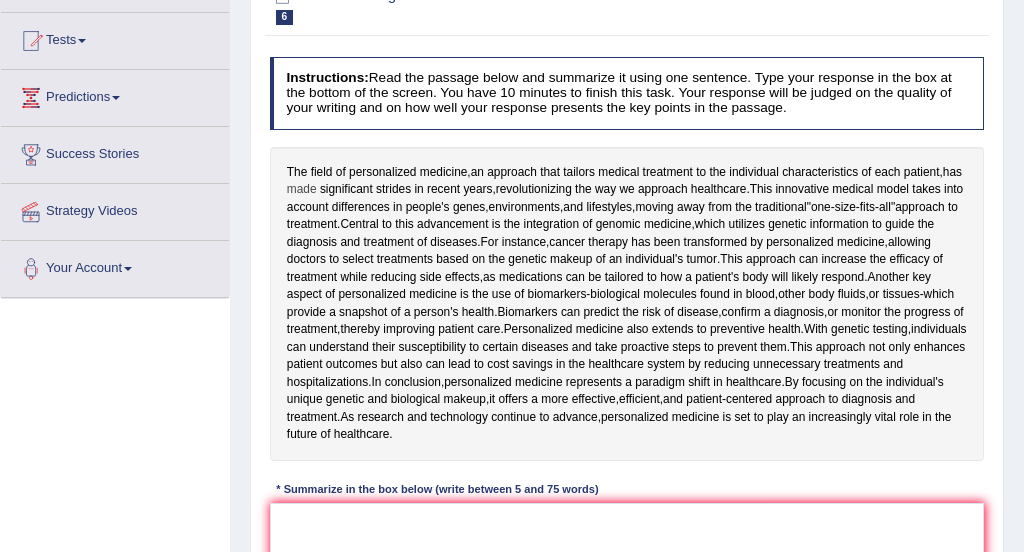 drag, startPoint x: 956, startPoint y: 167, endPoint x: 328, endPoint y: 196, distance: 628.66925 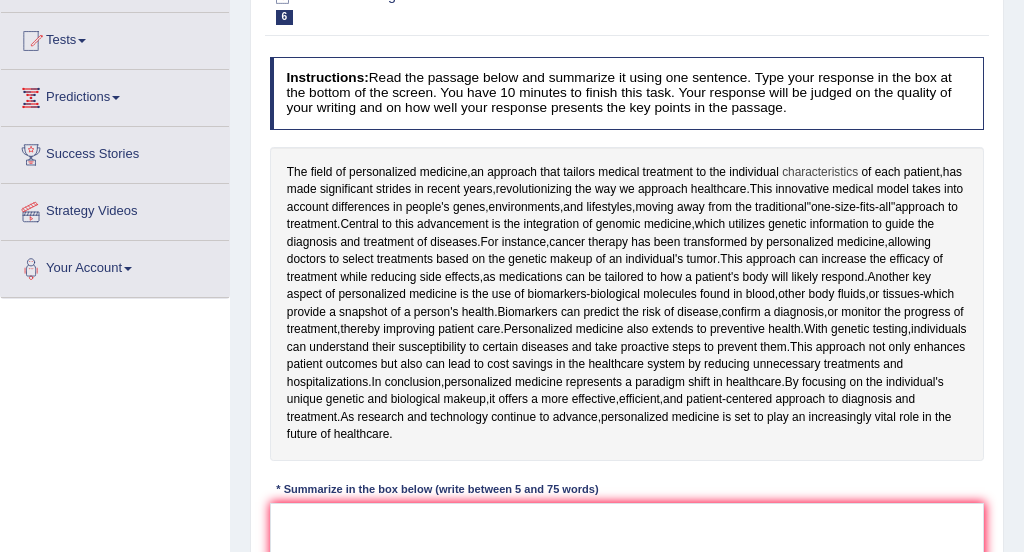 drag, startPoint x: 277, startPoint y: 166, endPoint x: 849, endPoint y: 174, distance: 572.05597 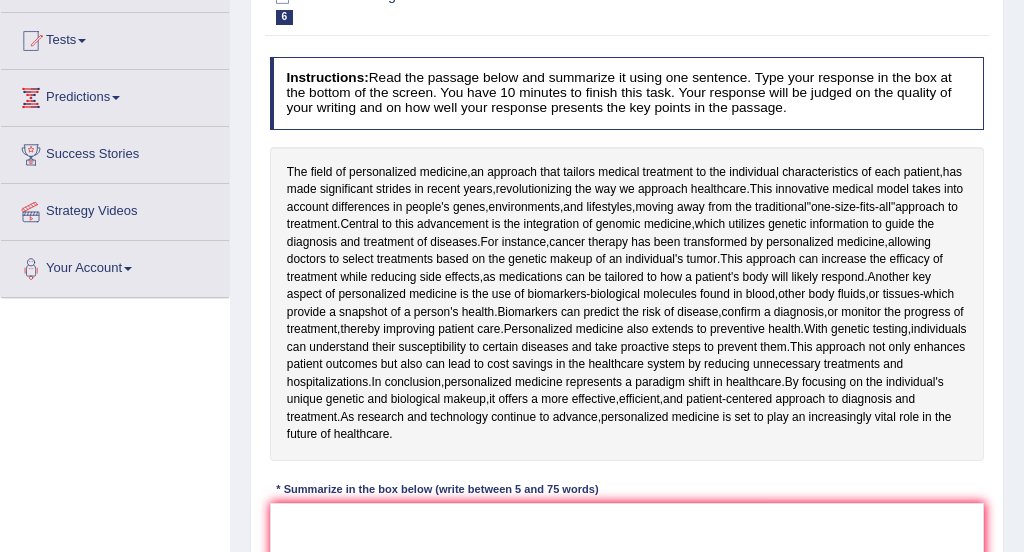click on "The   field   of   personalized   medicine ,  an   approach   that   tailors   medical   treatment   to   the   individual   characteristics   of   each   patient ,  has   made   significant   strides   in   recent   years ,  revolutionizing   the   way   we   approach   healthcare .  This   innovative   medical   model   takes   into   account   differences   in   people's   genes ,  environments ,  and   lifestyles ,  moving   away   from   the   traditional  " one - size - fits - all "  approach   to   treatment .  Central   to   this   advancement   is   the   integration   of   genomic   medicine ,  which   utilizes   genetic   information   to   guide   the   diagnosis   and   treatment   of   diseases .  For   instance ,  cancer   therapy   has   been   transformed   by   personalized   medicine ,  allowing   doctors   to   select   treatments   based   on   the   genetic   makeup   of   an   individual's   tumor .  This   approach   can   increase   the   efficacy   of   treatment   while   reducing" at bounding box center [627, 304] 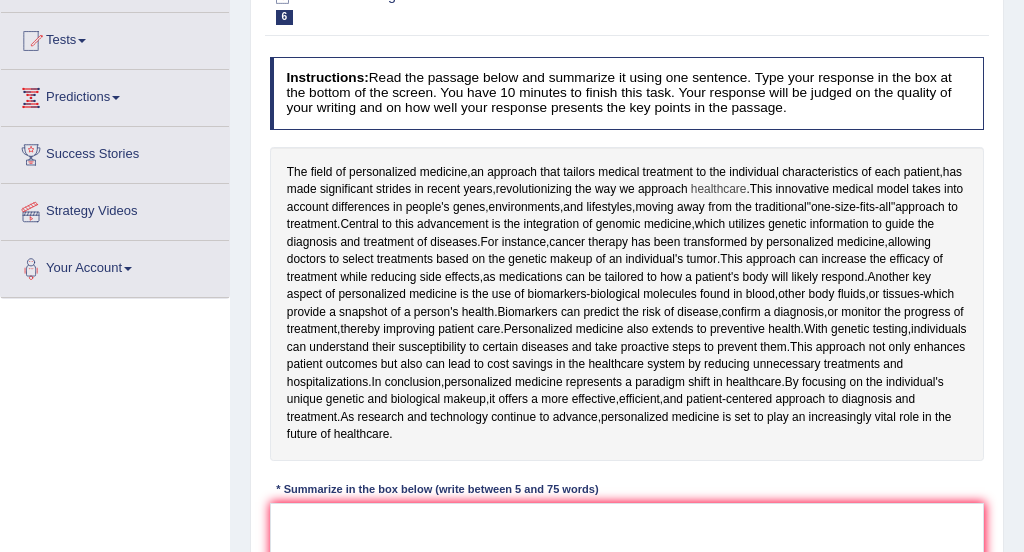 drag, startPoint x: 968, startPoint y: 171, endPoint x: 749, endPoint y: 191, distance: 219.91135 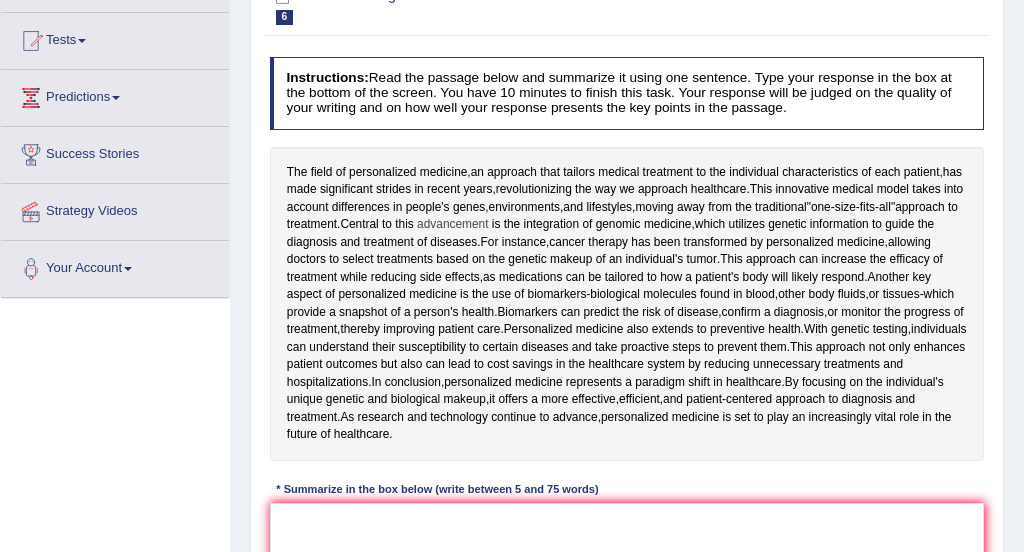 drag, startPoint x: 749, startPoint y: 191, endPoint x: 559, endPoint y: 225, distance: 193.01813 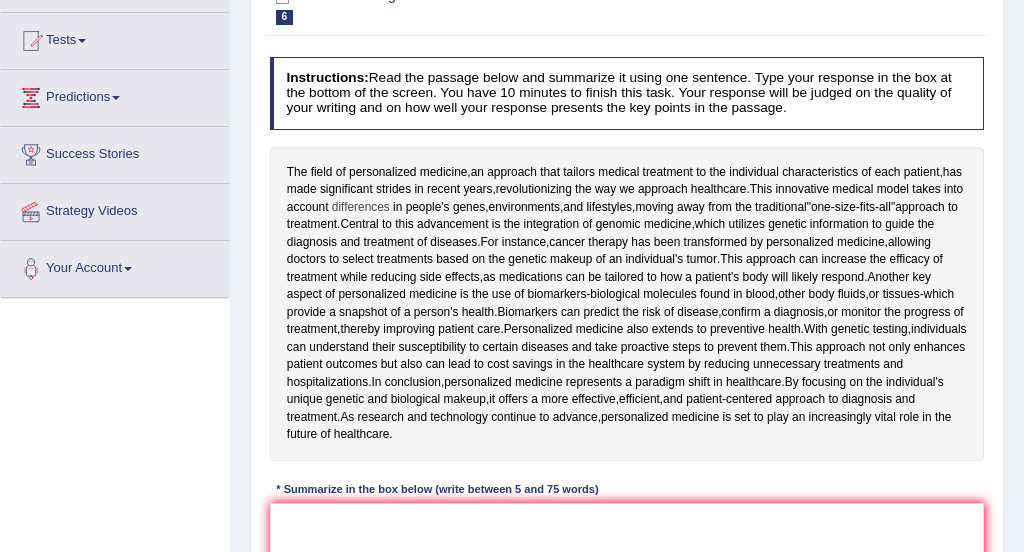 drag, startPoint x: 471, startPoint y: 194, endPoint x: 400, endPoint y: 198, distance: 71.11259 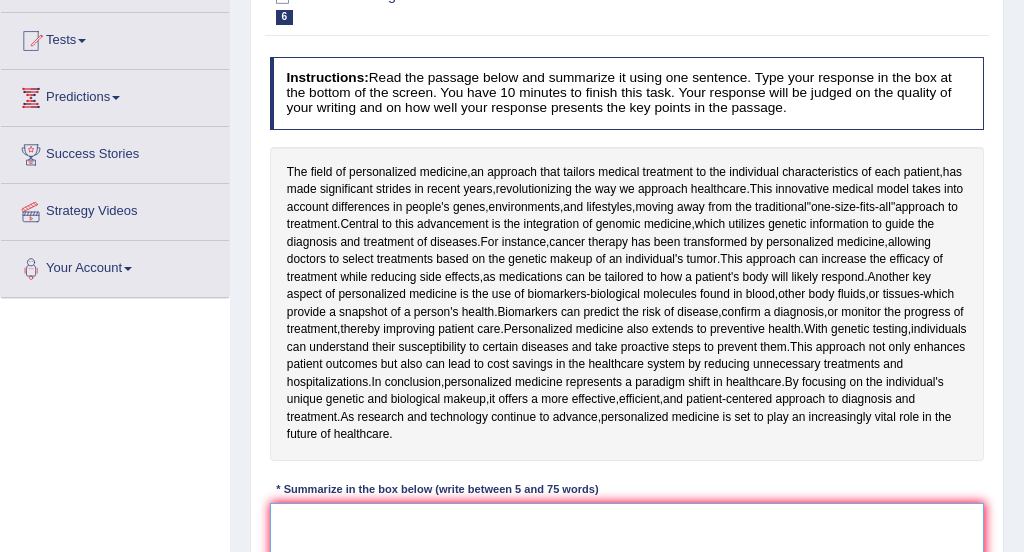click at bounding box center [627, 585] 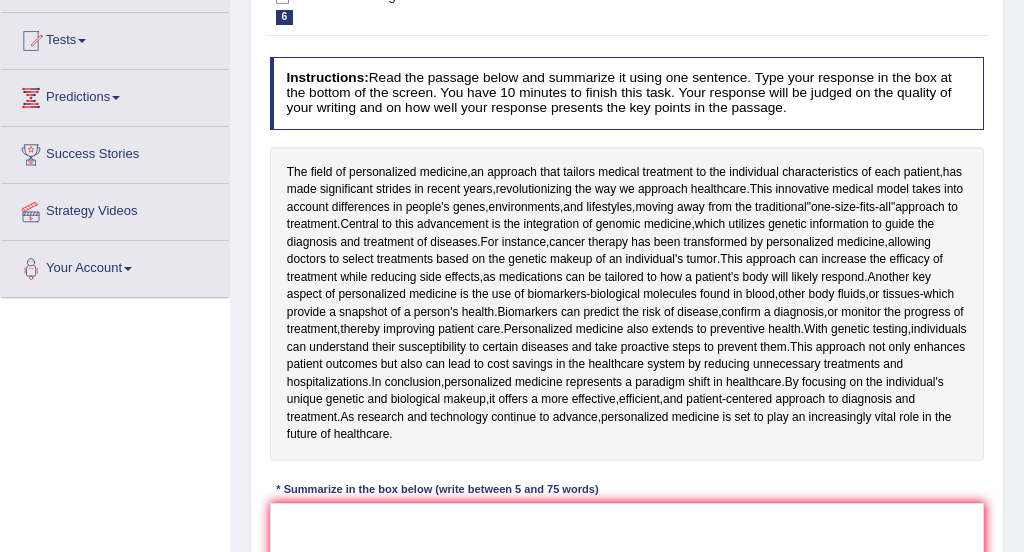click on "Home
Practice
Writing: Summarize Written Text
Personalized Medicine
« Prev Next »  Report Question  Re-Attempt
Practice Writing: Summarize Written Text
6
Personalized Medicine
Instructions:  Read the passage below and summarize it using one sentence. Type your response in the box at the bottom of the screen. You have 10 minutes to finish this task. Your response will be judged on the quality of your writing and on how well your response presents the key points in the passage.
The   field   of   personalized   medicine ,  an   approach   that   tailors   medical   treatment   to   the   individual   characteristics   of   each   patient ,  has   made   significant   strides   in   recent   years ,  revolutionizing   the   way   we   approach   healthcare .  This   innovative   medical   model   takes   into   account" at bounding box center (627, 300) 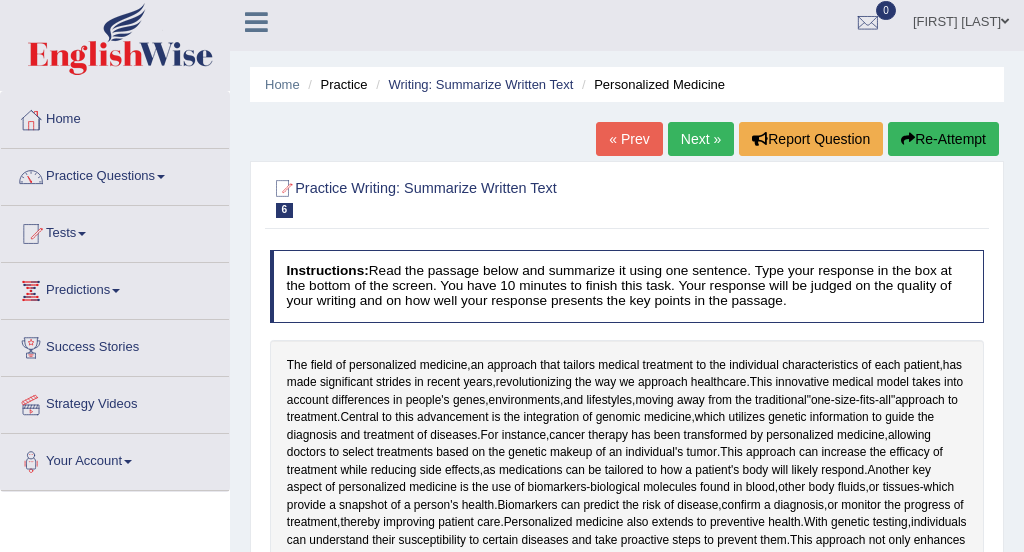 scroll, scrollTop: 0, scrollLeft: 0, axis: both 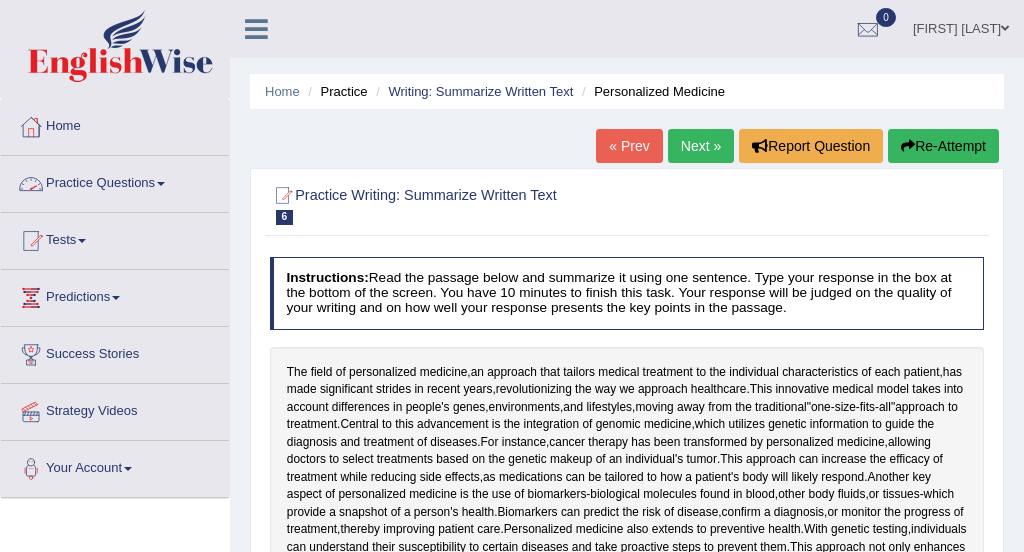 click on "Practice Questions" at bounding box center [115, 181] 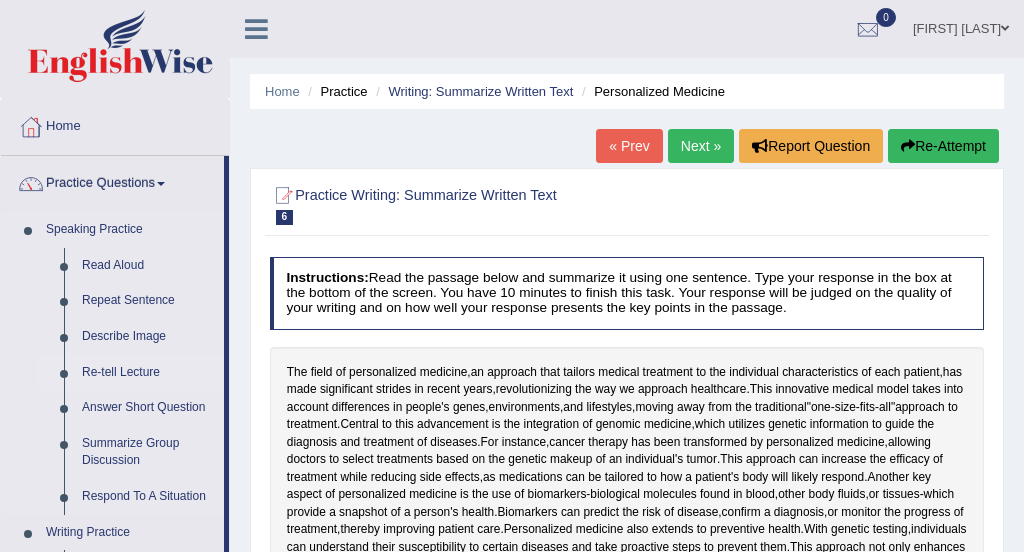 click on "Re-tell Lecture" at bounding box center (148, 373) 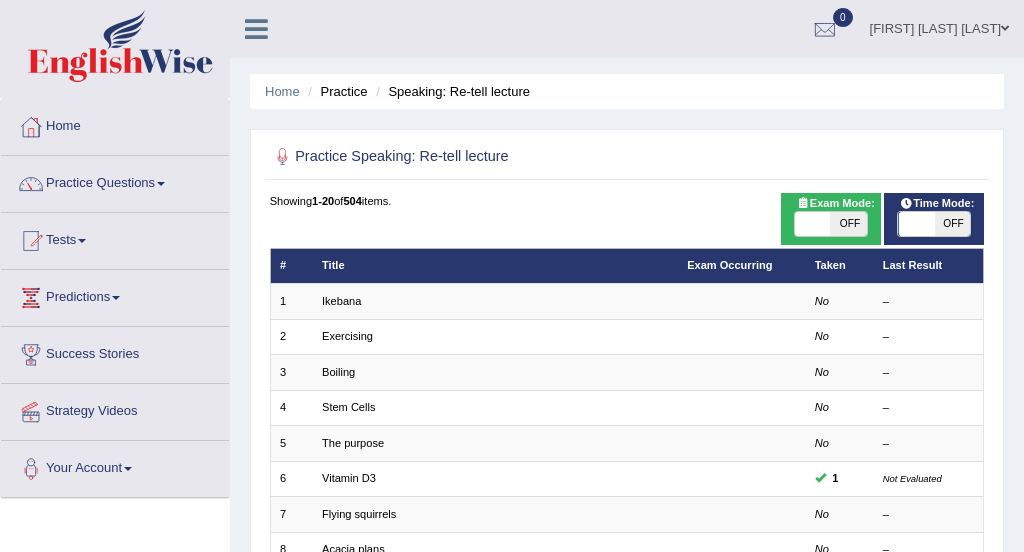 scroll, scrollTop: 0, scrollLeft: 0, axis: both 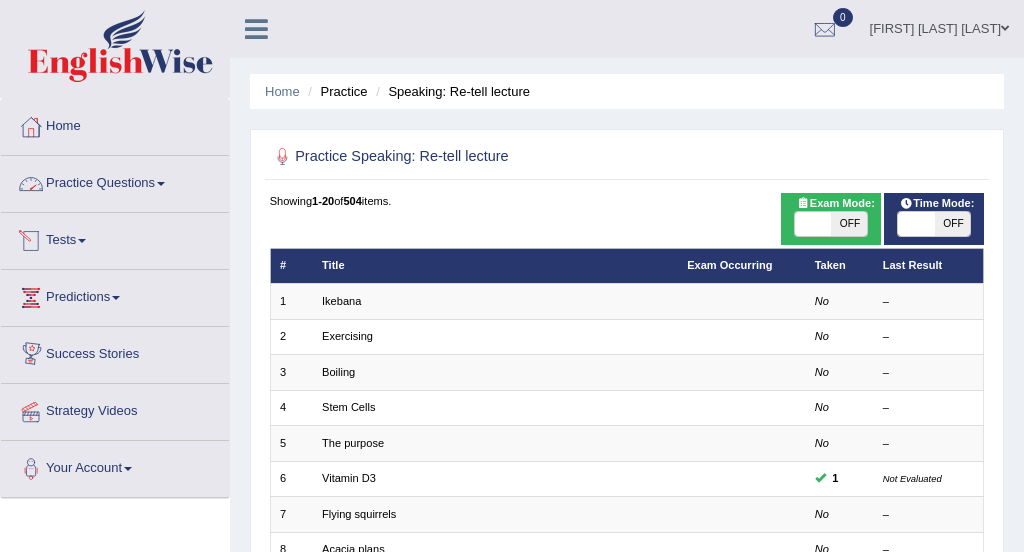 click on "Practice Questions" at bounding box center [115, 181] 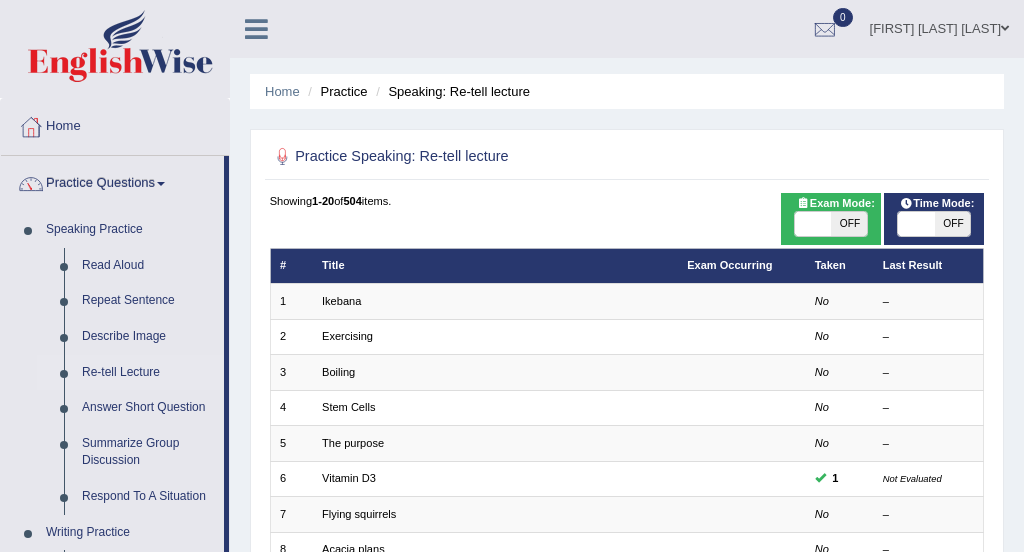 click on "Home
Practice
Speaking: Re-tell lecture
Practice Speaking: Re-tell lecture
Time Mode:
ON   OFF
Exam Mode:
ON   OFF
Showing  1-20  of  504  items.
# Title Exam Occurring Taken Last Result
1 Ikebana No –
2 Exercising No –
3 Boiling No –
4 Stem Cells No –
5 The purpose No –
6 Vitamin D3 1 Not Evaluated
7 Flying squirrels No –
8 Acacia plans No –
9 Freedom of Speech No –
10 Memorizing while Sleeping No –
11 Weight Loss No –
12 Poor Posture No –
13 Pain No –
14 Learning and Performance No –
15 Diplomas No –
16 Problem with Over-achievement No –
17 Genie No –
18 Time Paradox No –
19 Alopecia Areata No –
20 Coral Reefs No –
«" at bounding box center [627, 552] 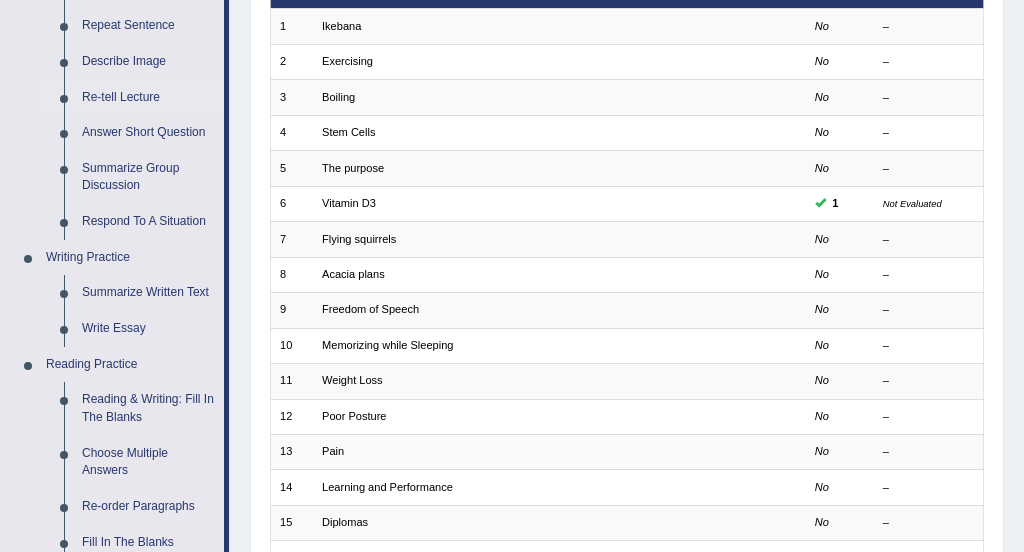 scroll, scrollTop: 280, scrollLeft: 0, axis: vertical 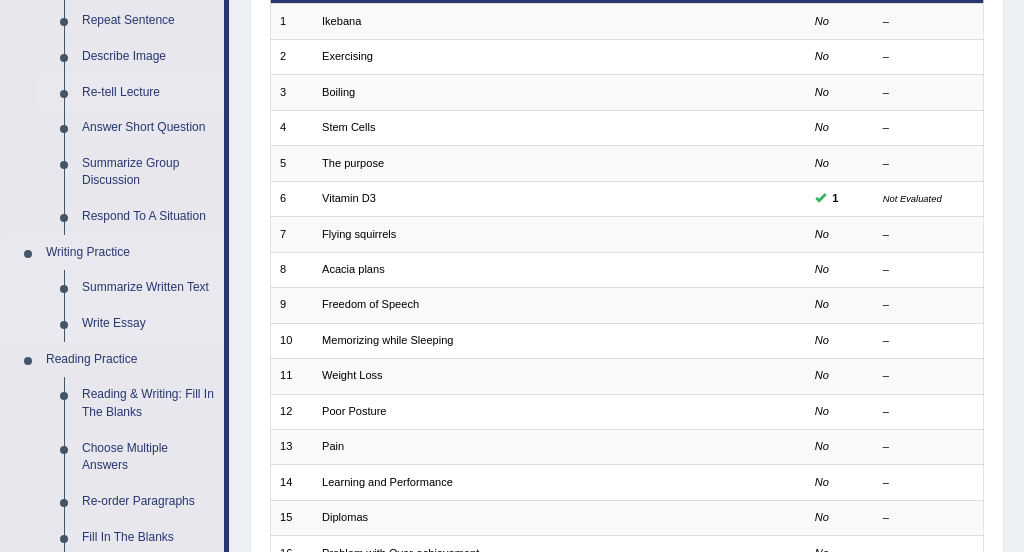 click on "Write Essay" at bounding box center [148, 324] 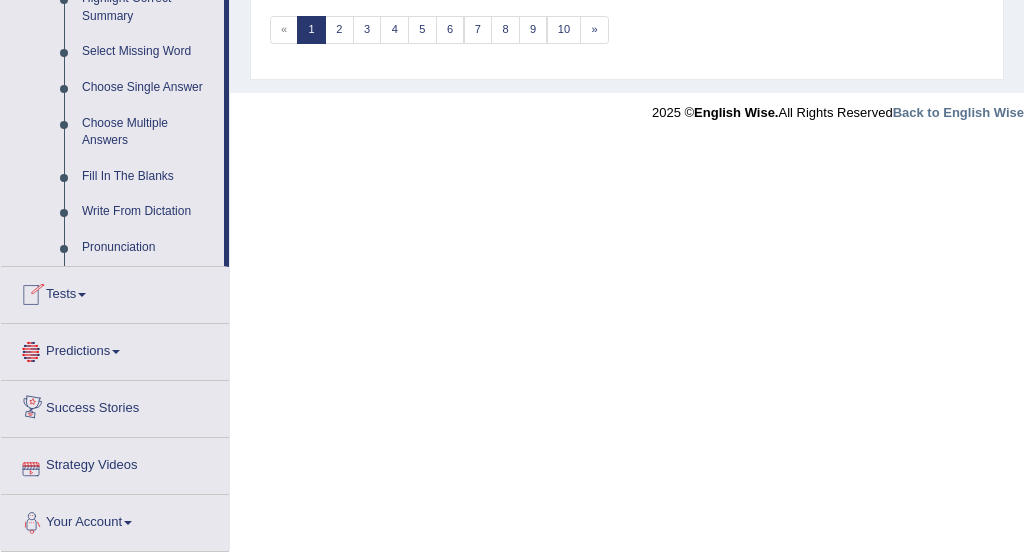 scroll, scrollTop: 1033, scrollLeft: 0, axis: vertical 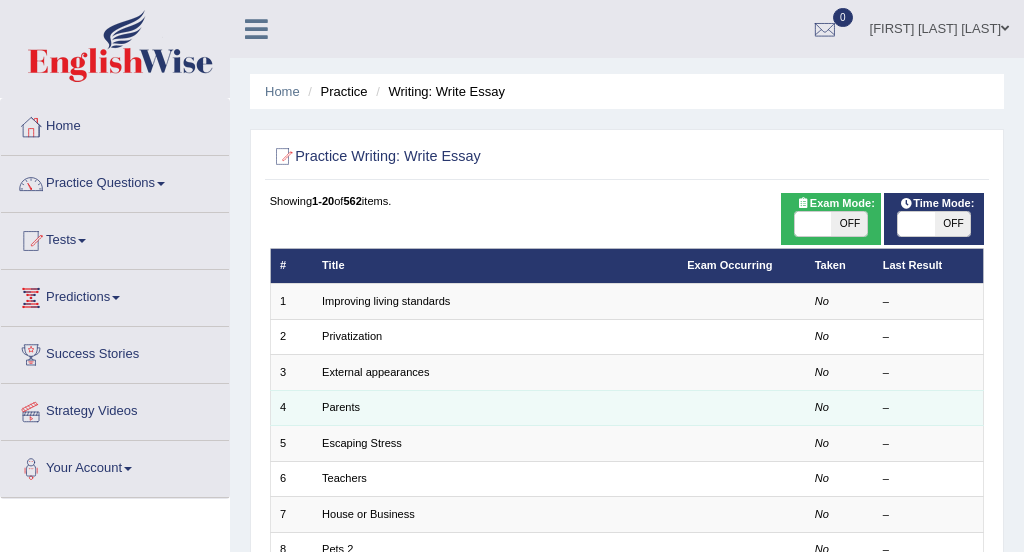 click on "Parents" at bounding box center (495, 407) 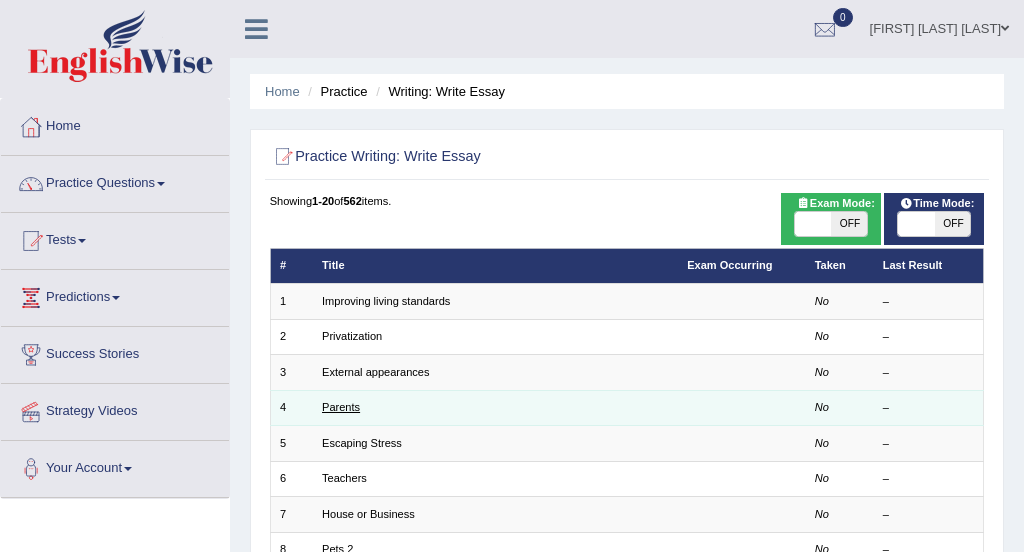 click on "Parents" at bounding box center (341, 407) 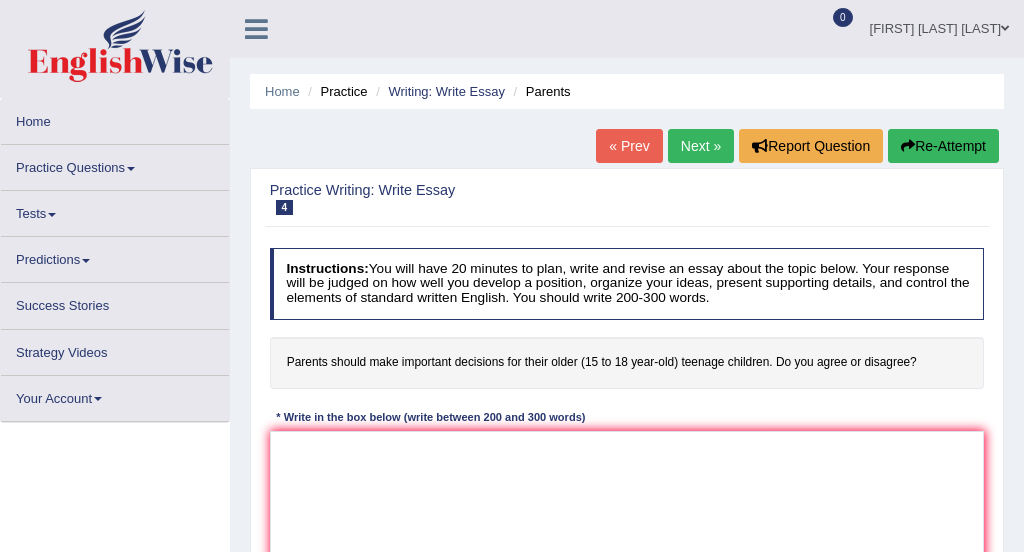 scroll, scrollTop: 0, scrollLeft: 0, axis: both 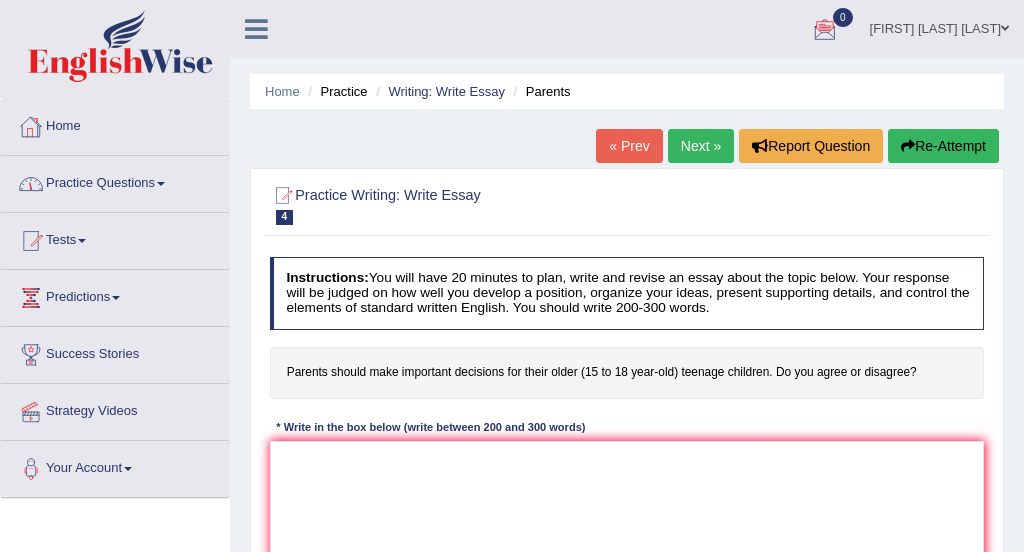 click on "Home" at bounding box center [115, 124] 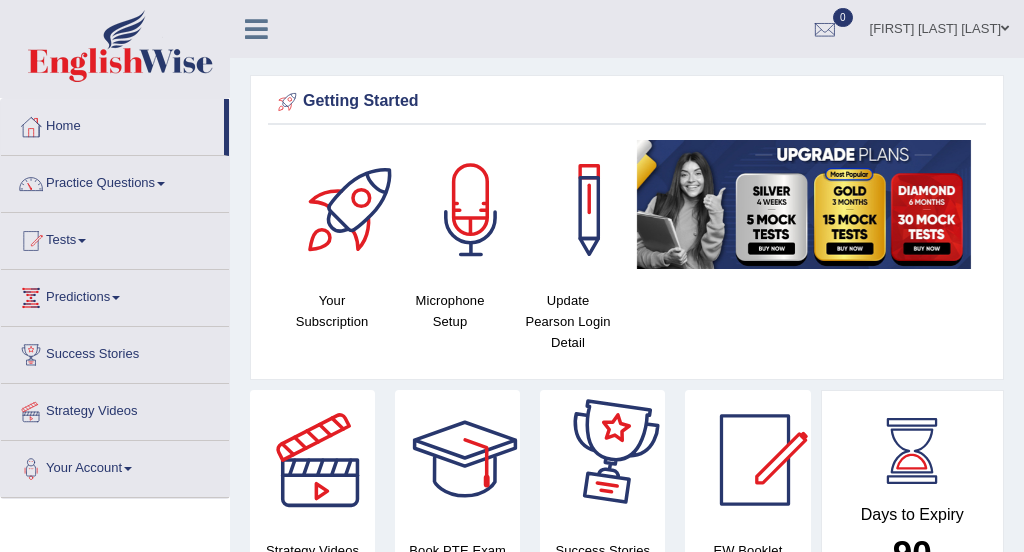 scroll, scrollTop: 0, scrollLeft: 0, axis: both 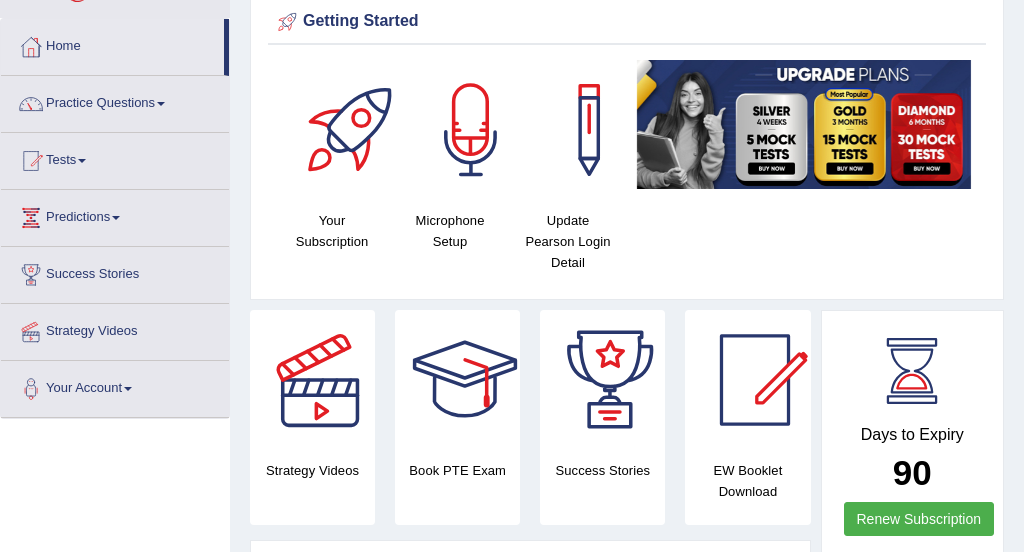 click at bounding box center (320, 380) 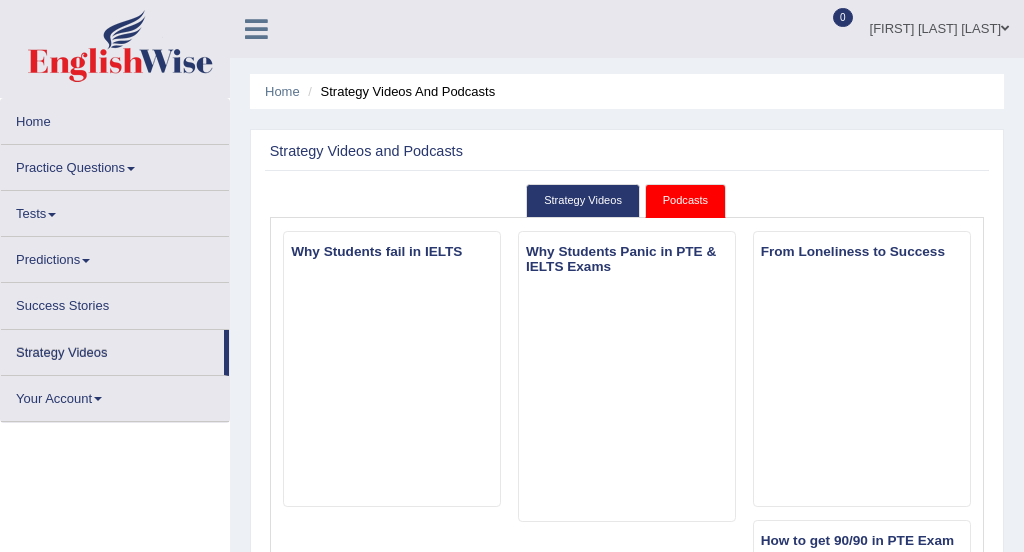 scroll, scrollTop: 0, scrollLeft: 0, axis: both 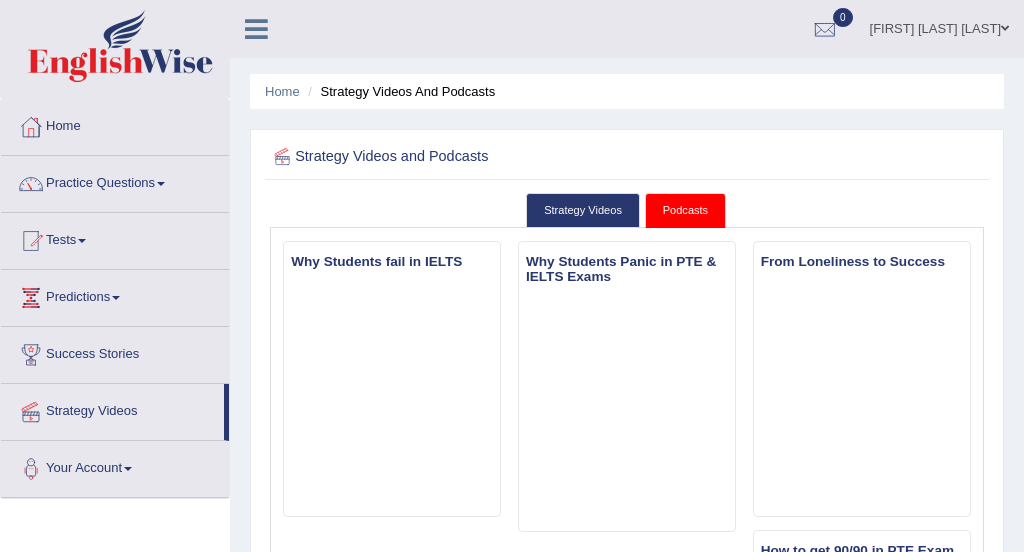 click at bounding box center [1005, 28] 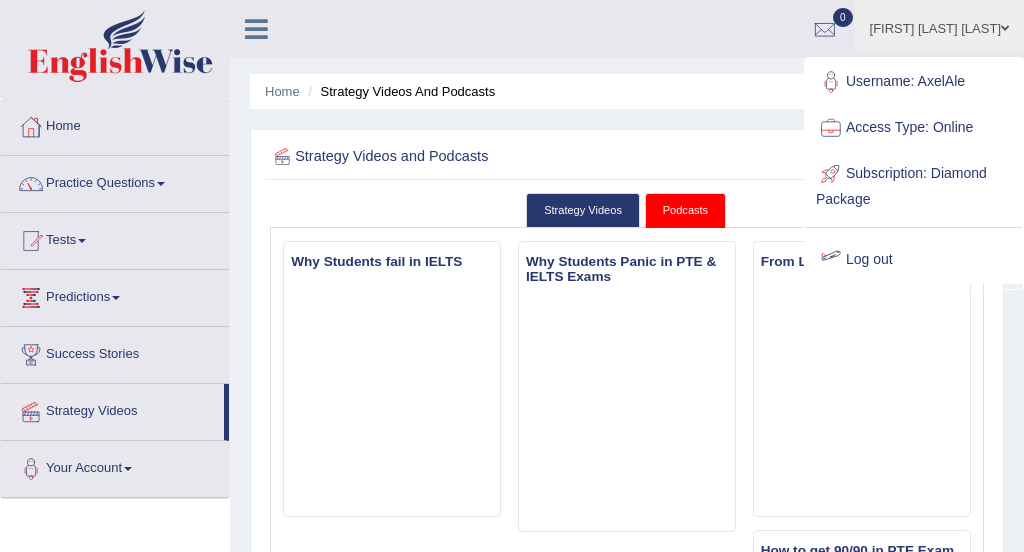 click on "Log out" at bounding box center (914, 260) 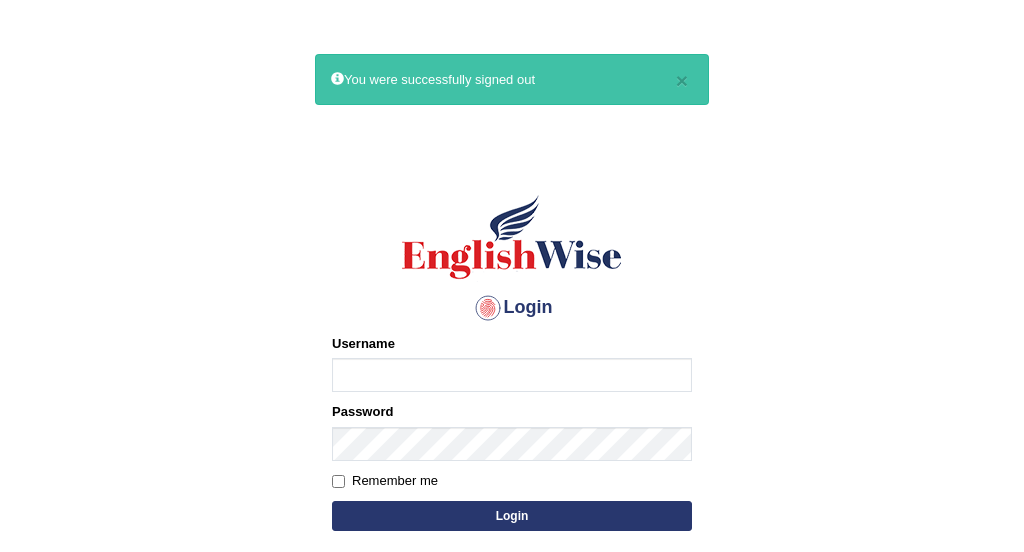 scroll, scrollTop: 0, scrollLeft: 0, axis: both 